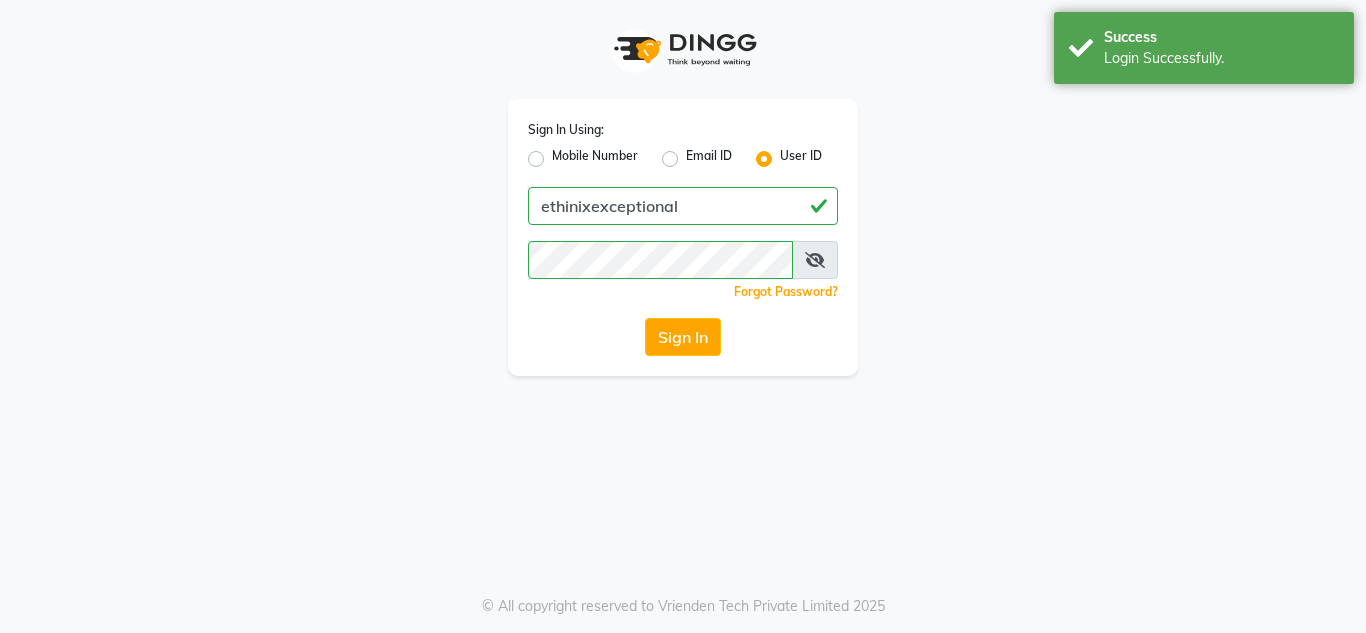 scroll, scrollTop: 0, scrollLeft: 0, axis: both 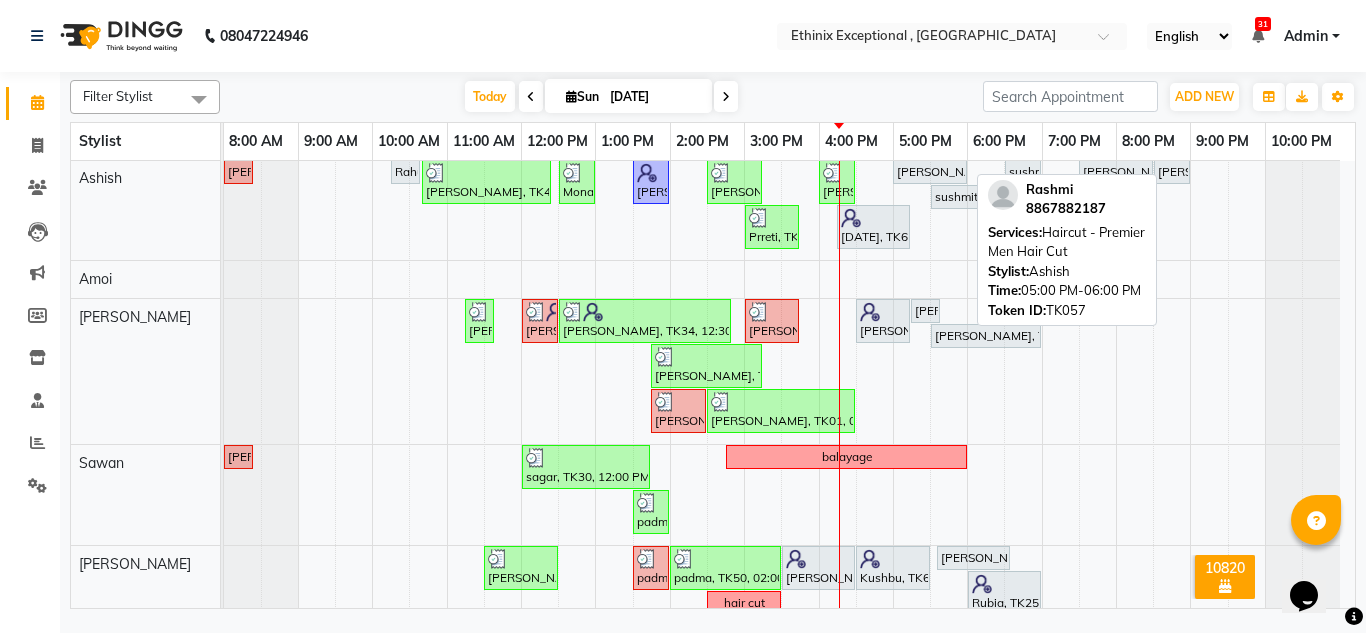 click on "[PERSON_NAME], TK57, 05:00 PM-06:00 PM, Haircut - Premier Men Hair Cut" at bounding box center (930, 172) 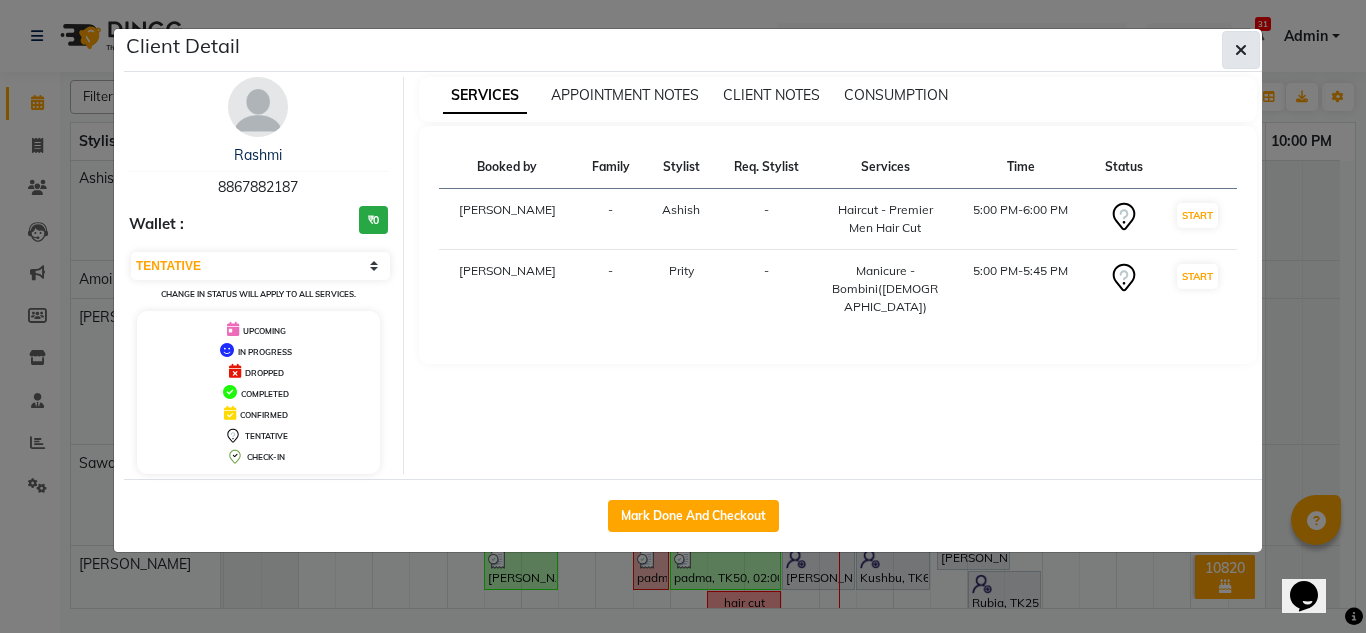 click 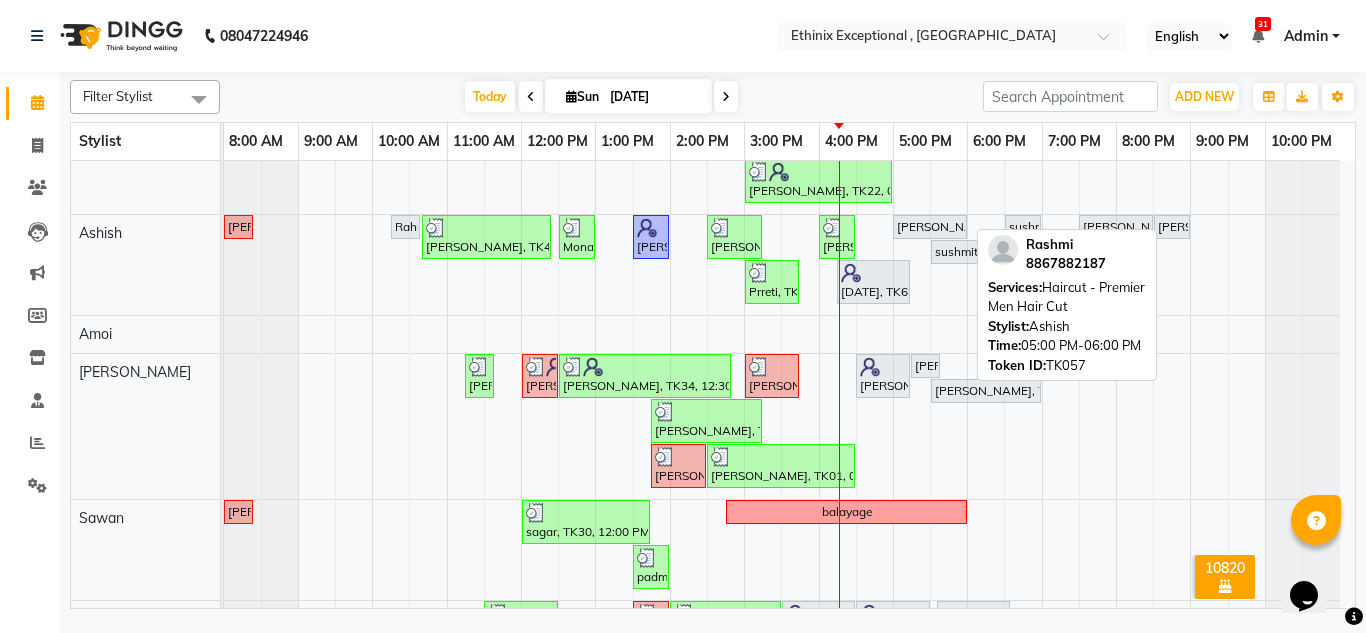 click on "[PERSON_NAME], TK57, 05:00 PM-06:00 PM, Haircut - Premier Men Hair Cut" at bounding box center (930, 227) 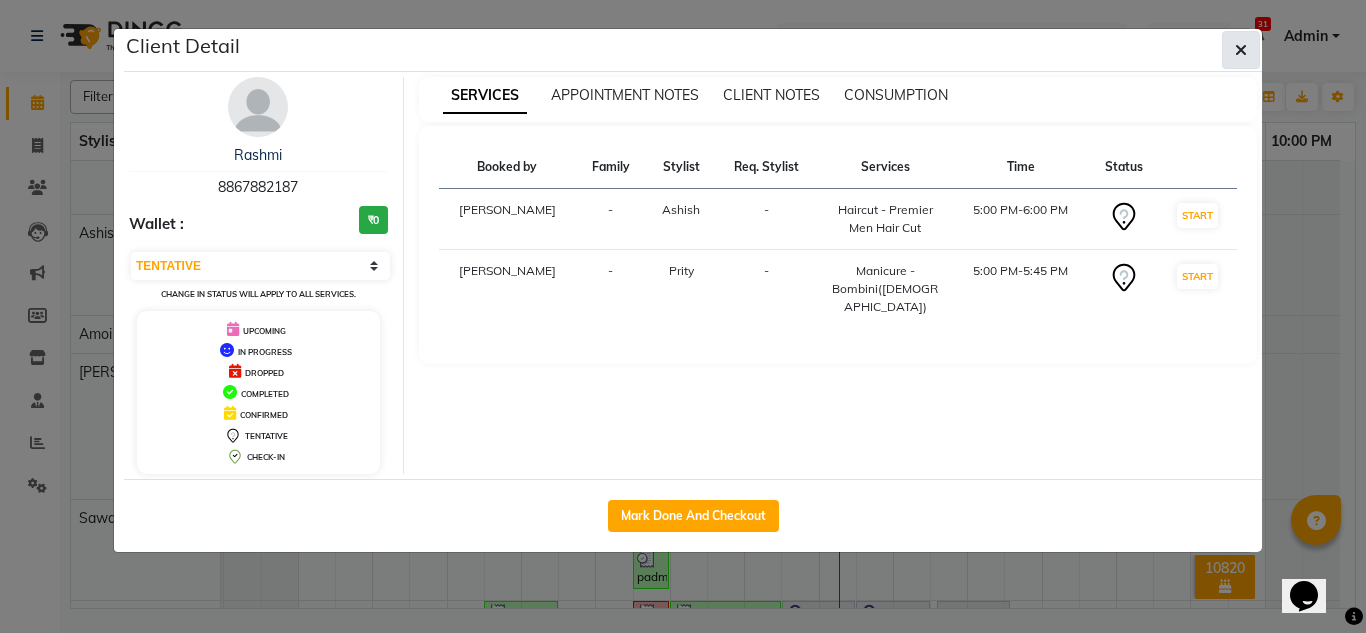 click 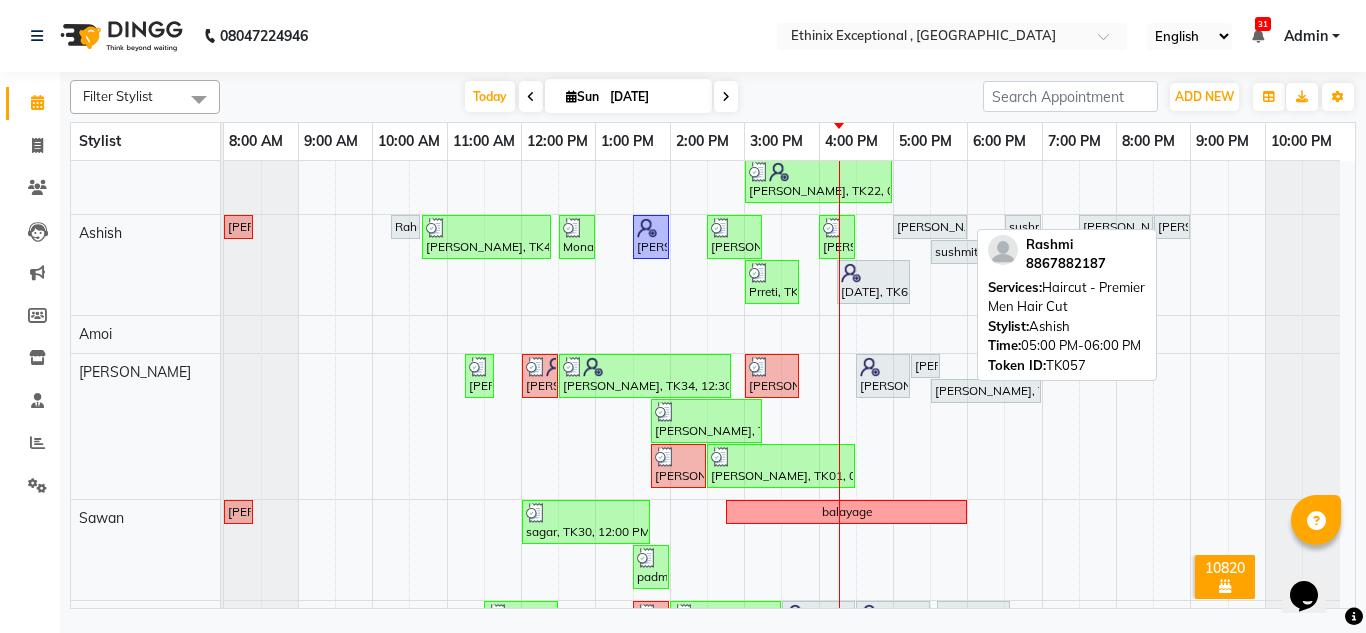 click on "[PERSON_NAME], TK57, 05:00 PM-06:00 PM, Haircut - Premier Men Hair Cut" at bounding box center (930, 227) 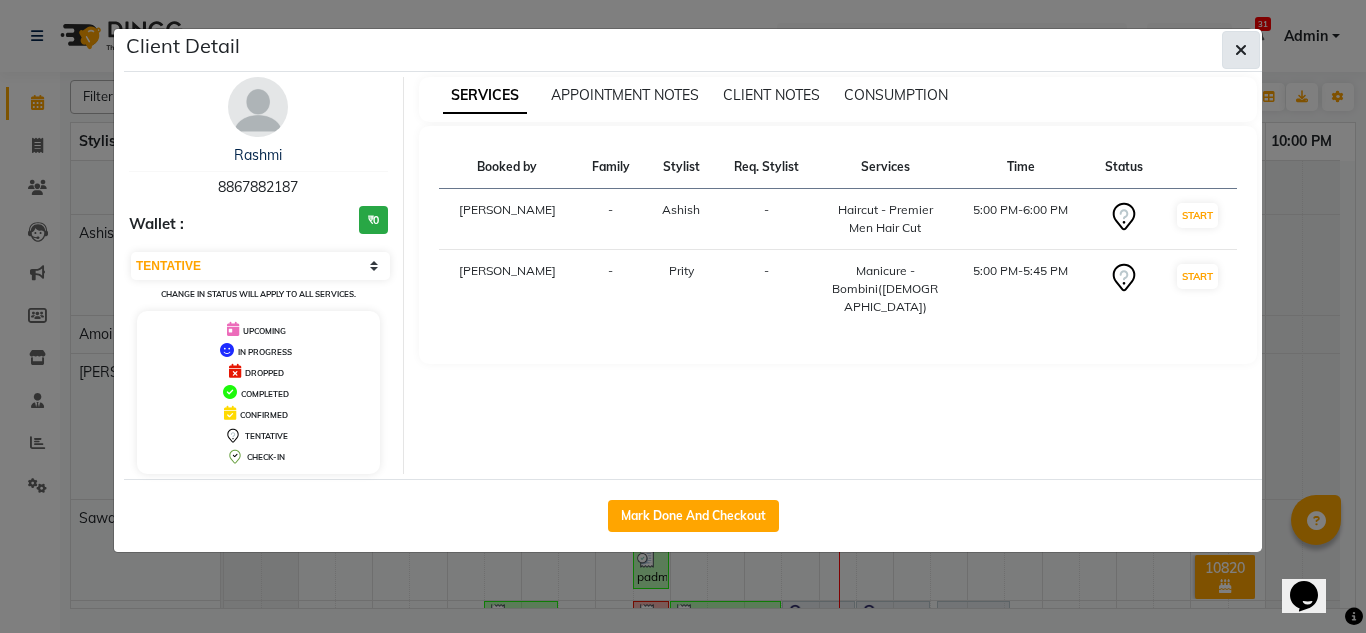 click 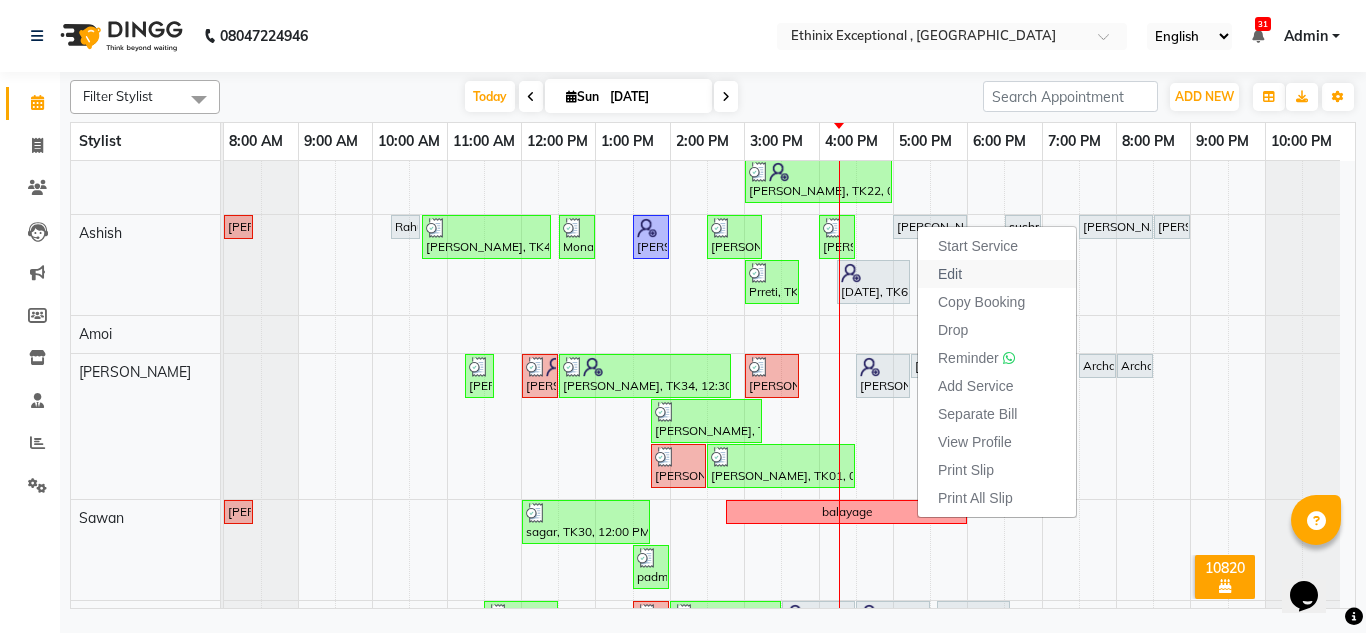 click on "Edit" at bounding box center [950, 274] 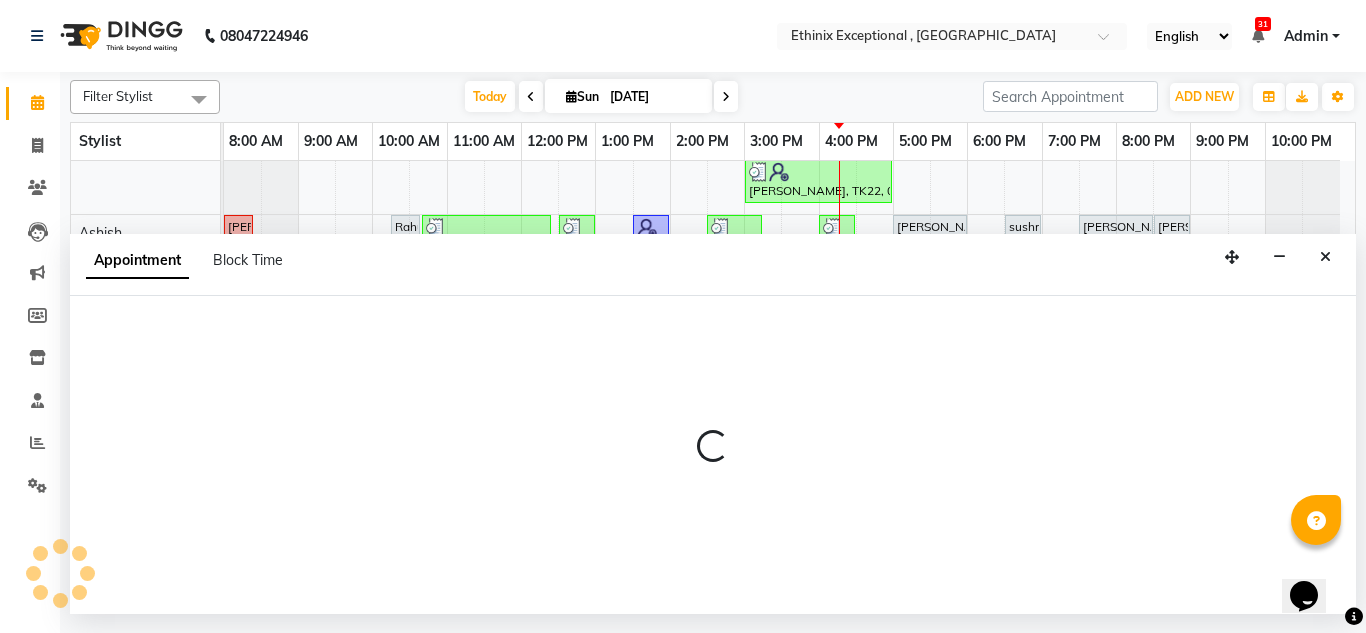 select on "tentative" 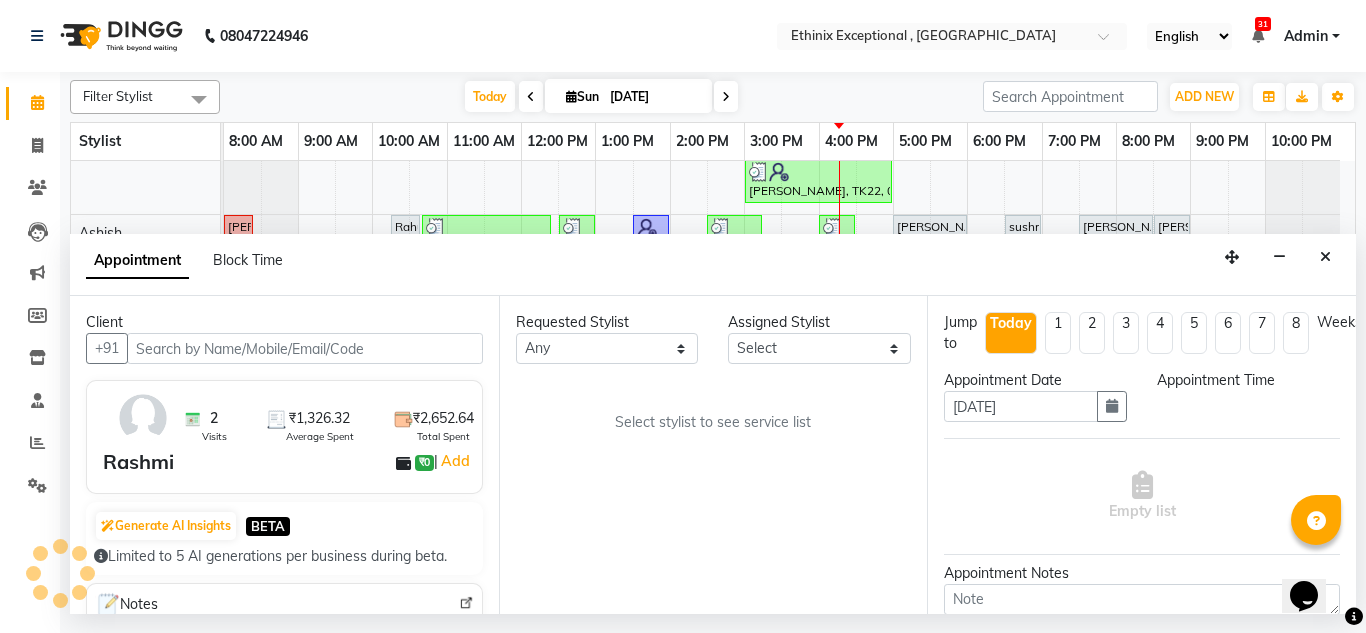 select on "1020" 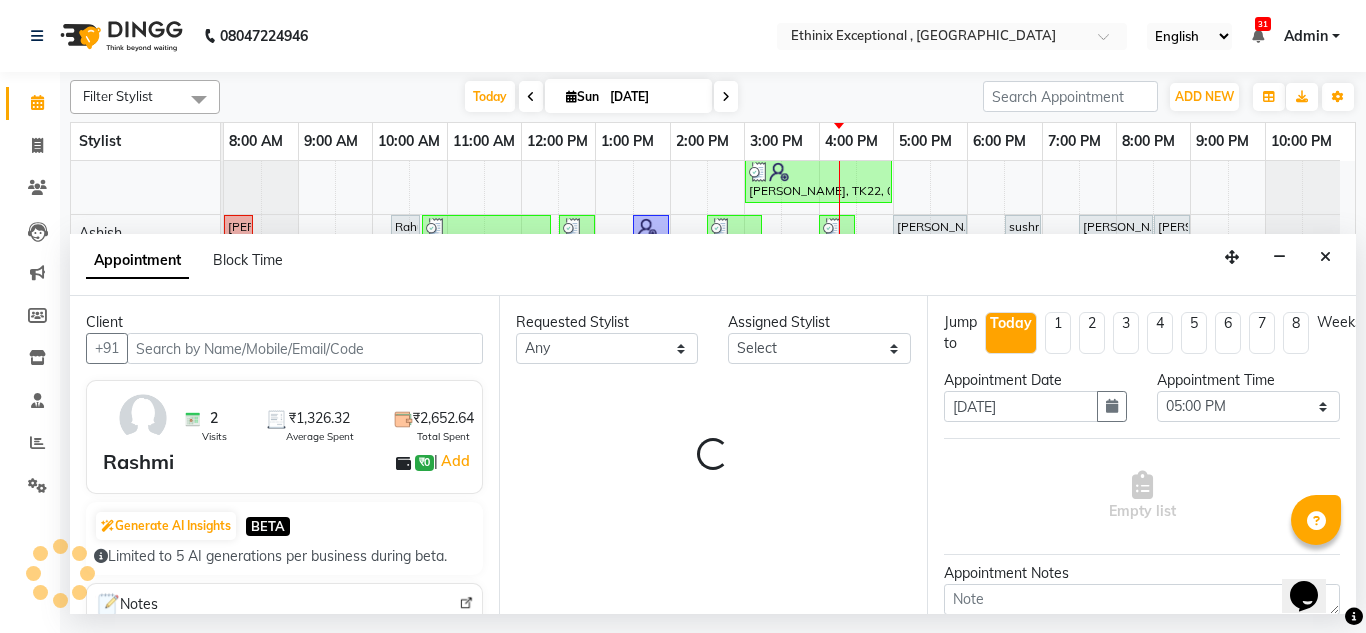 select on "75721" 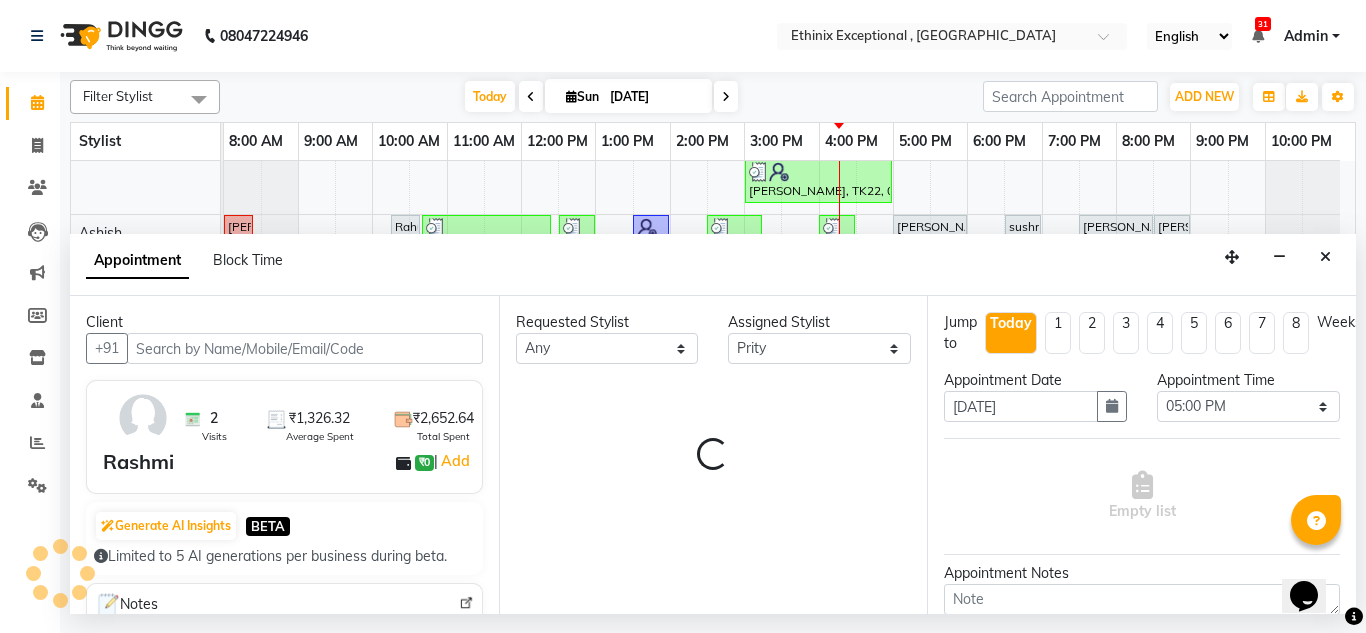 select on "1479" 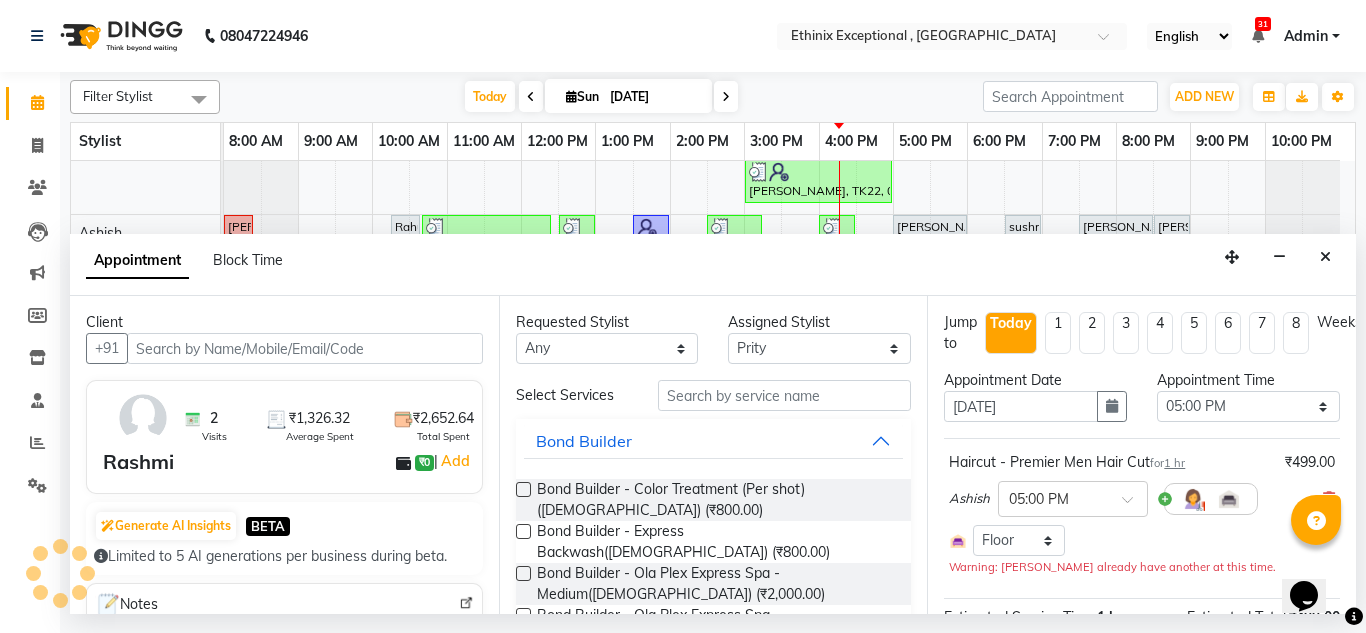 select on "1479" 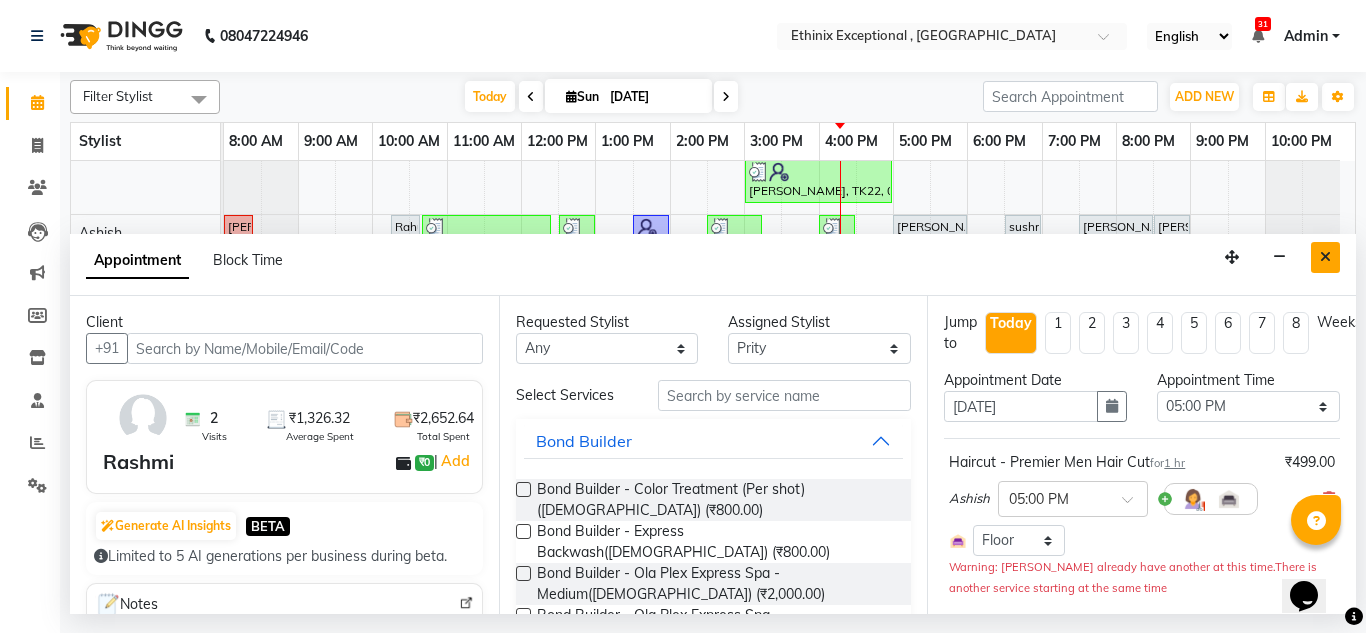 click at bounding box center [1325, 257] 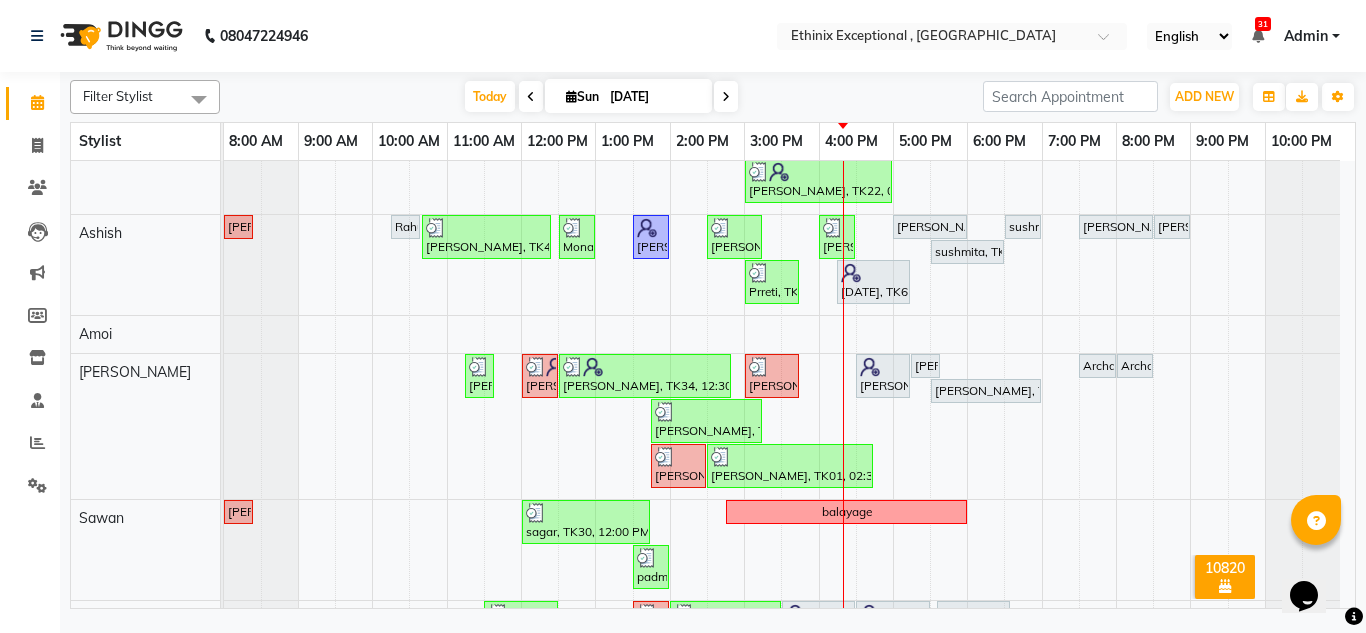 scroll, scrollTop: 925, scrollLeft: 0, axis: vertical 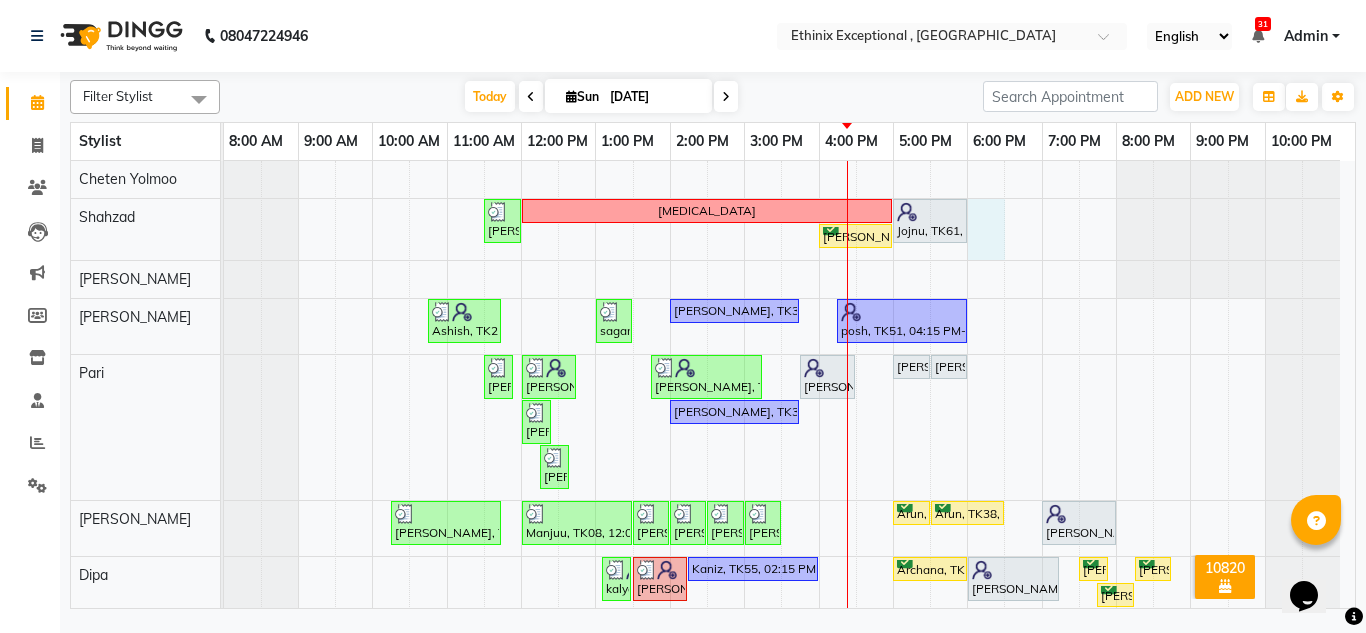 click on "[PERSON_NAME], TK24, 11:30 AM-12:00 PM, Haircut - [PERSON_NAME] Trim  [MEDICAL_DATA]      Jojnu, TK61, 05:00 PM-06:00 PM, Haircut - Premier Women Hair Cut     [PERSON_NAME], TK64, 04:00 PM-05:00 PM, Haircut - Top Tier Women Hair Cut       Ashish, TK21, 10:45 AM-11:45 AM, Stimulate - Head Massage (Men),Threading - Eye Brows     sagar, TK30, 01:00 PM-01:30 PM, Threading - Eye Brows,Threading- Upper Lips    [PERSON_NAME], TK33, 02:00 PM-03:45 PM, Retuals - Power C Range(Unisex)     posh, TK51, 04:15 PM-06:00 PM, Retuals - Power Hyaluronic Range(Unisex)     [PERSON_NAME], TK31, 11:30 AM-11:45 AM, Threading - Eye Brows     [PERSON_NAME], TK34, 12:00 PM-12:45 PM, Manicure - Cafe H&F([DEMOGRAPHIC_DATA])     [PERSON_NAME], TK34, 01:45 PM-03:15 PM, Nail Extension - Gel Polish Removal([DEMOGRAPHIC_DATA]),Nail Extension - Gel Polish([DEMOGRAPHIC_DATA])     [PERSON_NAME], TK28, 03:45 PM-04:30 PM, Pedicure - Bombini(Unisex)    [PERSON_NAME], TK11, 05:00 PM-05:30 PM, Waxing - Full Legs([DEMOGRAPHIC_DATA])    [PERSON_NAME], TK11, 05:30 PM-06:00 PM, Waxing - Full Arms([DEMOGRAPHIC_DATA])     [PERSON_NAME], TK05, 12:00 PM-12:15 PM, Threading - Eye Brows" at bounding box center [789, 1235] 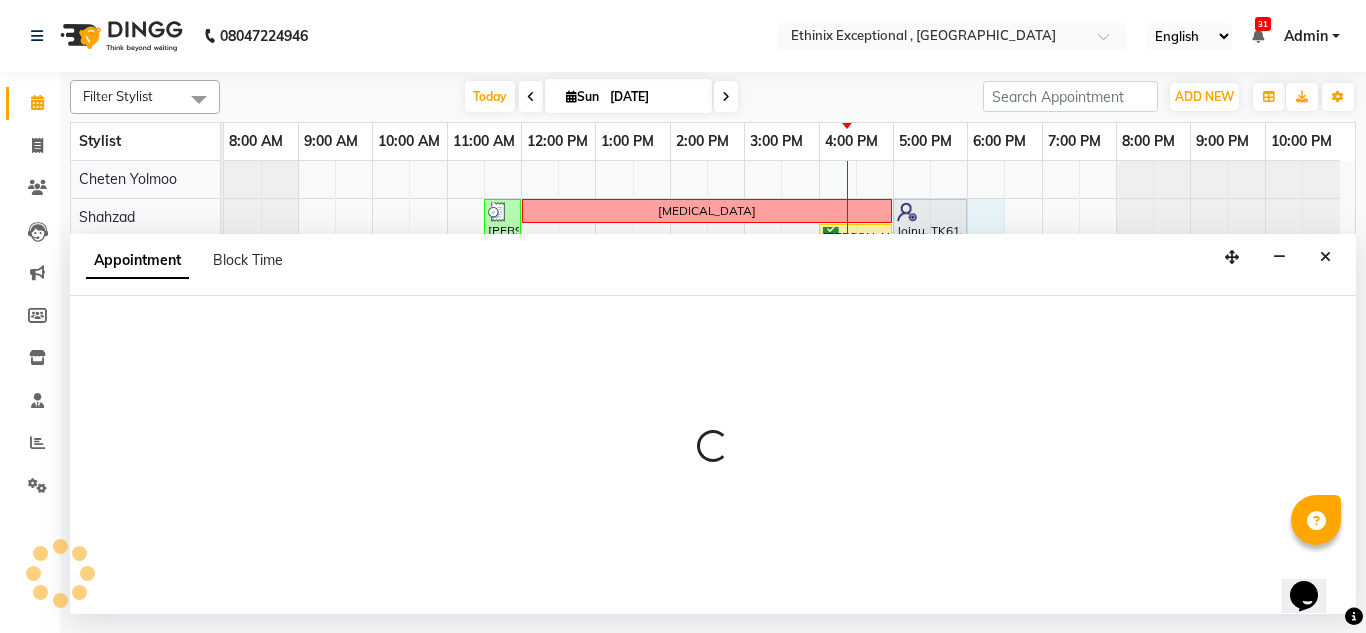 select on "17201" 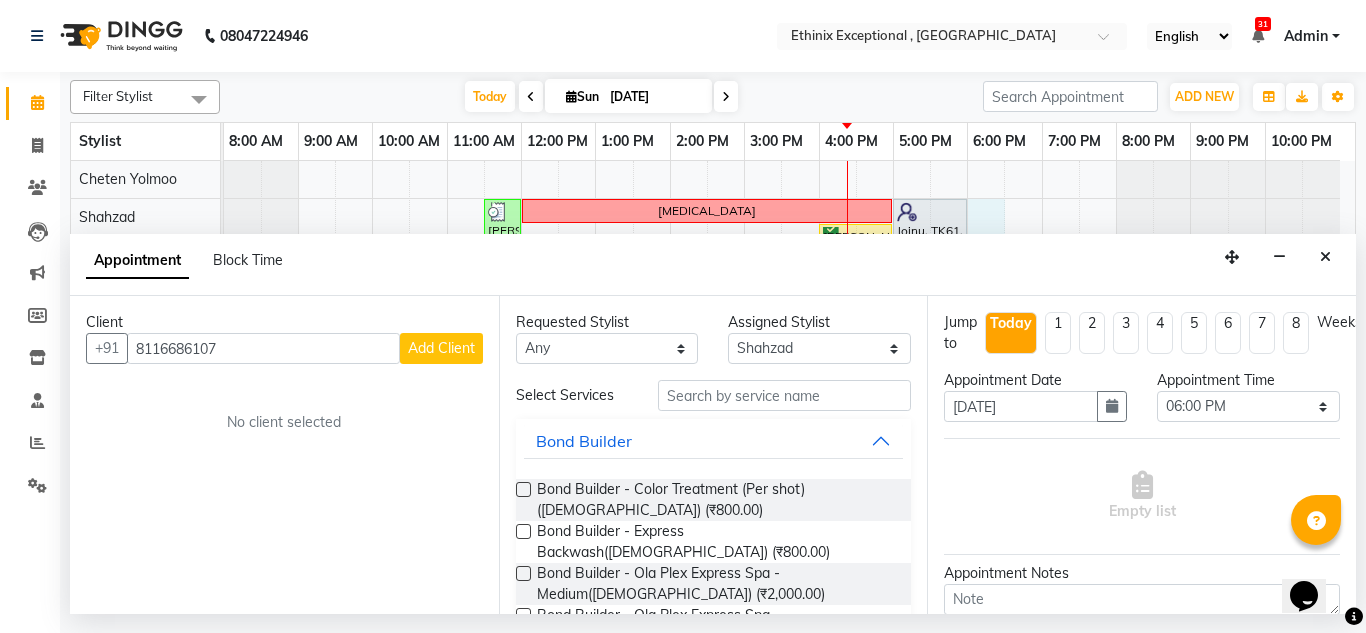 type on "8116686107" 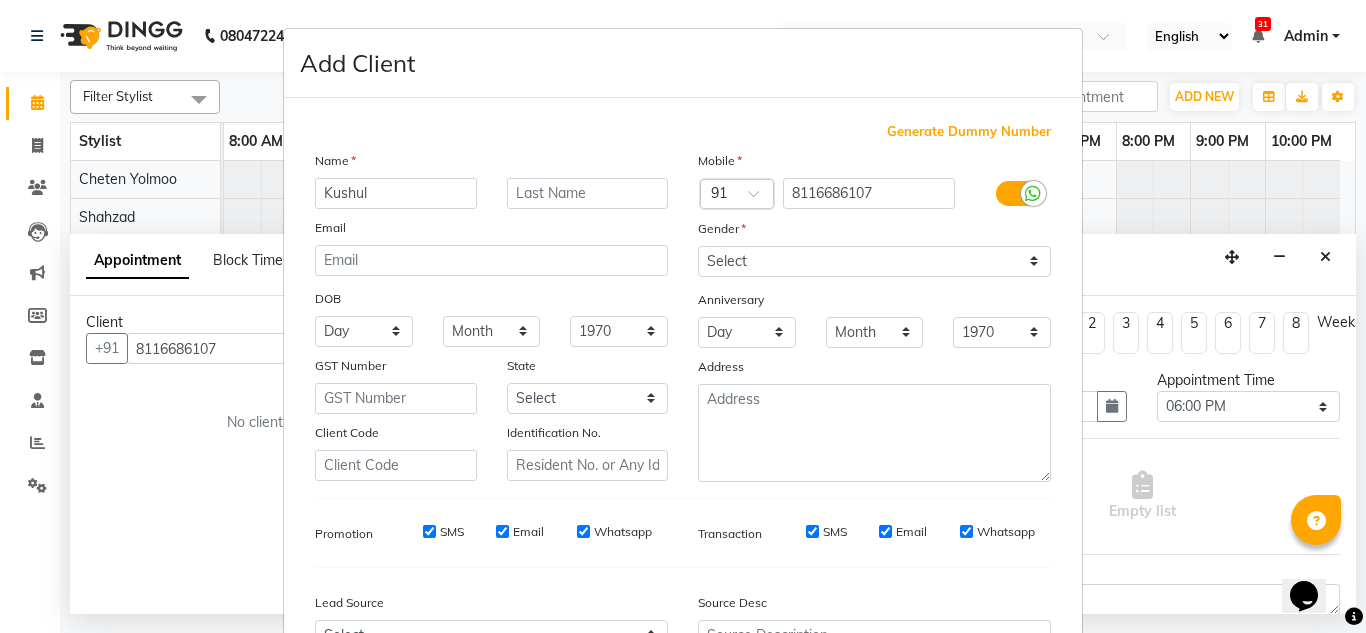 type on "Kushul" 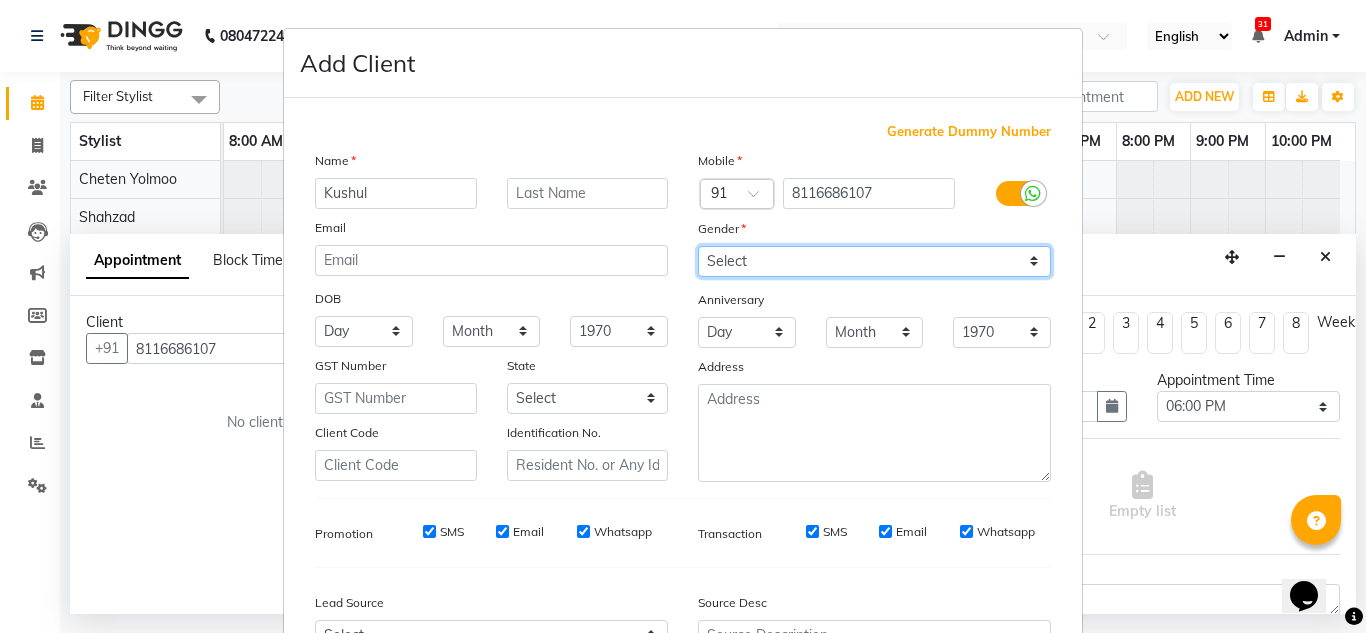 click on "Select [DEMOGRAPHIC_DATA] [DEMOGRAPHIC_DATA] Other Prefer Not To Say" at bounding box center [874, 261] 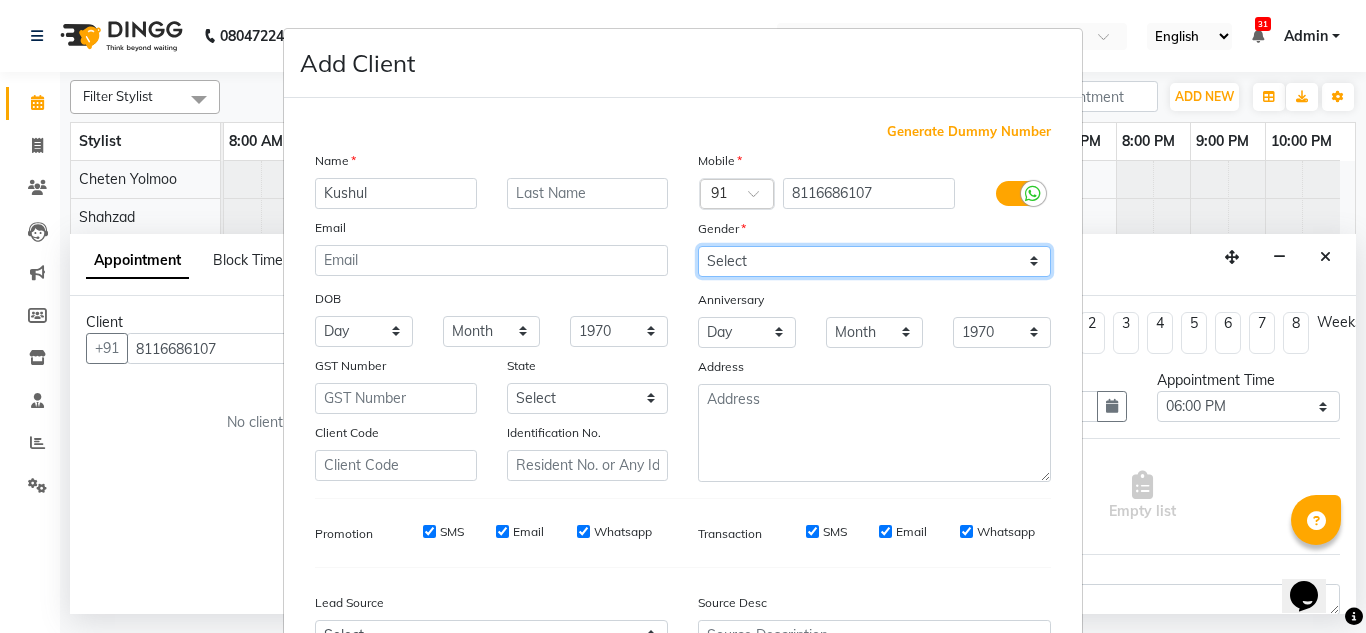 click on "Select [DEMOGRAPHIC_DATA] [DEMOGRAPHIC_DATA] Other Prefer Not To Say" at bounding box center [874, 261] 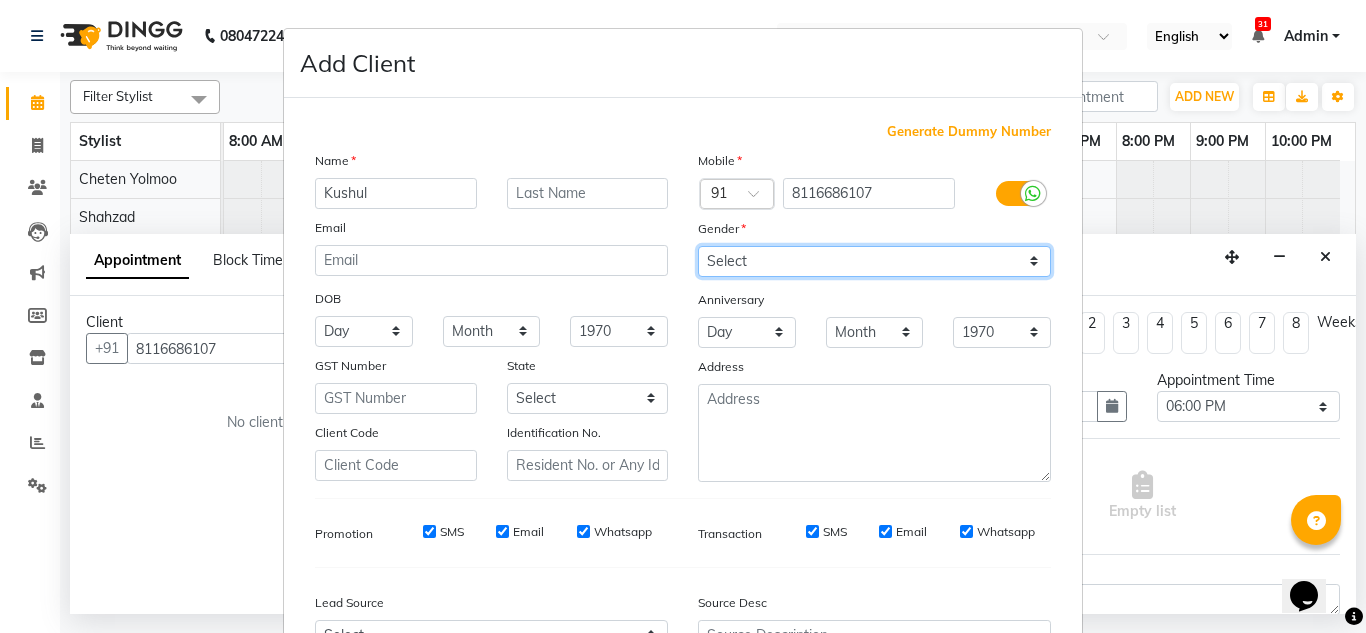 click on "Select [DEMOGRAPHIC_DATA] [DEMOGRAPHIC_DATA] Other Prefer Not To Say" at bounding box center [874, 261] 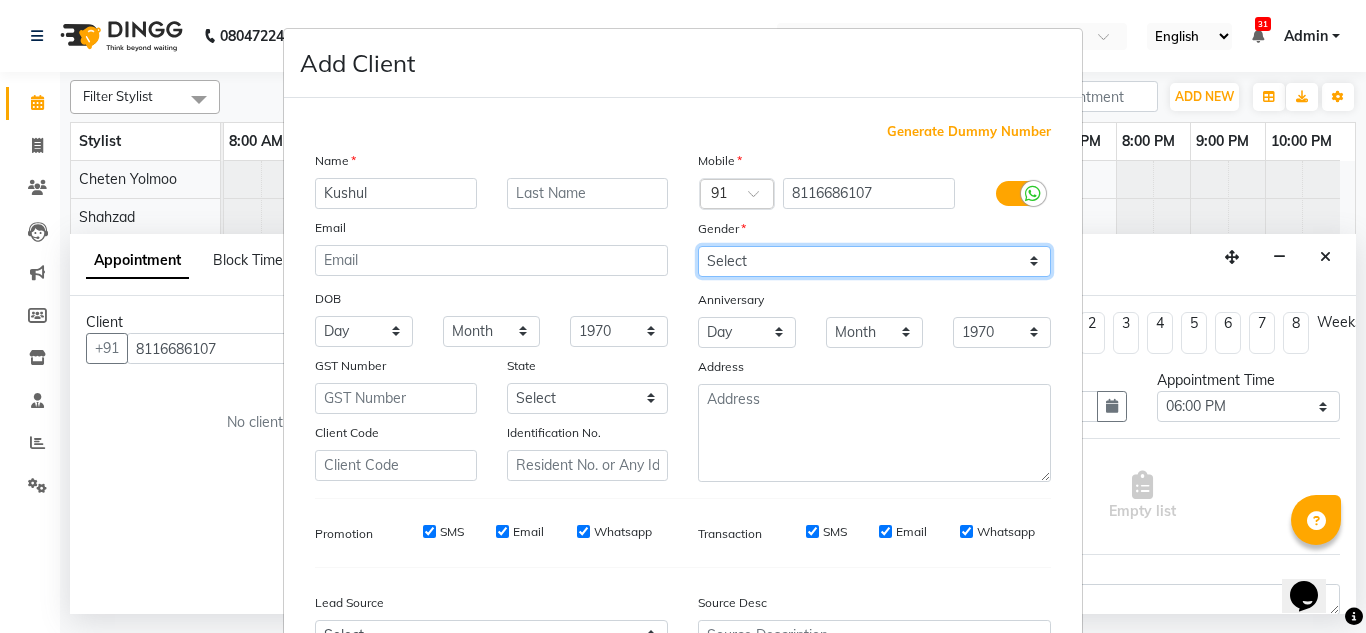 select on "[DEMOGRAPHIC_DATA]" 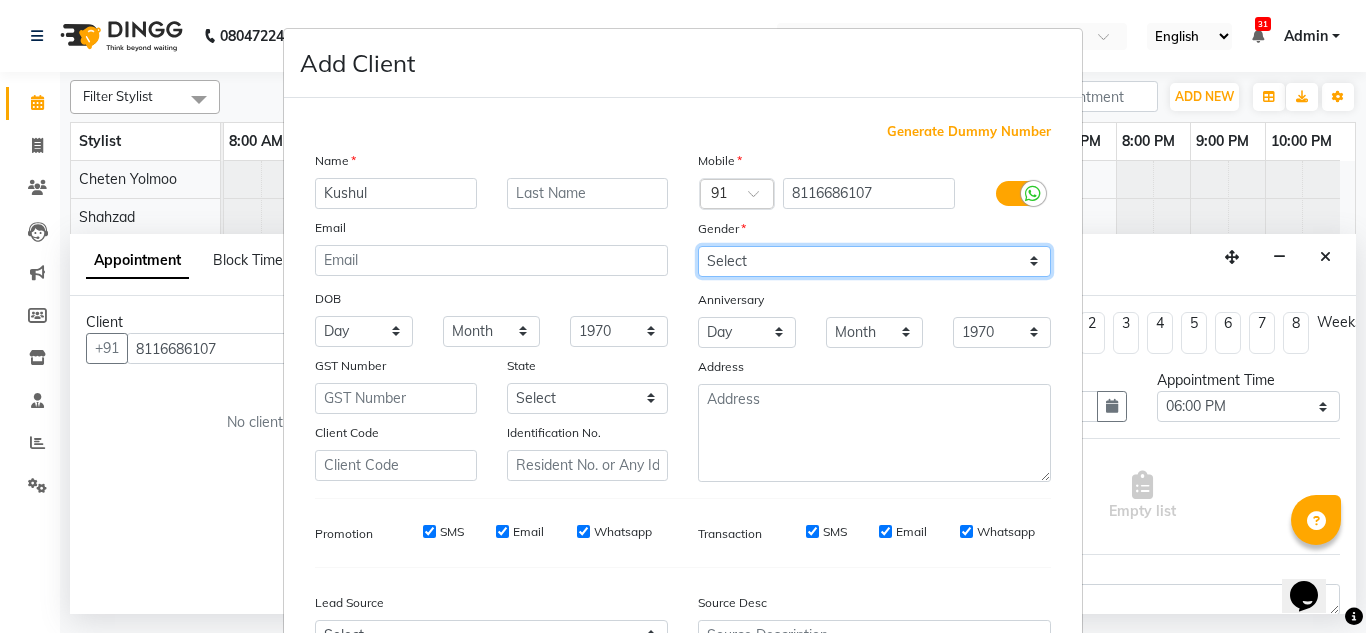 click on "Select [DEMOGRAPHIC_DATA] [DEMOGRAPHIC_DATA] Other Prefer Not To Say" at bounding box center (874, 261) 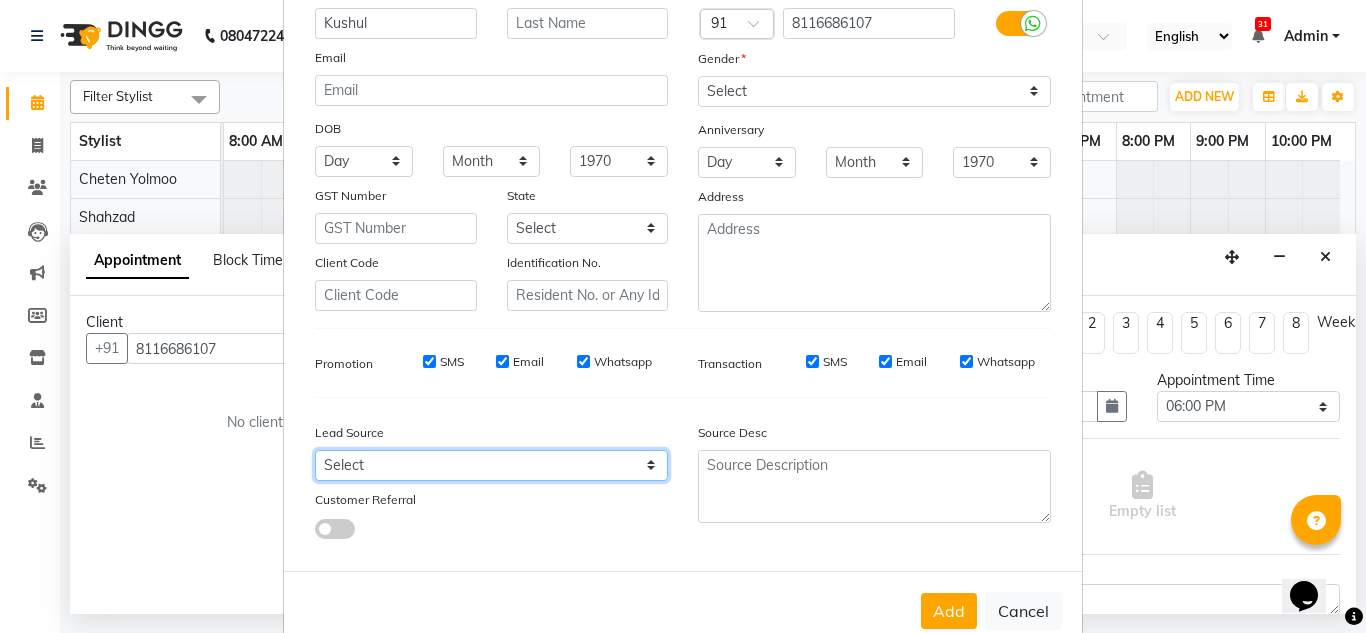 click on "Select Walk-in Referral Internet Friend Word of Mouth Advertisement Facebook JustDial Google Other Instagram  YouTube  WhatsApp" at bounding box center [491, 465] 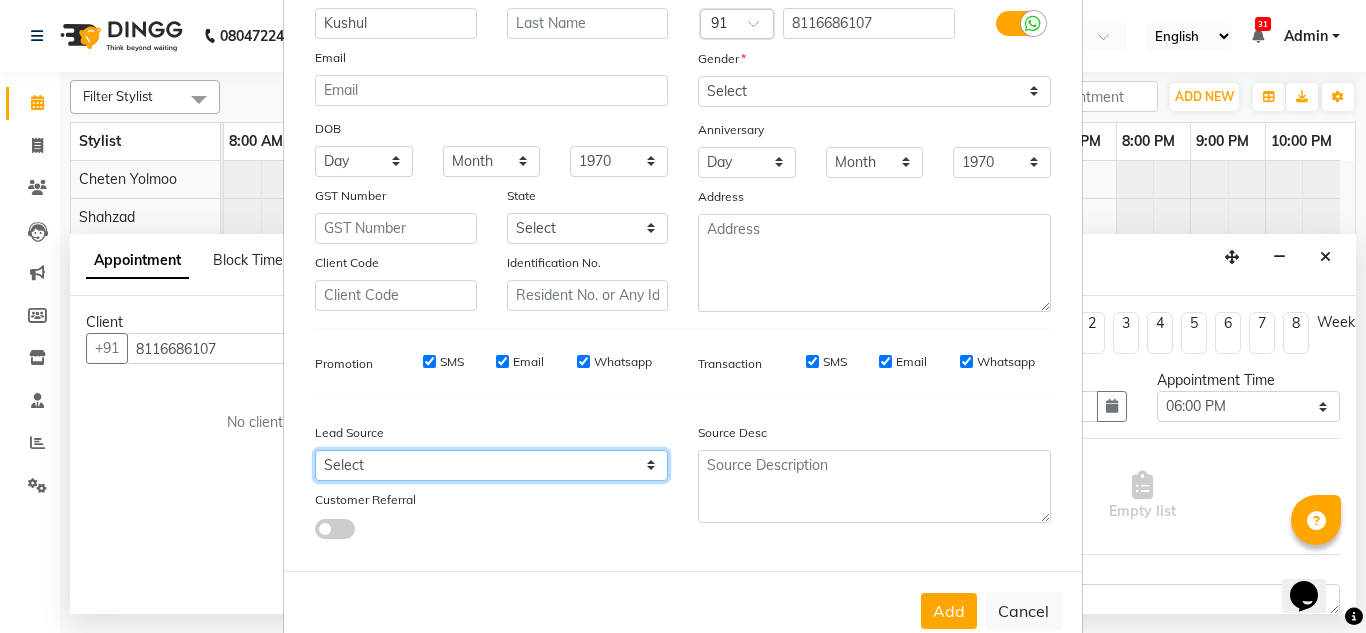 select on "26586" 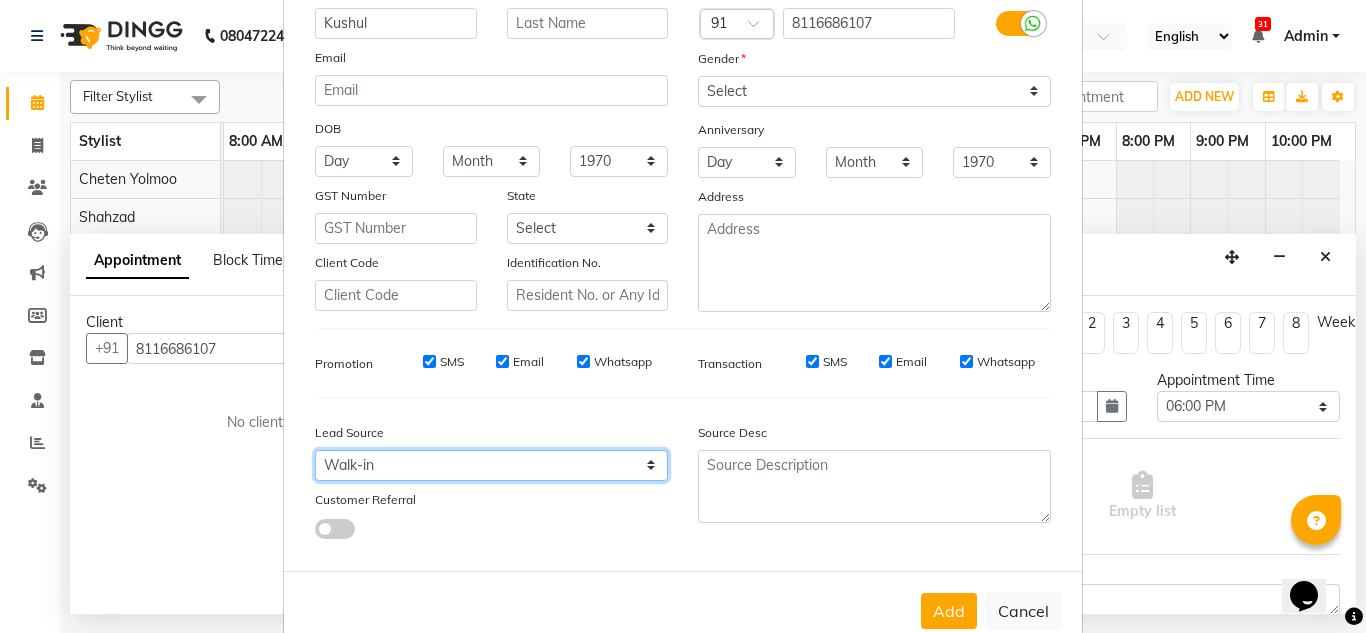 click on "Select Walk-in Referral Internet Friend Word of Mouth Advertisement Facebook JustDial Google Other Instagram  YouTube  WhatsApp" at bounding box center [491, 465] 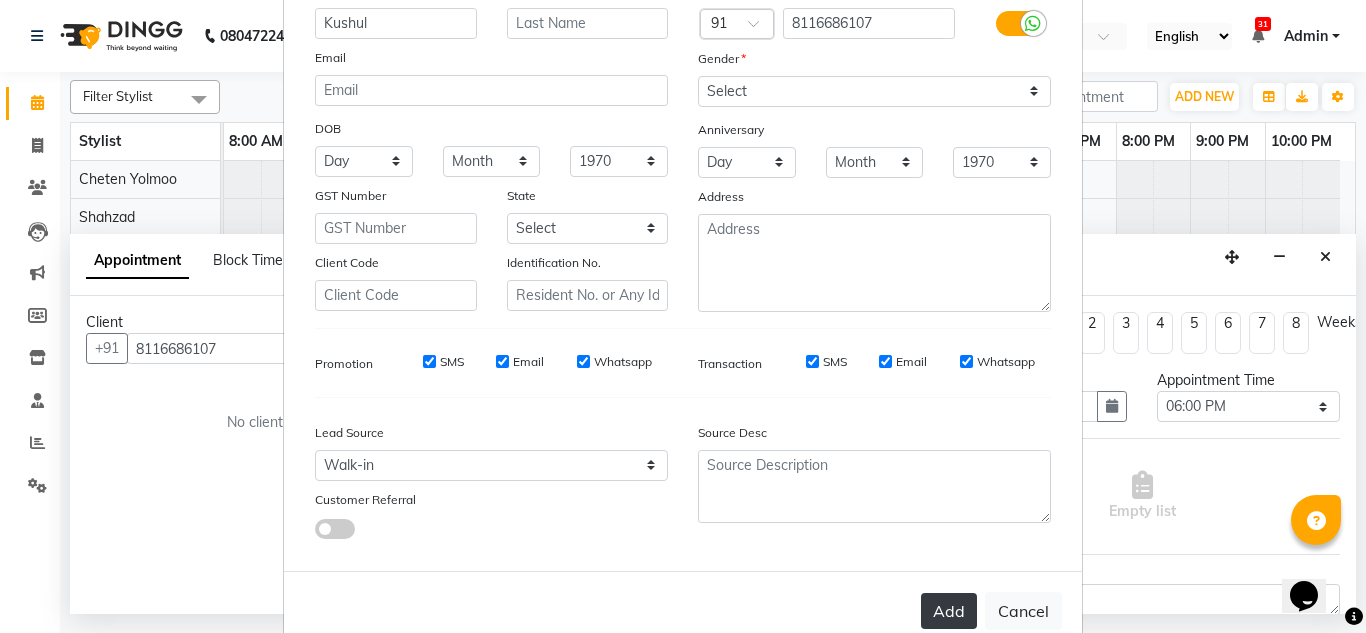 click on "Add" at bounding box center [949, 611] 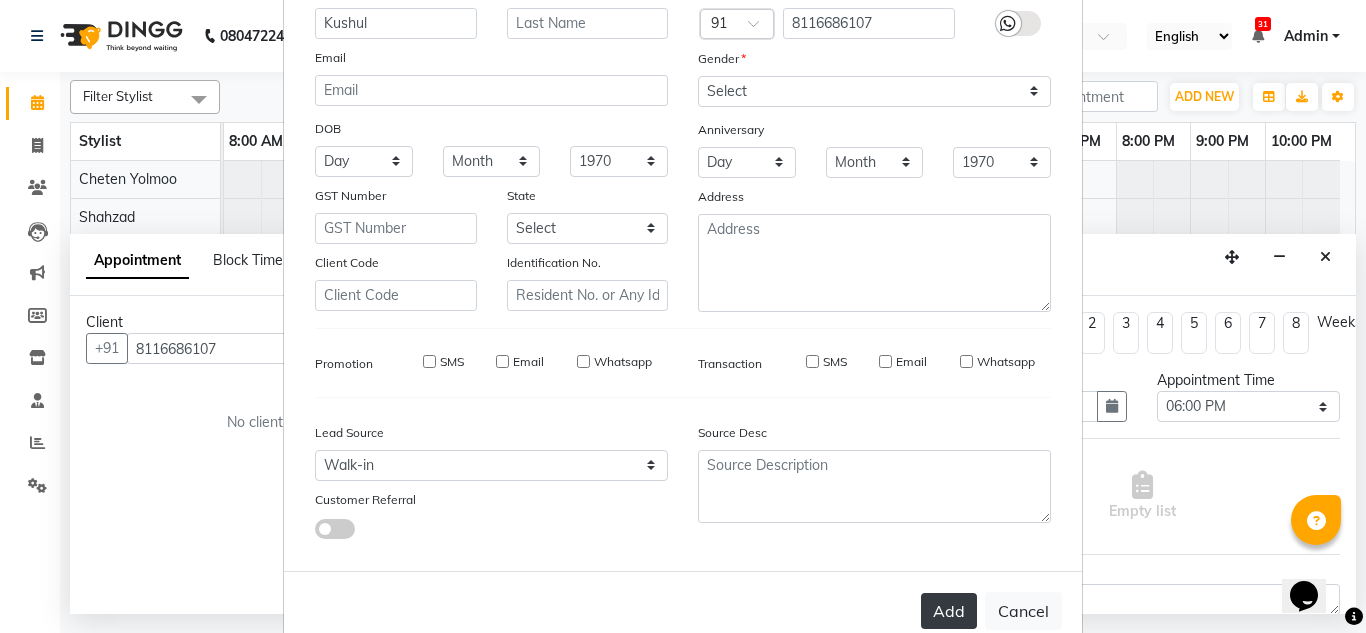 type 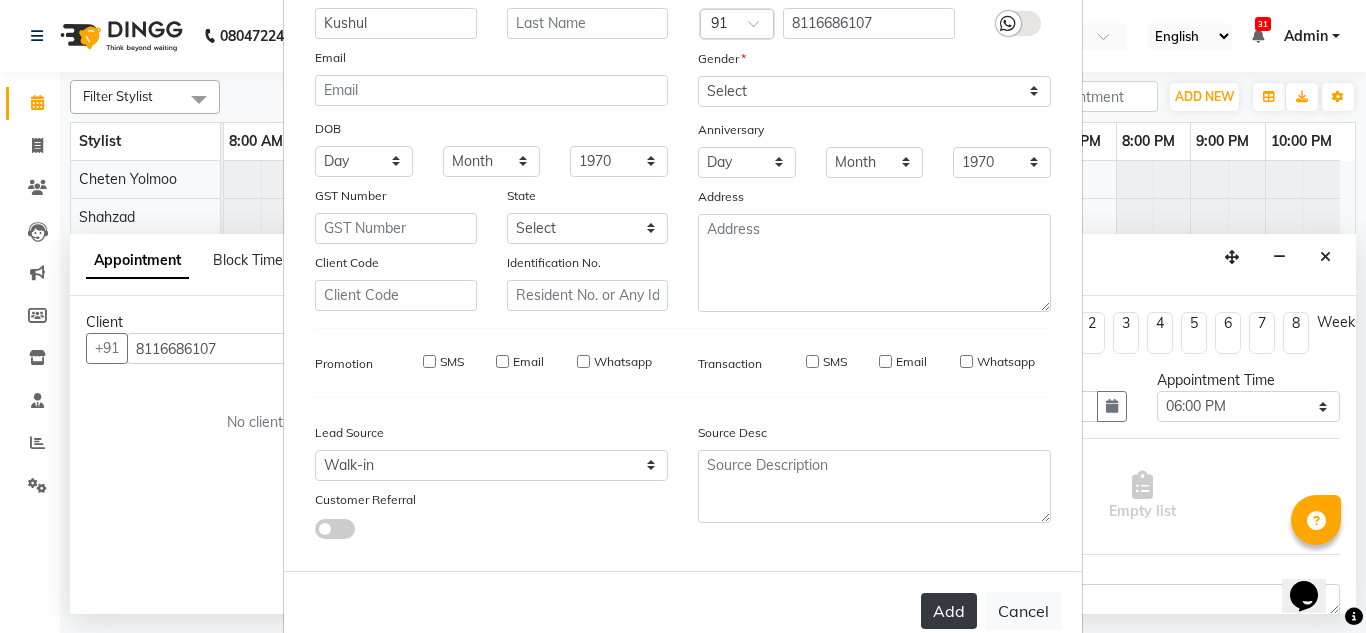 select 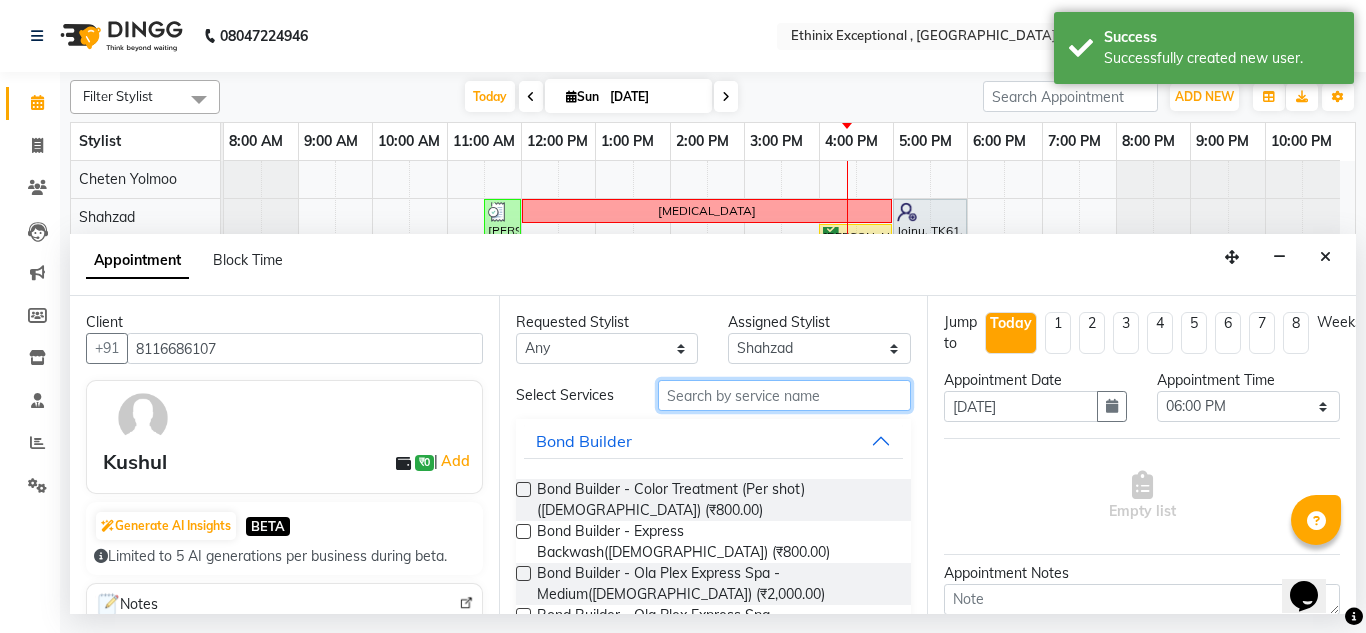 click at bounding box center (785, 395) 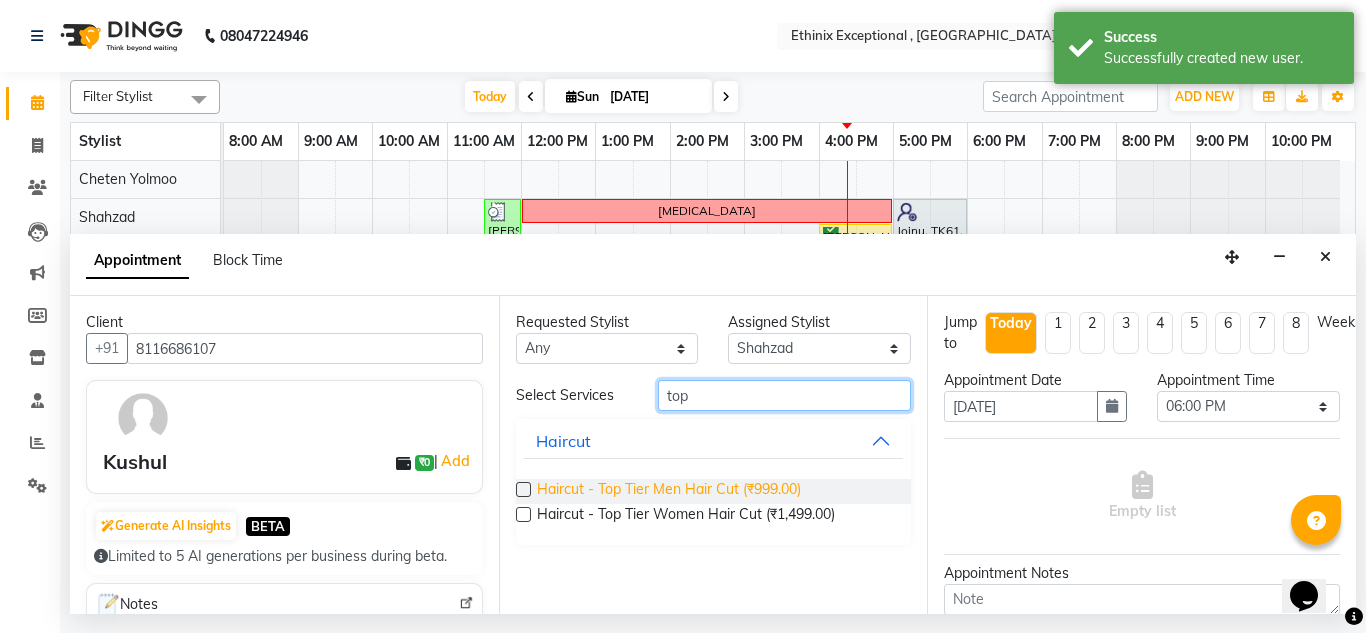 type on "top" 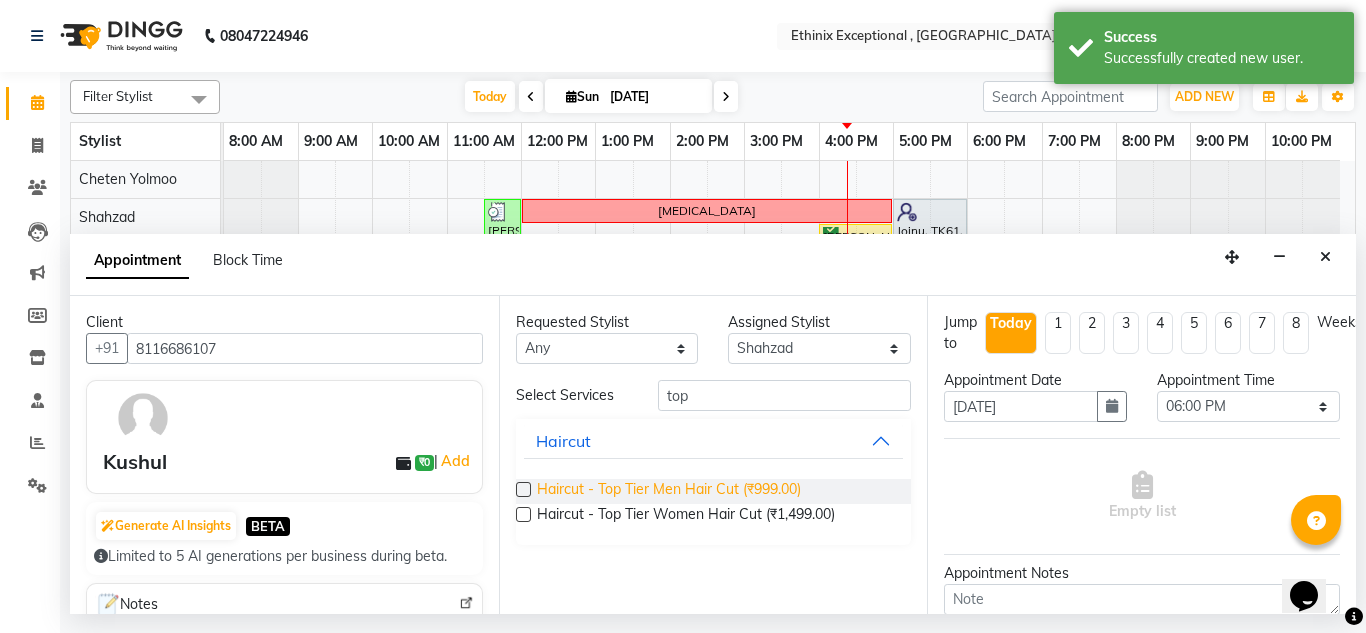 click on "Haircut - Top Tier Men Hair Cut (₹999.00)" at bounding box center (669, 491) 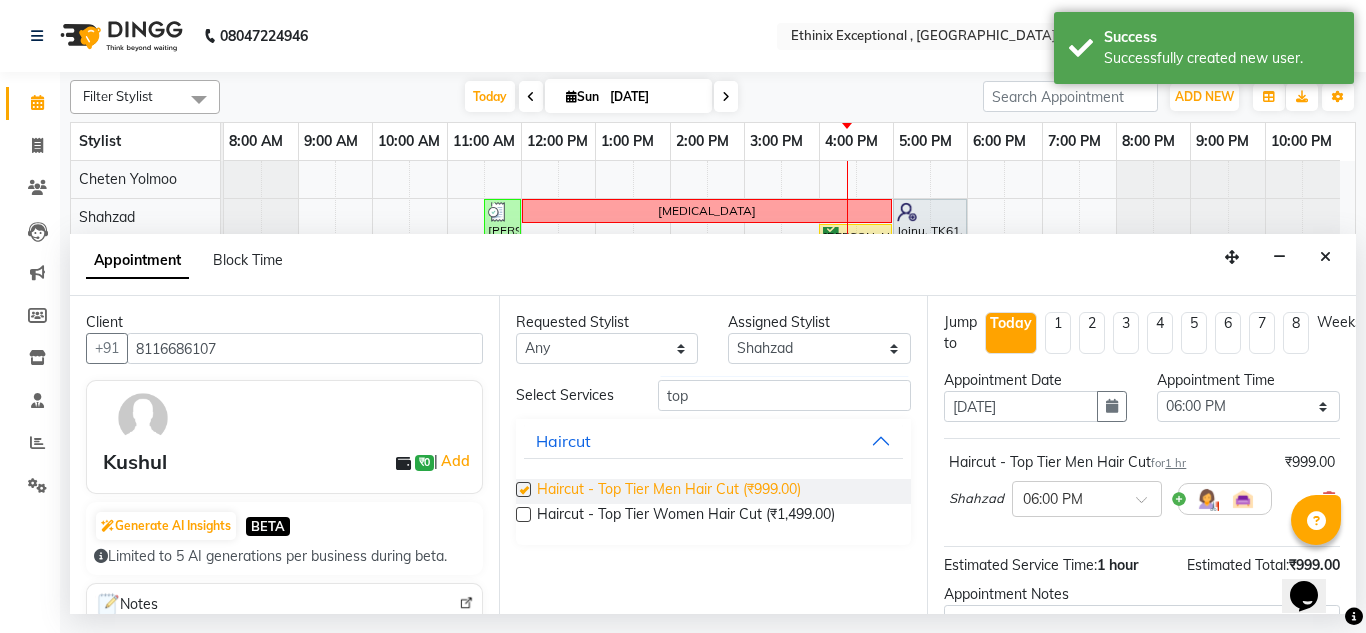 checkbox on "false" 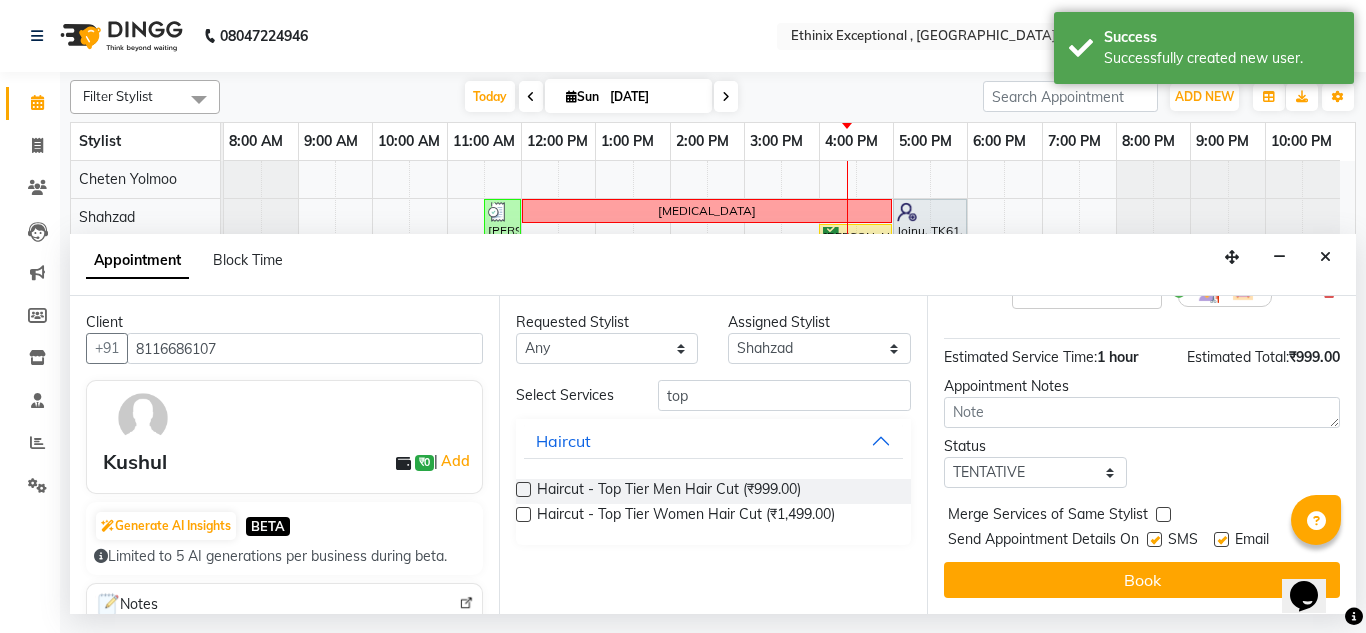 click at bounding box center [1221, 539] 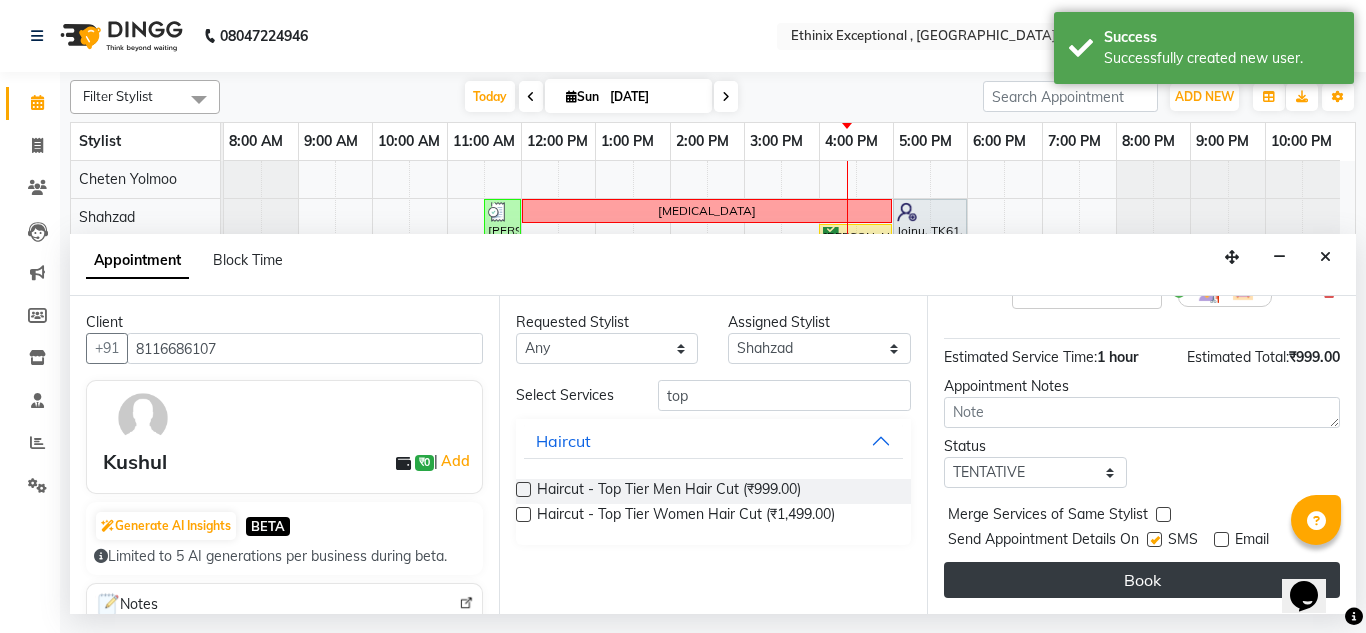 click on "Book" at bounding box center [1142, 580] 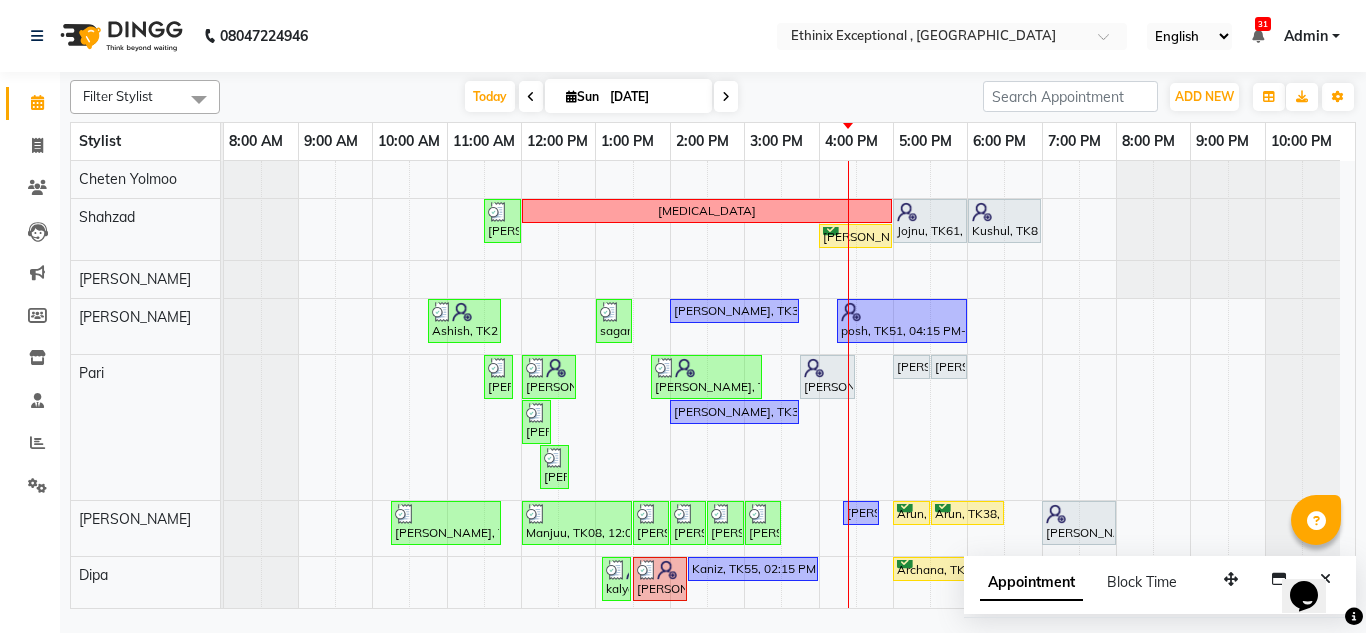 scroll, scrollTop: 365, scrollLeft: 0, axis: vertical 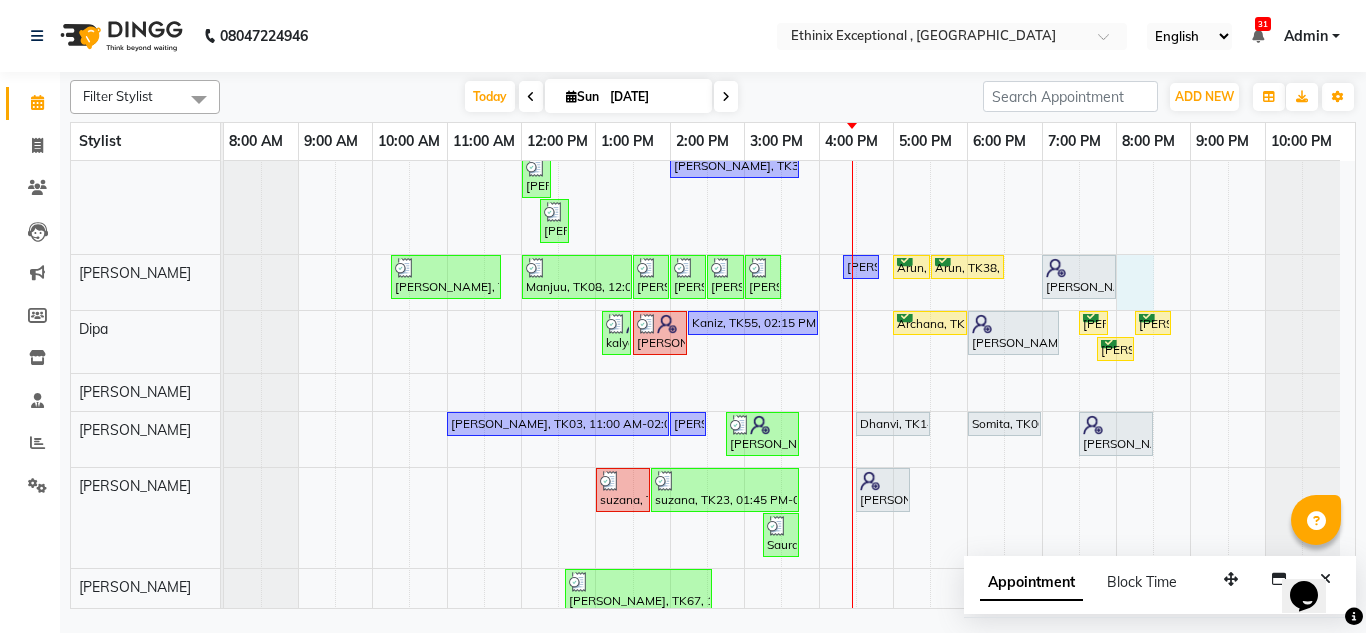 click on "[PERSON_NAME], TK24, 11:30 AM-12:00 PM, Haircut - [PERSON_NAME] Trim  [MEDICAL_DATA]      Jojnu, TK61, 05:00 PM-06:00 PM, Haircut - Premier Women Hair Cut     Kushul, TK85, 06:00 PM-07:00 PM, Haircut - Top Tier Men Hair Cut     [PERSON_NAME], TK64, 04:00 PM-05:00 PM, Haircut - Top Tier Women Hair Cut       Ashish, TK21, 10:45 AM-11:45 AM, Stimulate - Head Massage (Men),Threading - Eye Brows     sagar, TK30, 01:00 PM-01:30 PM, Threading - Eye Brows,Threading- Upper Lips    [PERSON_NAME], TK33, 02:00 PM-03:45 PM, Retuals - Power C Range(Unisex)     posh, TK51, 04:15 PM-06:00 PM, Retuals - Power Hyaluronic Range(Unisex)     [PERSON_NAME], TK31, 11:30 AM-11:45 AM, Threading - Eye Brows     [PERSON_NAME], TK34, 12:00 PM-12:45 PM, Manicure - Cafe H&F([DEMOGRAPHIC_DATA])     [PERSON_NAME], TK34, 01:45 PM-03:15 PM, Nail Extension - Gel Polish Removal([DEMOGRAPHIC_DATA]),Nail Extension - Gel Polish([DEMOGRAPHIC_DATA])     [PERSON_NAME], TK28, 03:45 PM-04:30 PM, Pedicure - Bombini(Unisex)    [PERSON_NAME], TK11, 05:00 PM-05:30 PM, Waxing - Full Legs([DEMOGRAPHIC_DATA])" at bounding box center (789, 989) 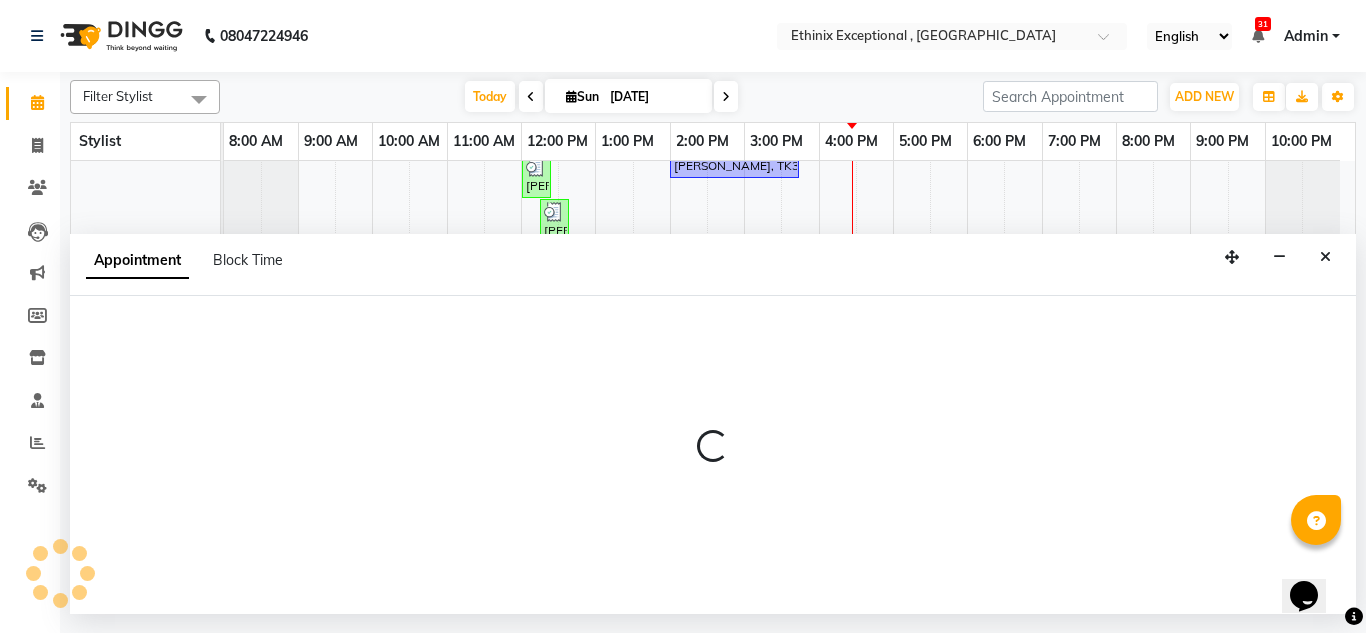 select on "31070" 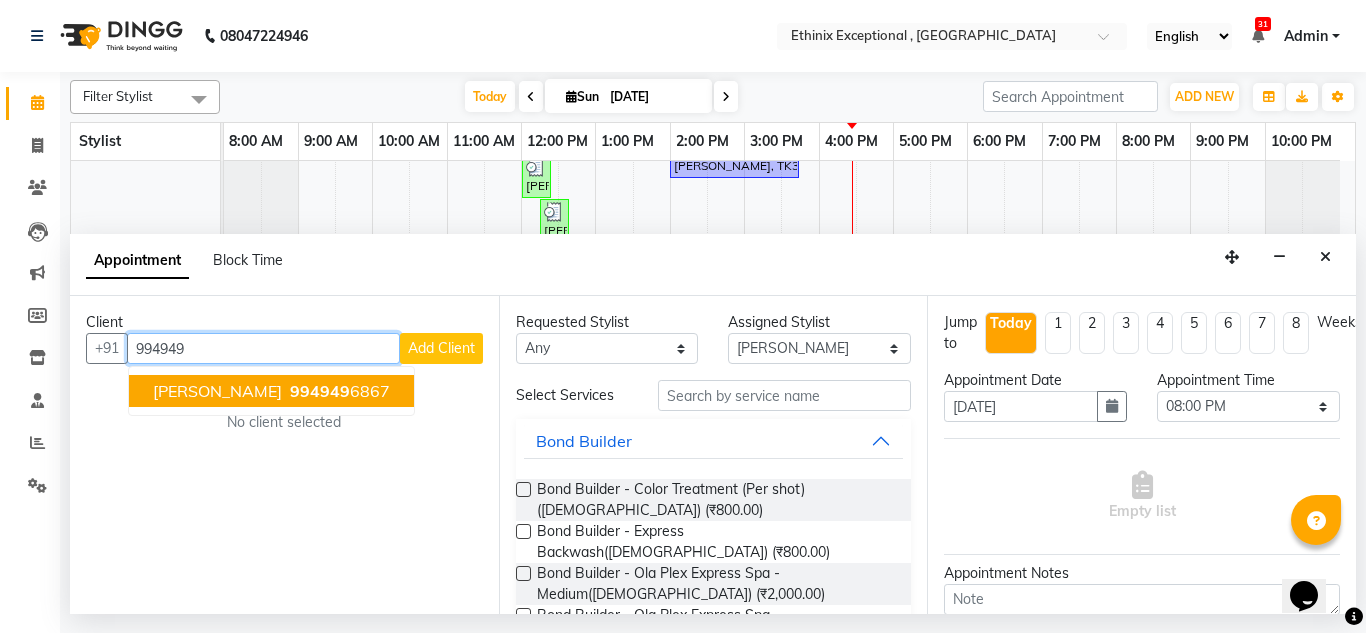 click on "994949" at bounding box center [320, 391] 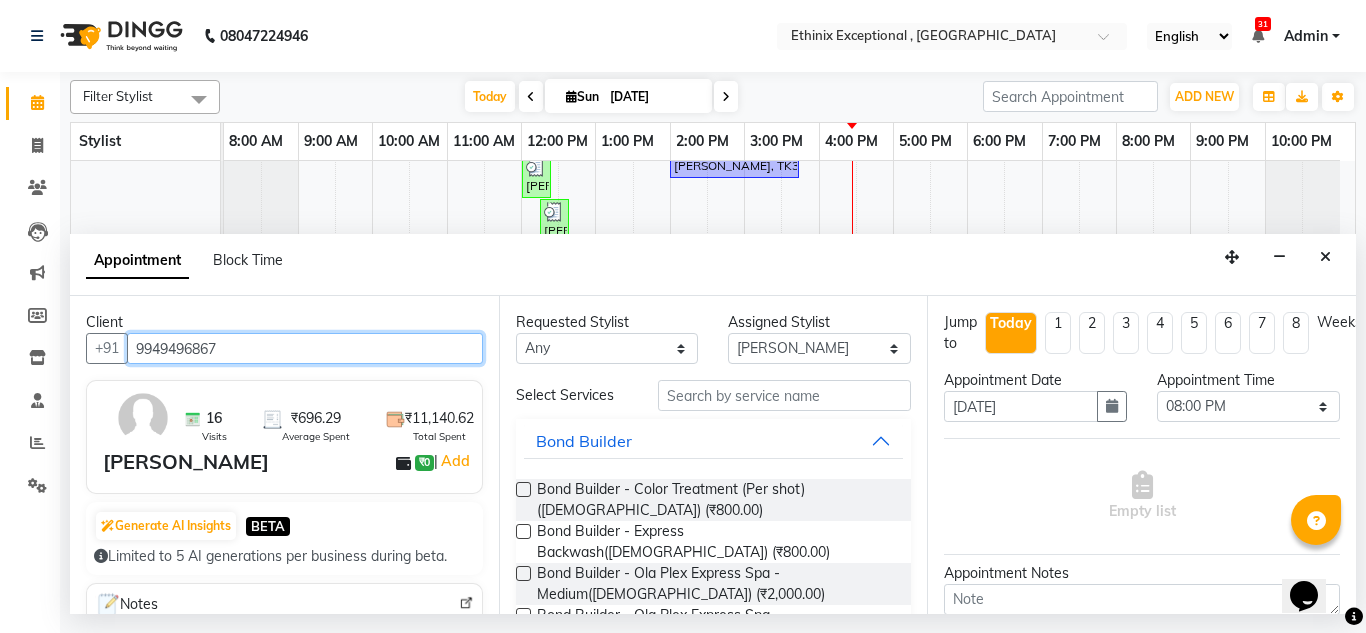 type on "9949496867" 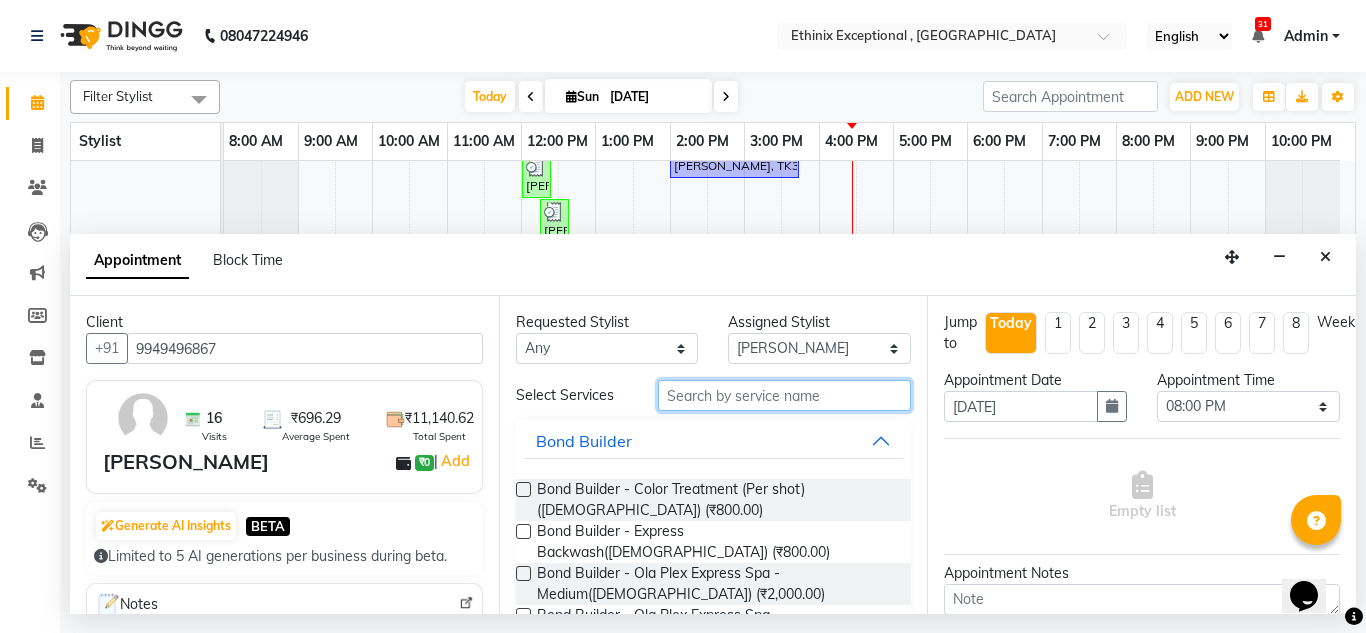 click at bounding box center (785, 395) 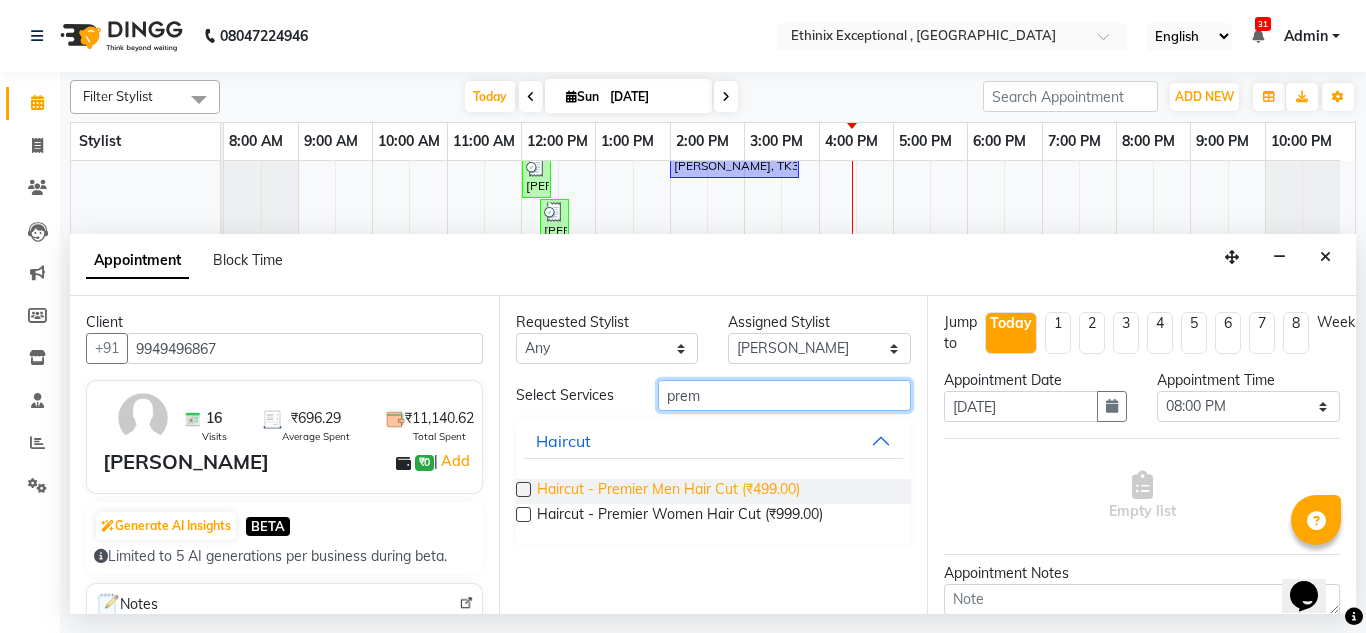 type on "prem" 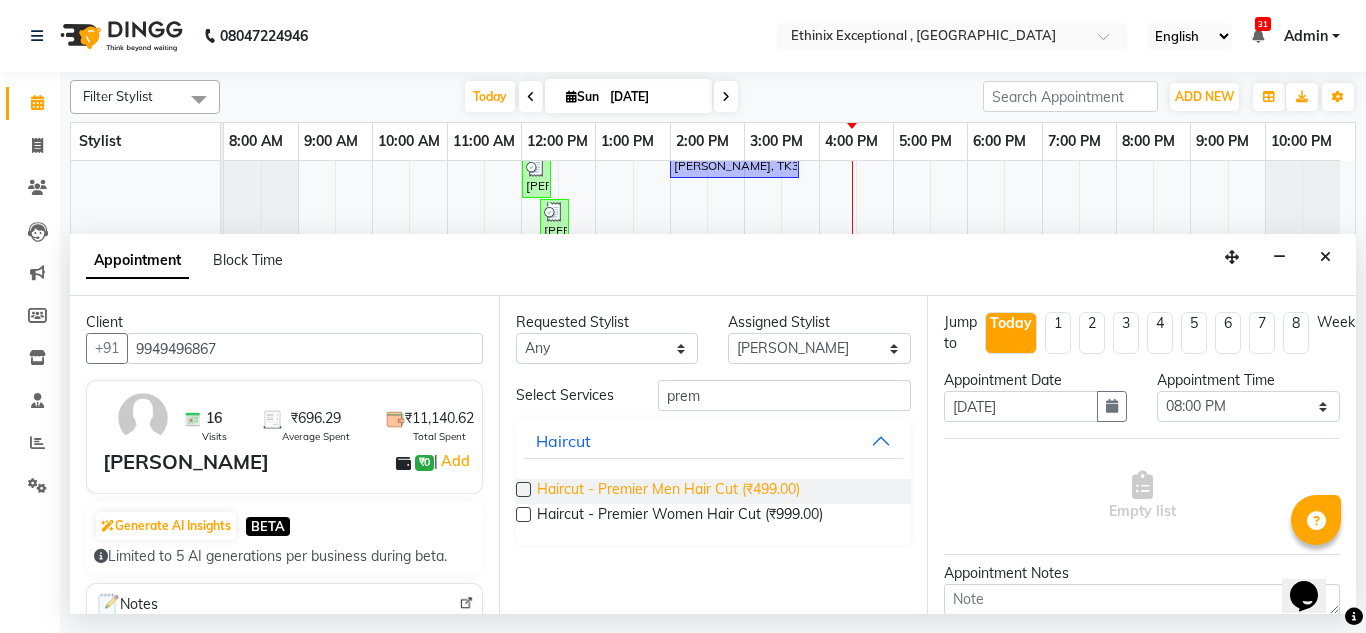 click on "Haircut - Premier Men Hair Cut  (₹499.00)" at bounding box center [668, 491] 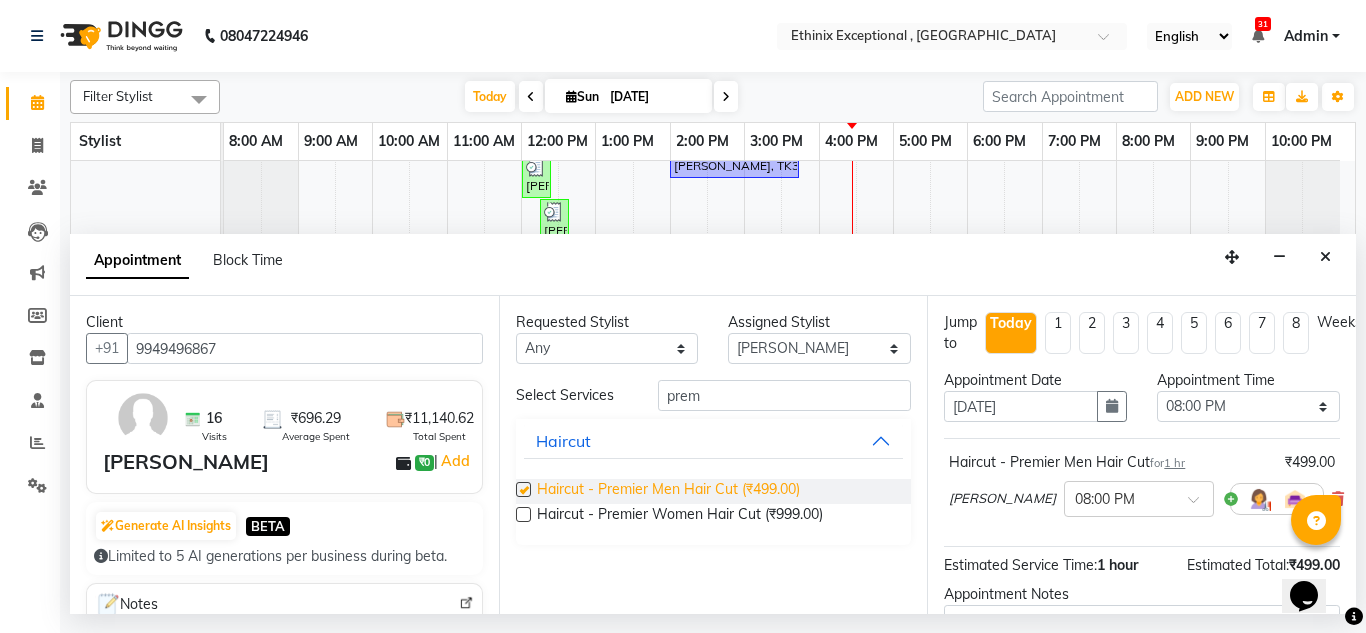 checkbox on "false" 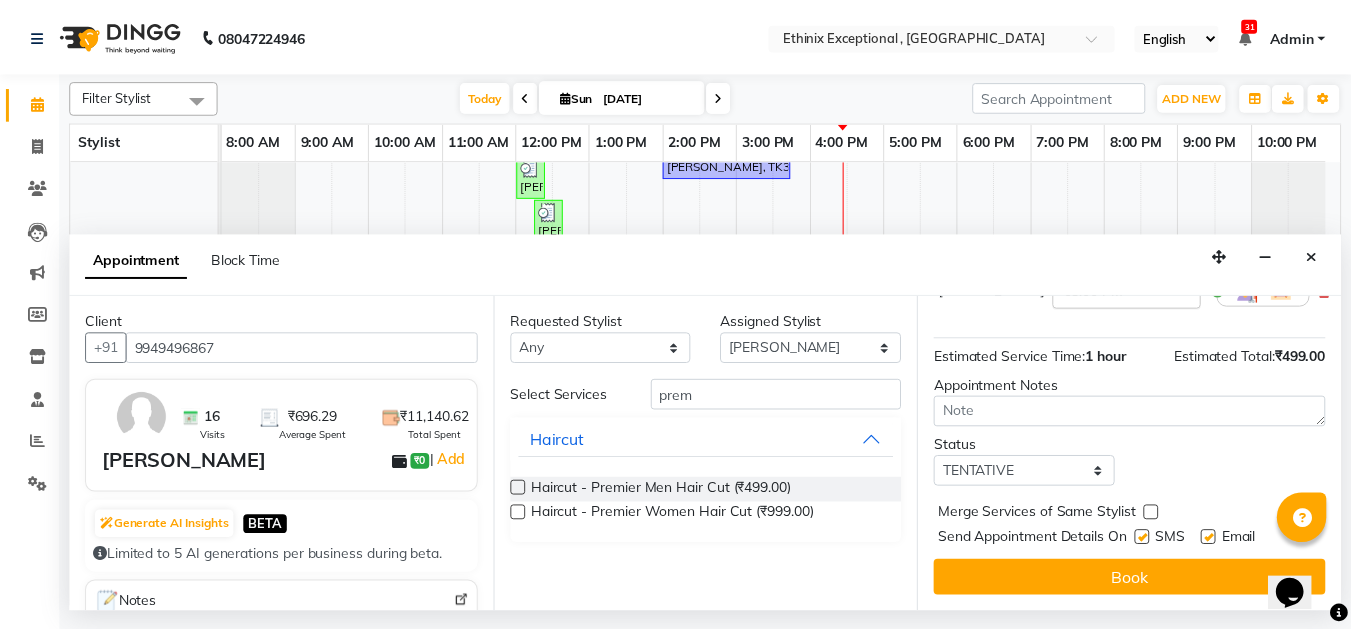 scroll, scrollTop: 221, scrollLeft: 0, axis: vertical 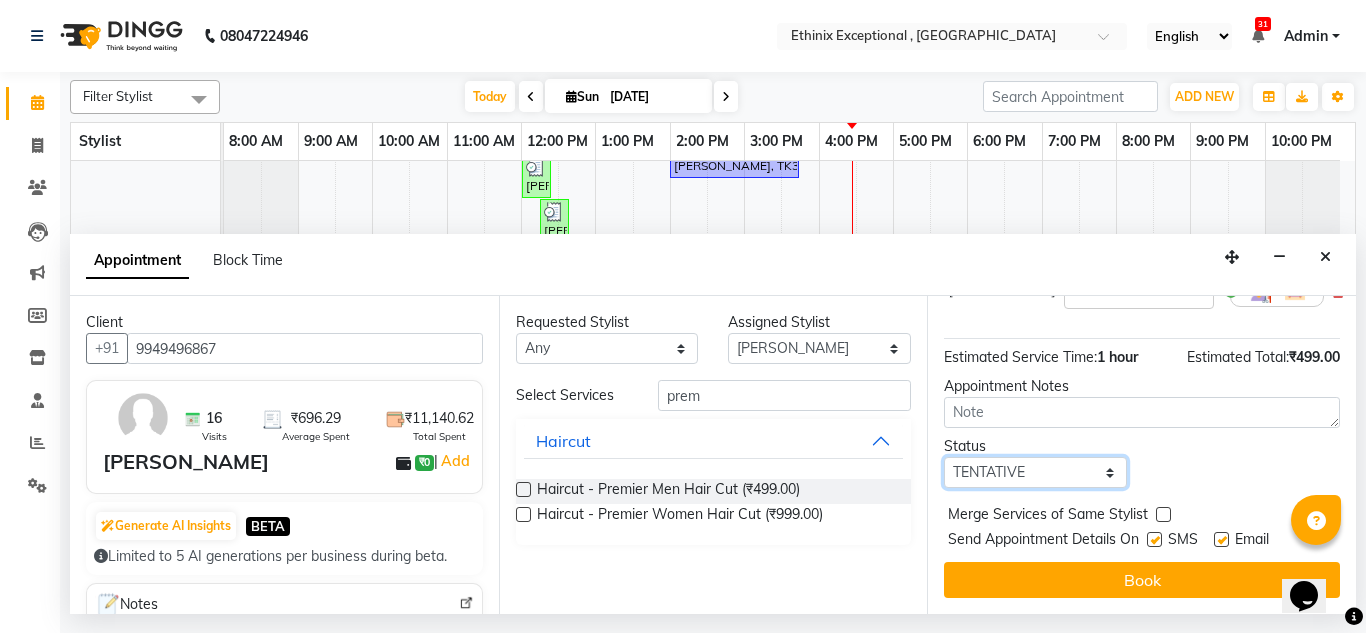click on "Select TENTATIVE CONFIRM CHECK-IN UPCOMING" at bounding box center (1035, 472) 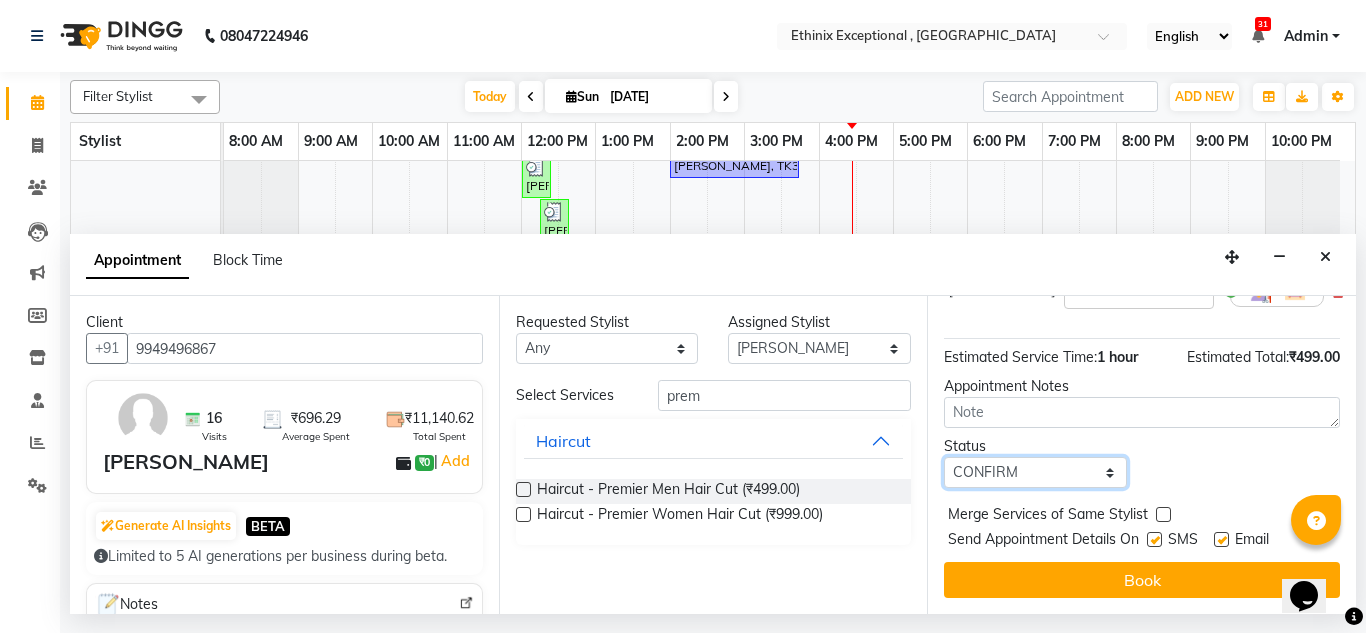 click on "Select TENTATIVE CONFIRM CHECK-IN UPCOMING" at bounding box center (1035, 472) 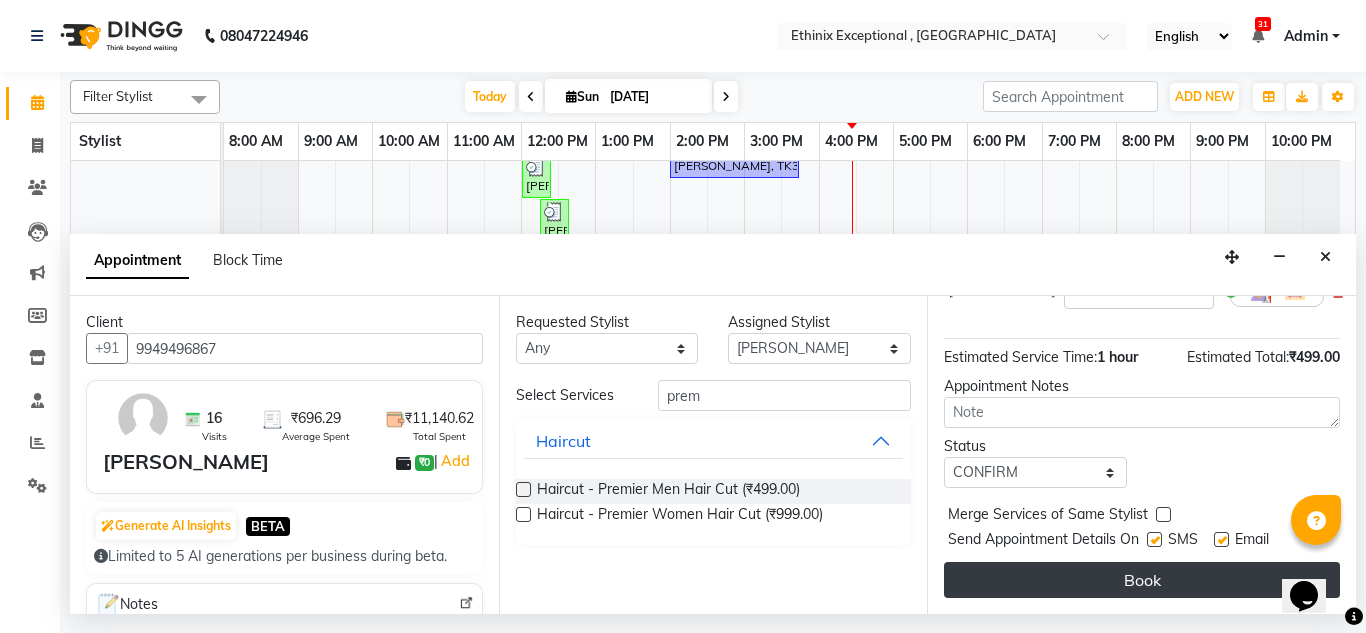 click on "Book" at bounding box center [1142, 580] 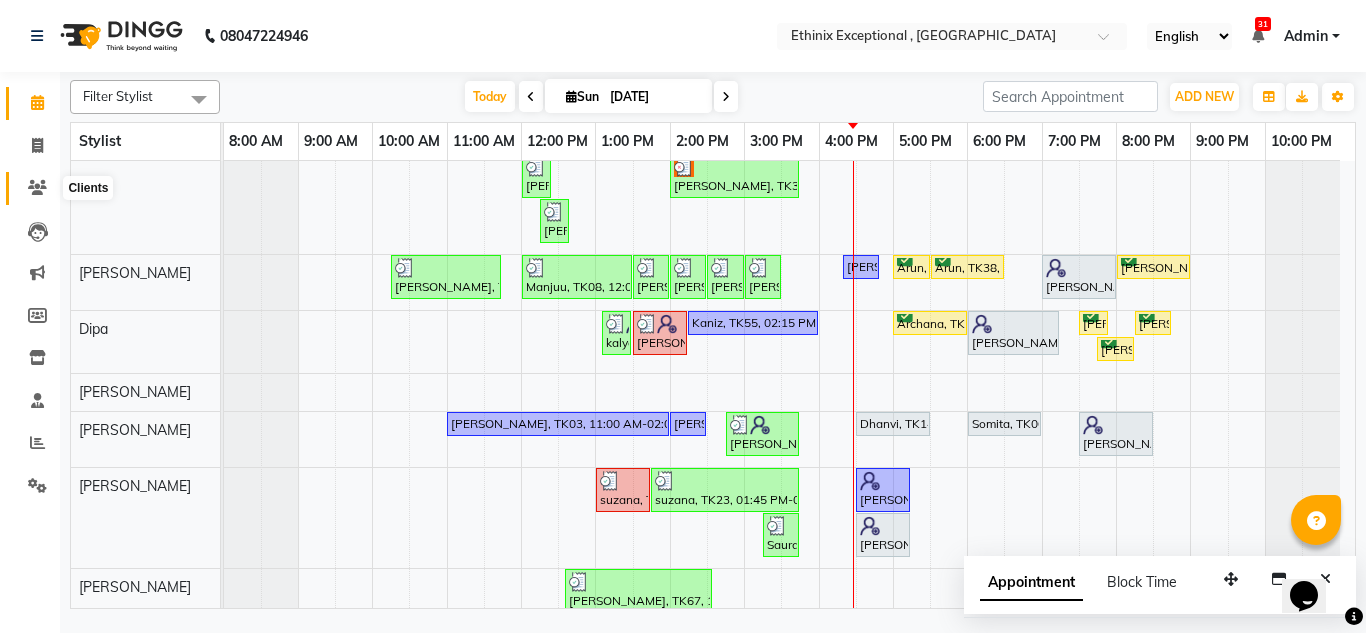 click 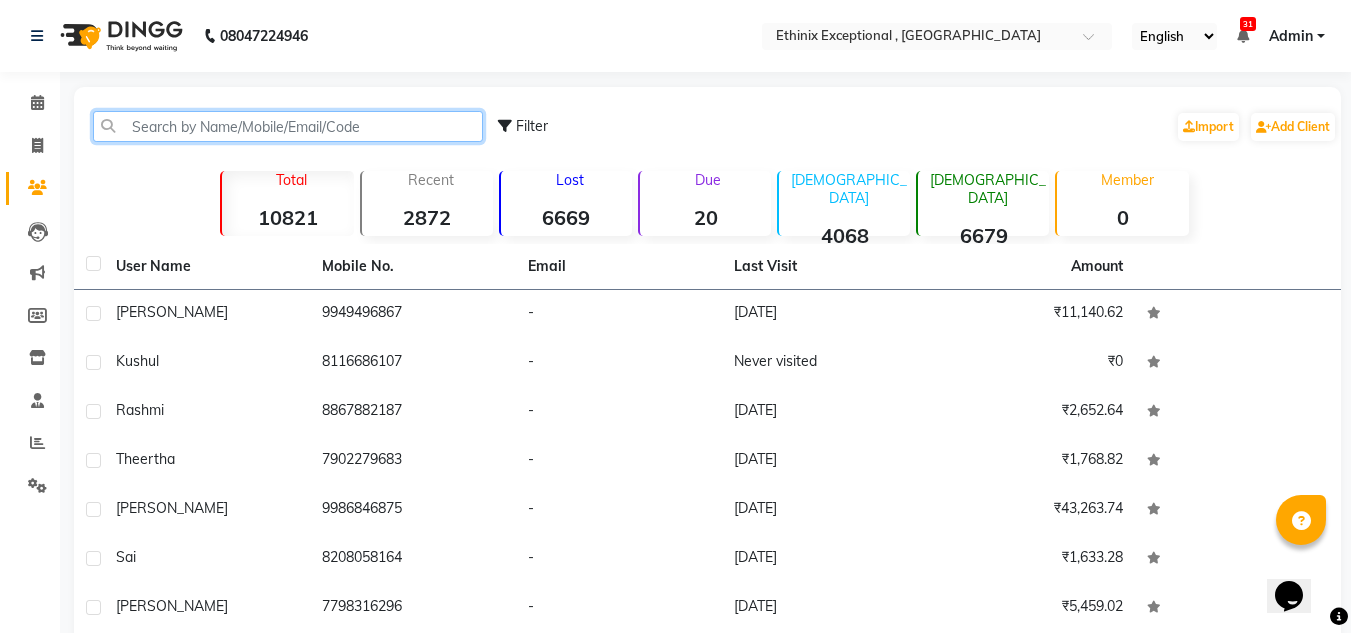 click 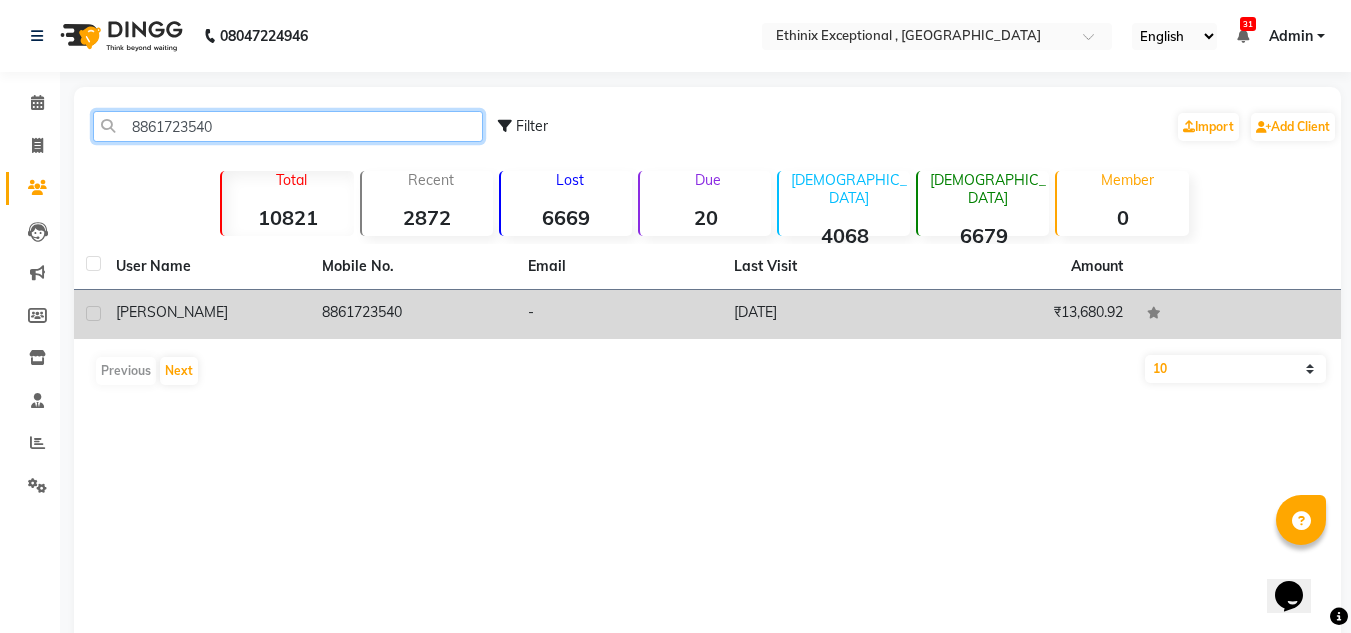 type on "8861723540" 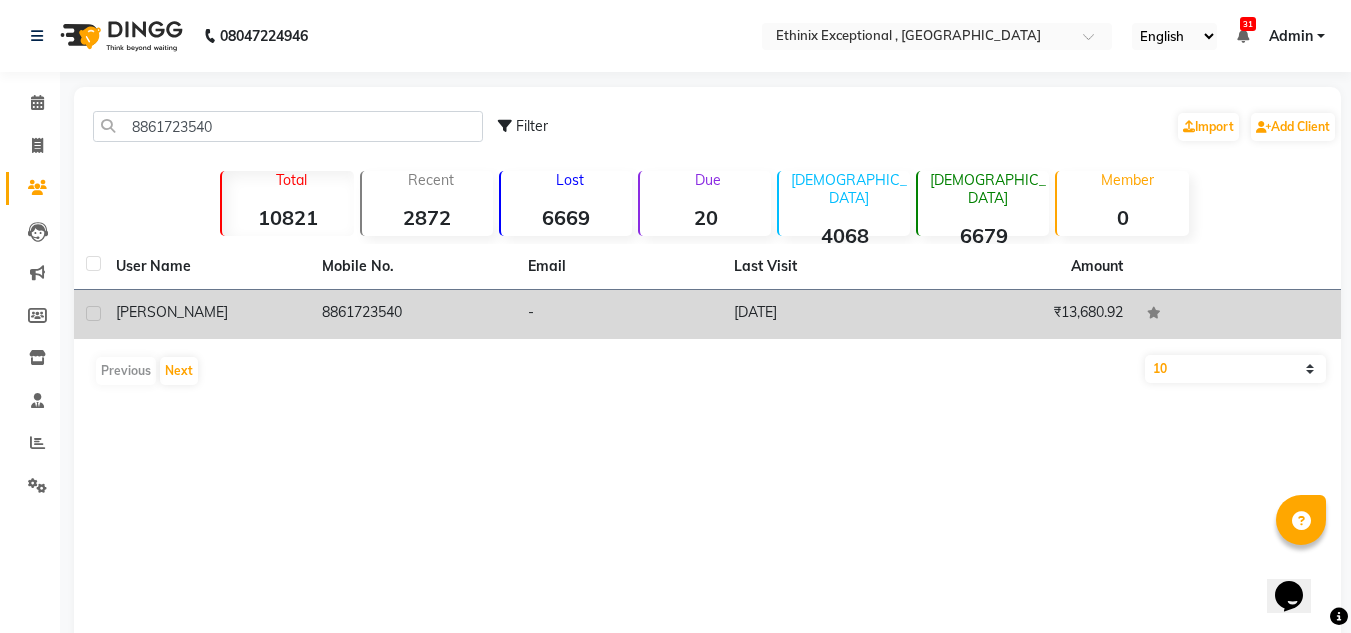 click on "[PERSON_NAME]" 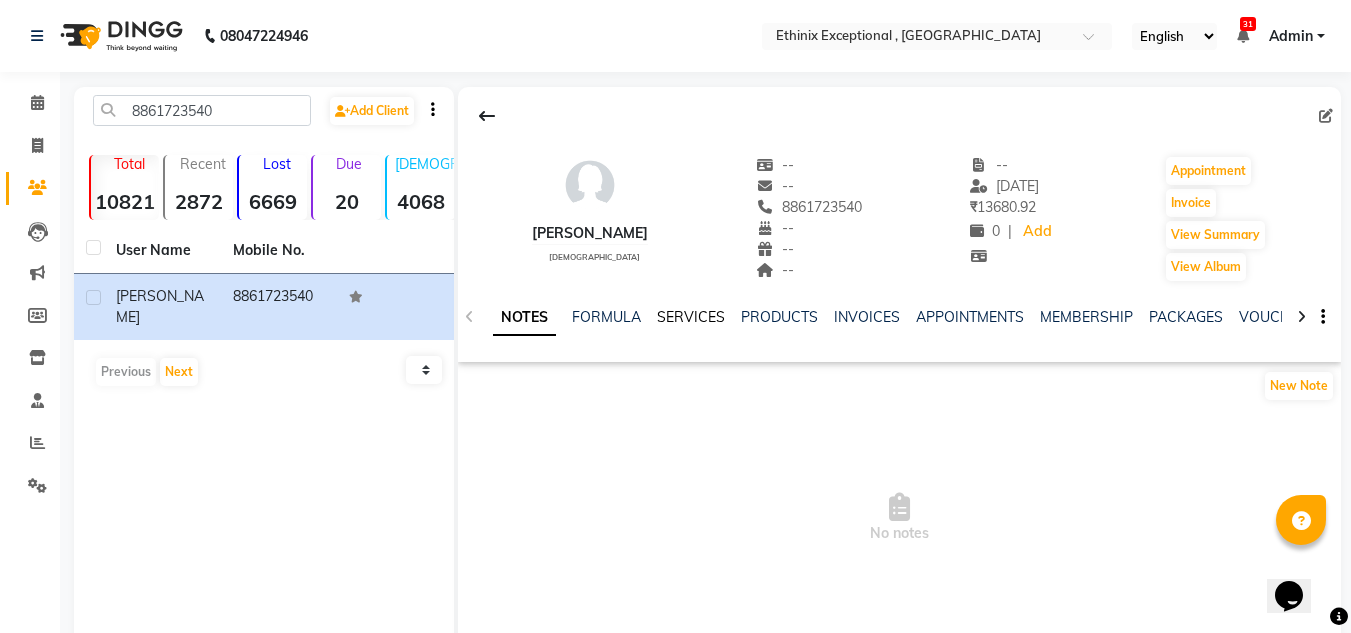 click on "SERVICES" 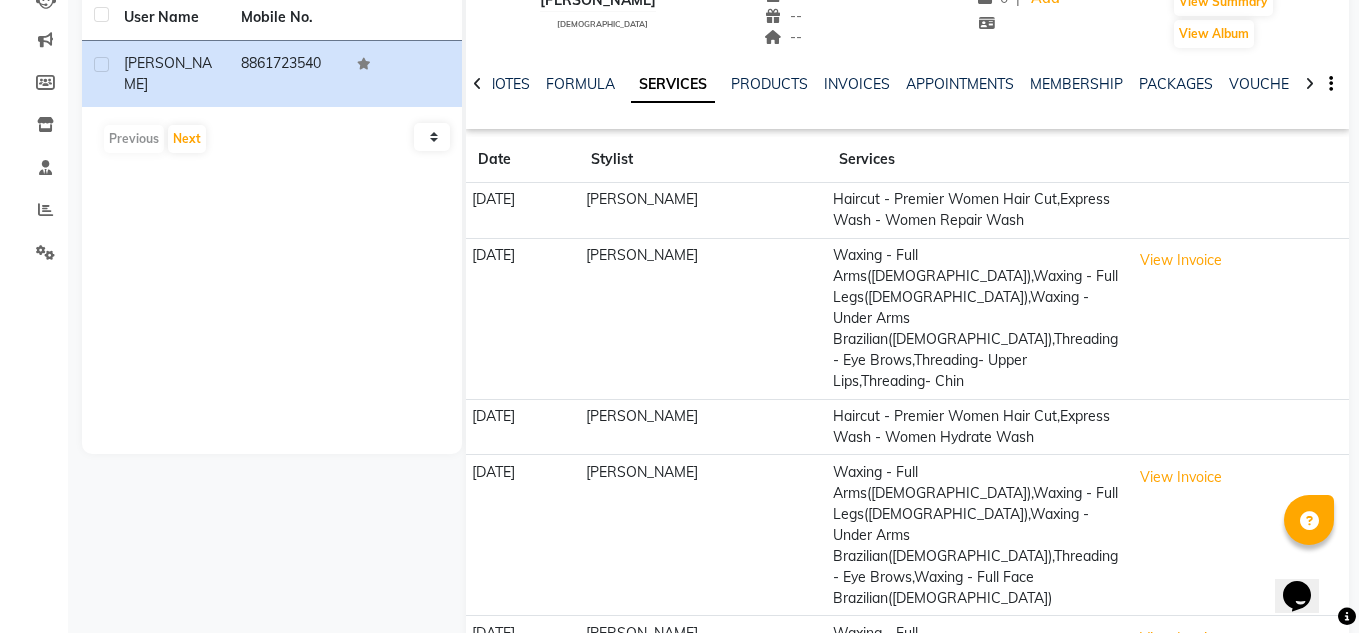 scroll, scrollTop: 0, scrollLeft: 0, axis: both 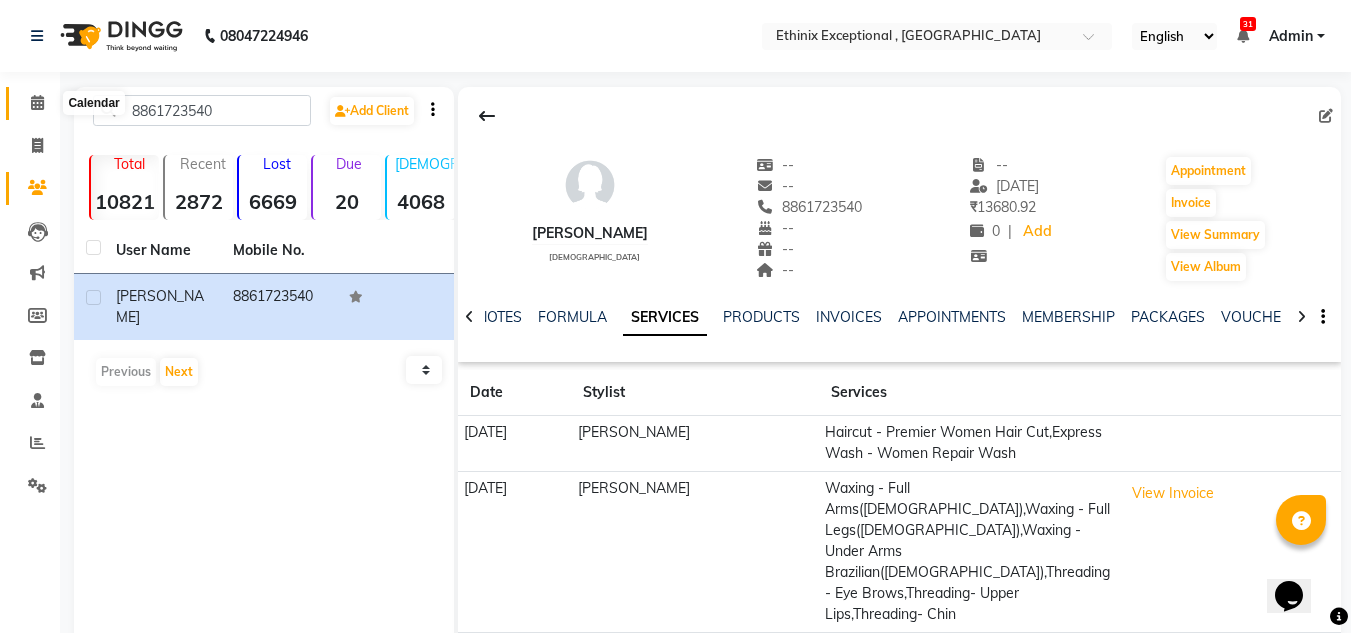 click 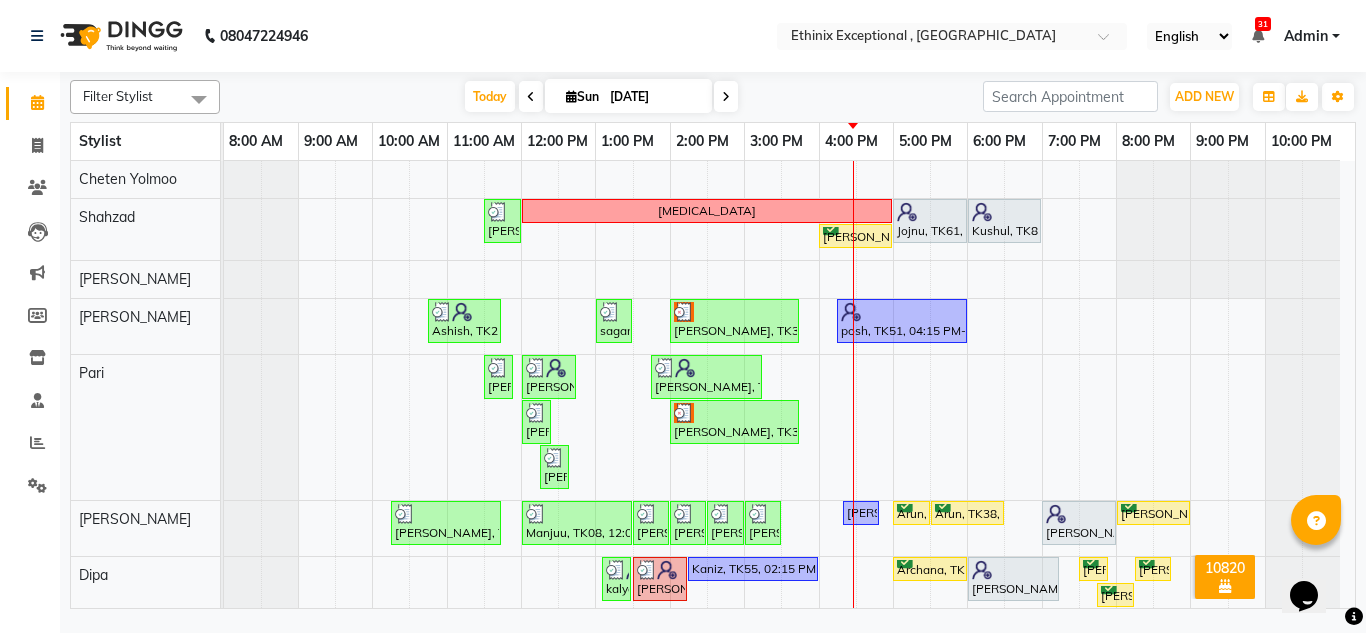scroll, scrollTop: 249, scrollLeft: 0, axis: vertical 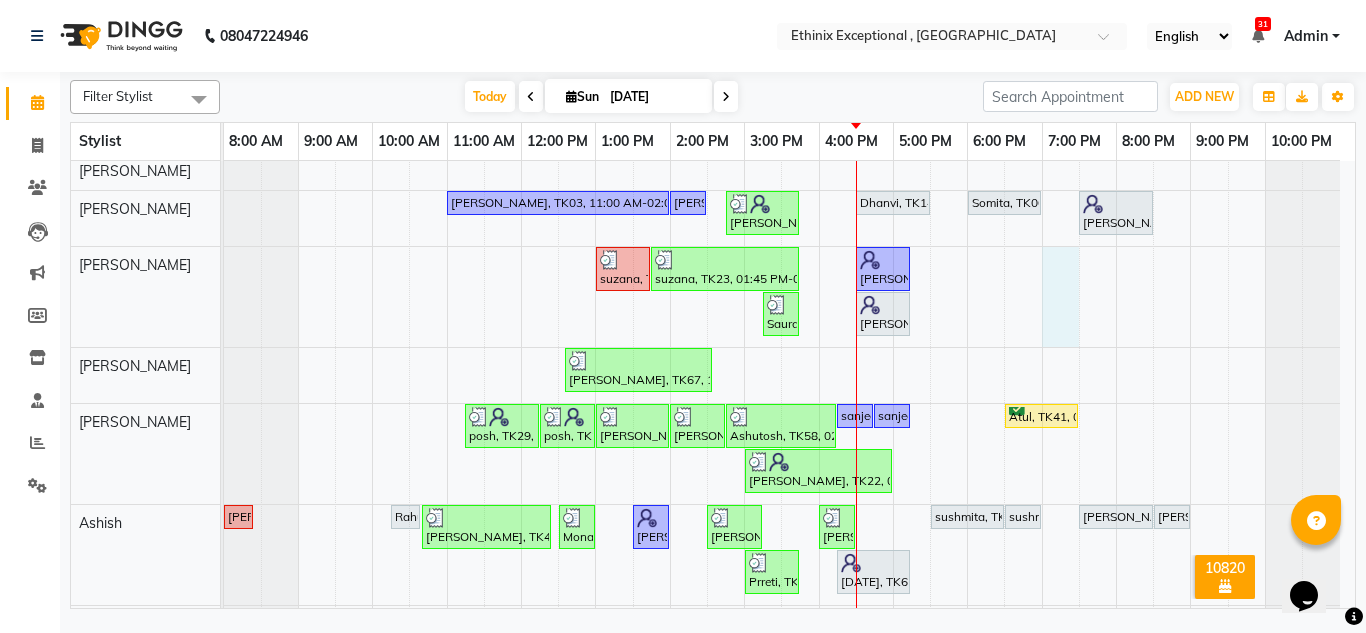click on "[PERSON_NAME], TK24, 11:30 AM-12:00 PM, Haircut - [PERSON_NAME] Trim  [MEDICAL_DATA]      Jojnu, TK61, 05:00 PM-06:00 PM, Haircut - Premier Women Hair Cut     Kushul, TK85, 06:00 PM-07:00 PM, Haircut - Top Tier Men Hair Cut     [PERSON_NAME], TK64, 04:00 PM-05:00 PM, Haircut - Top Tier Women Hair Cut       Ashish, TK21, 10:45 AM-11:45 AM, Stimulate - Head Massage (Men),Threading - Eye Brows     sagar, TK30, 01:00 PM-01:30 PM, Threading - Eye Brows,Threading- Upper Lips     [PERSON_NAME], TK33, 02:00 PM-03:45 PM, Retuals - Power C Range(Unisex)     posh, TK51, 04:15 PM-06:00 PM, Retuals - Power Hyaluronic Range(Unisex)     [PERSON_NAME], TK31, 11:30 AM-11:45 AM, Threading - Eye Brows     [PERSON_NAME], TK34, 12:00 PM-12:45 PM, Manicure - Cafe H&F([DEMOGRAPHIC_DATA])     [PERSON_NAME], TK34, 01:45 PM-03:15 PM, Nail Extension - Gel Polish Removal([DEMOGRAPHIC_DATA]),Nail Extension - Gel Polish([DEMOGRAPHIC_DATA])     [PERSON_NAME], TK05, 12:00 PM-12:15 PM, Threading - Eye Brows     [PERSON_NAME], TK33, 02:00 PM-03:45 PM, Retuals - Power C Range(Unisex)" at bounding box center (789, 745) 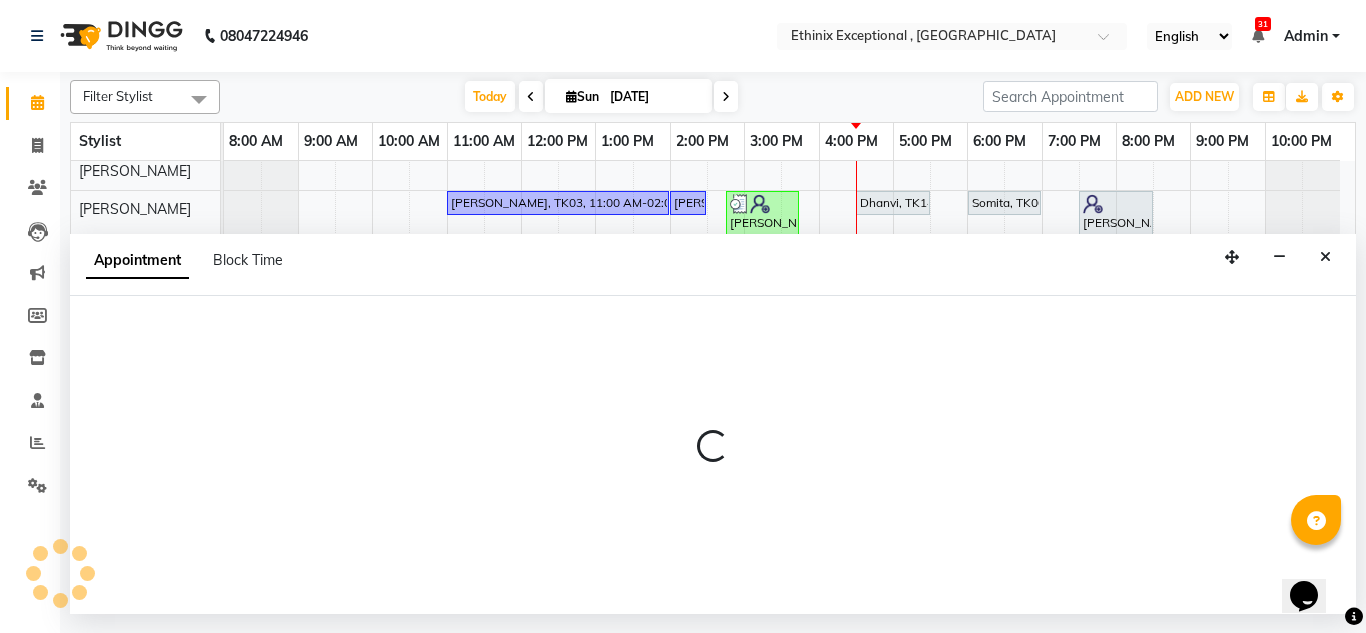 select on "58037" 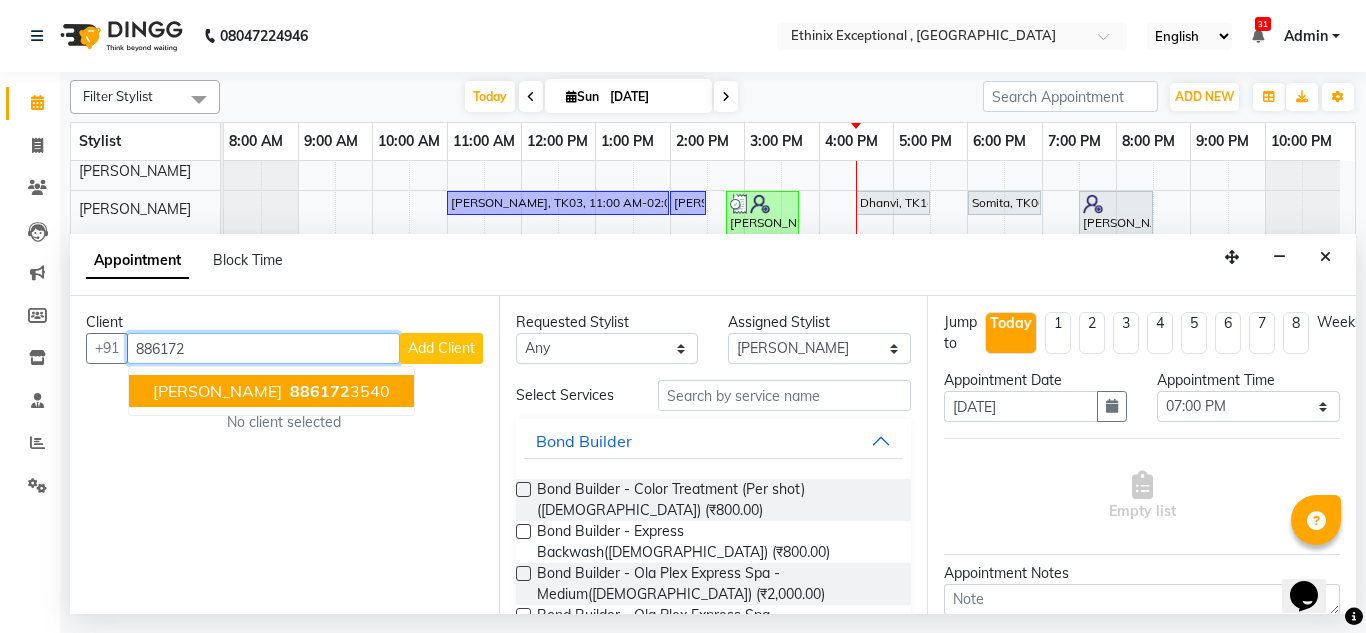 click on "886172 3540" at bounding box center [338, 391] 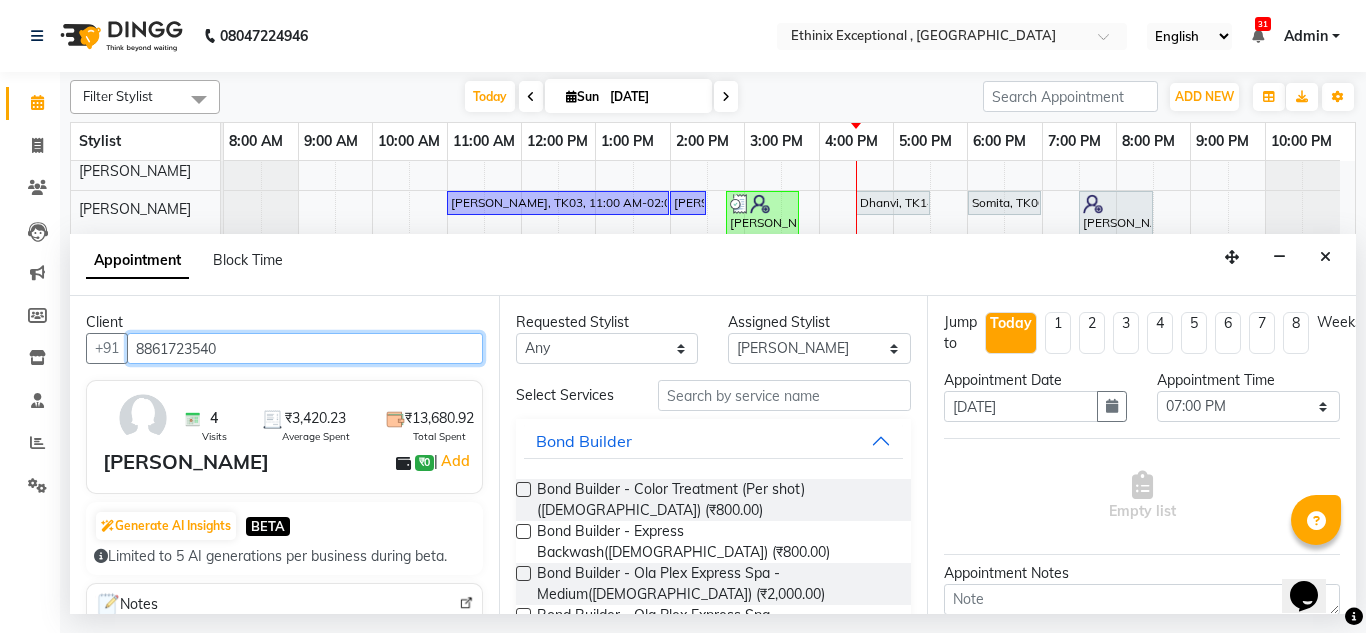 type on "8861723540" 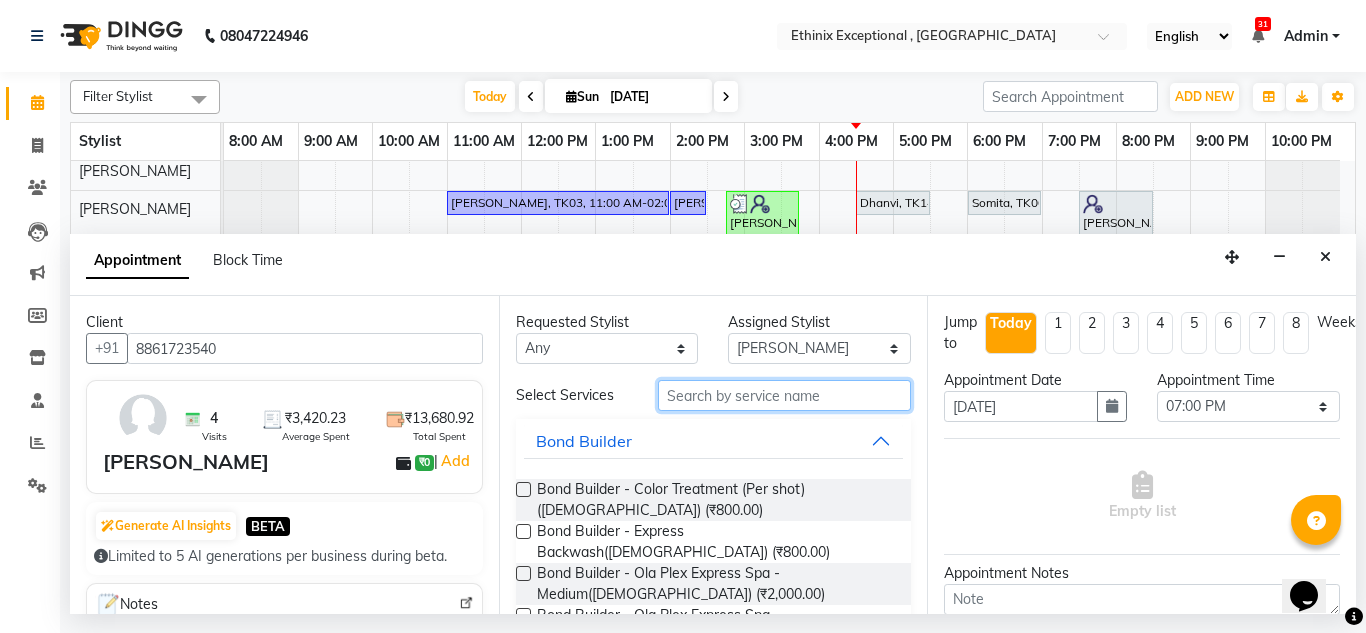 click at bounding box center (785, 395) 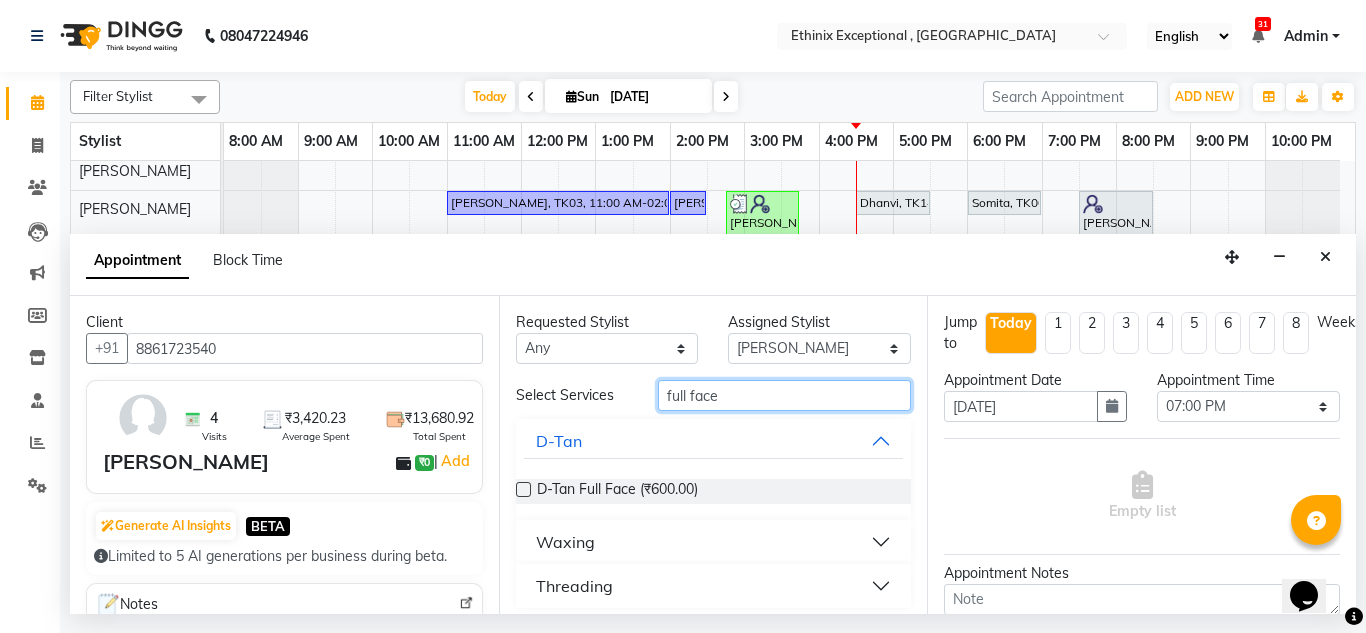 type on "full face" 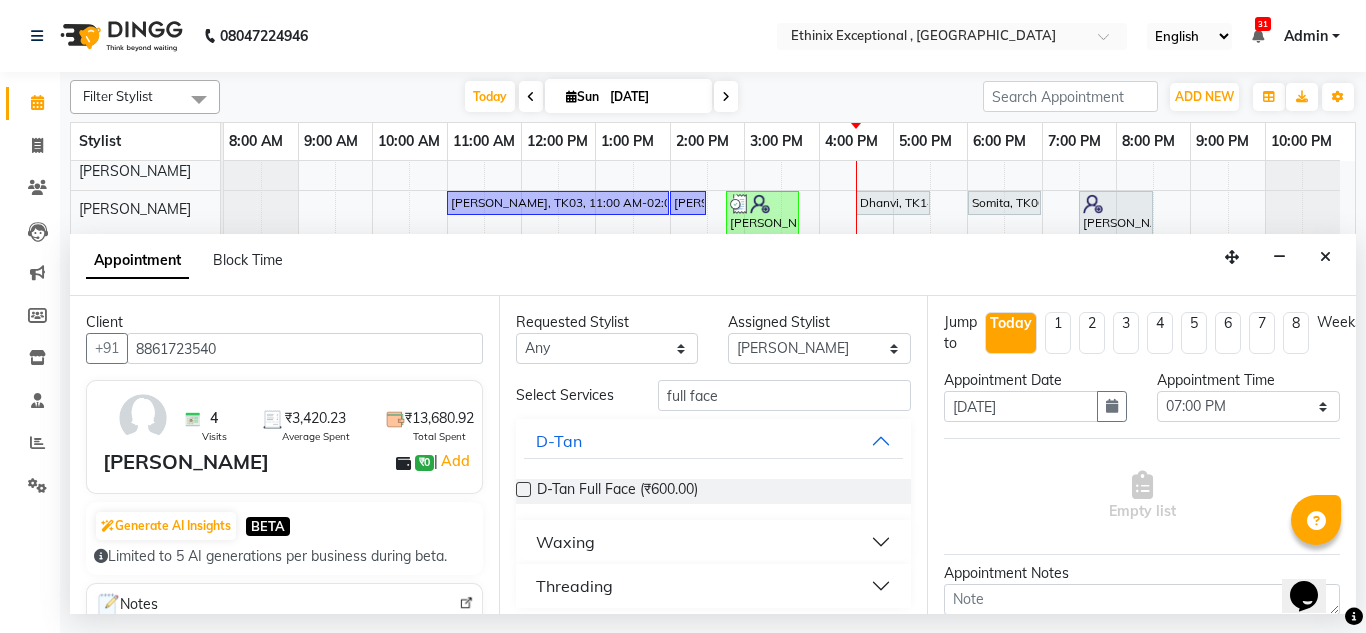 click on "Waxing" at bounding box center (714, 542) 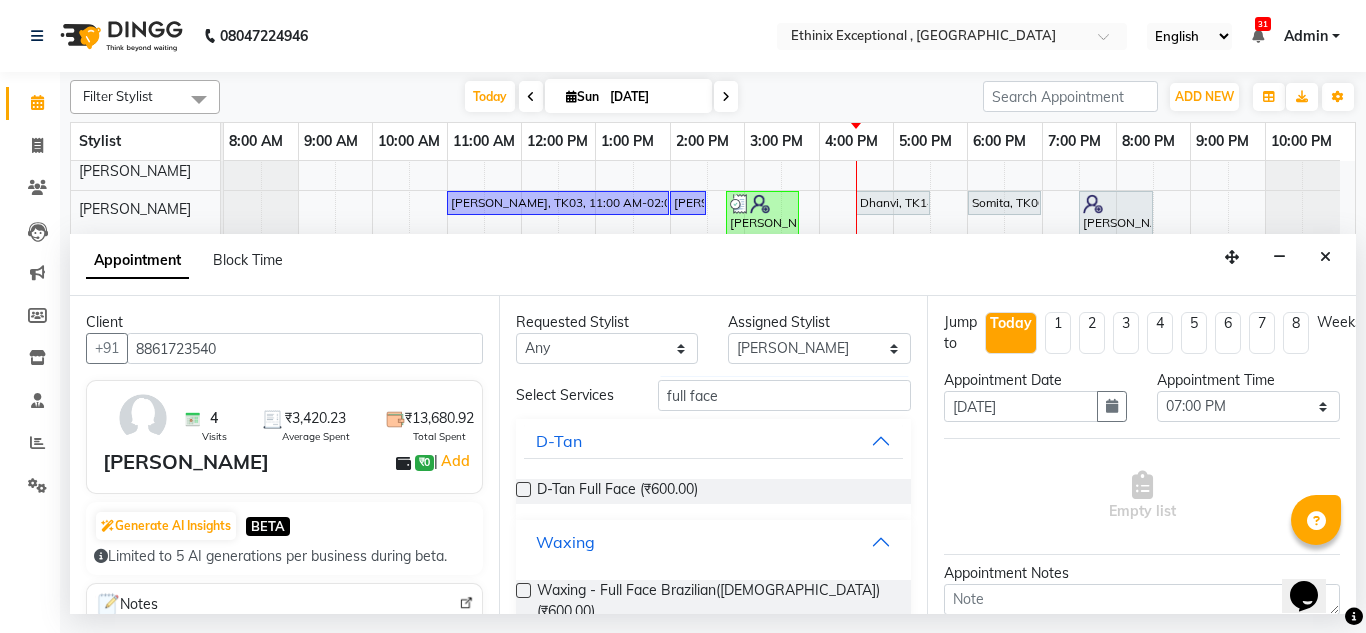 scroll, scrollTop: 67, scrollLeft: 0, axis: vertical 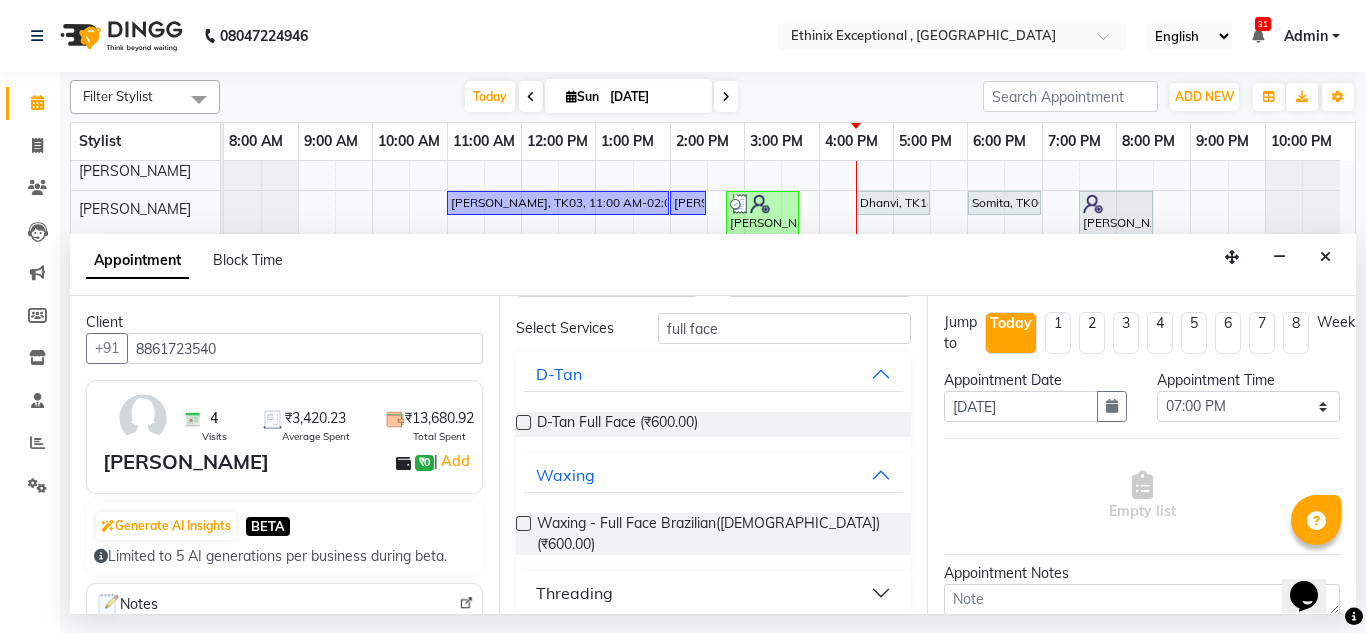 click on "Waxing - Full Face Brazilian([DEMOGRAPHIC_DATA]) (₹600.00)" at bounding box center [716, 534] 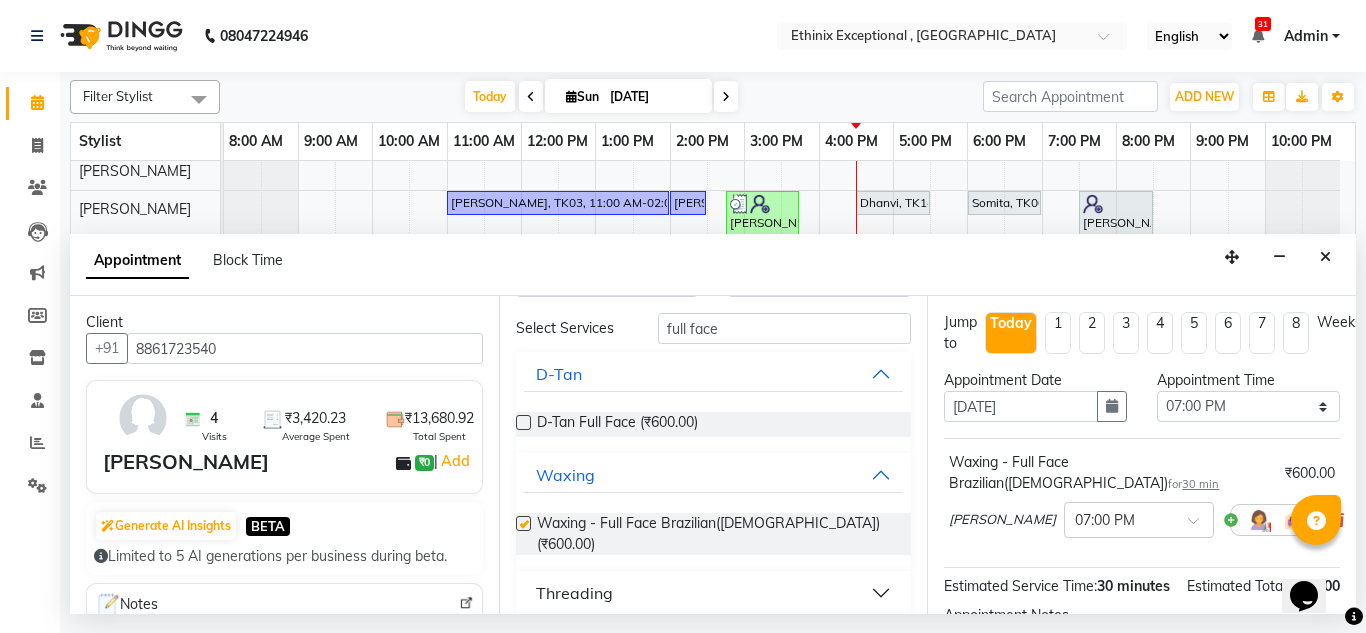 checkbox on "false" 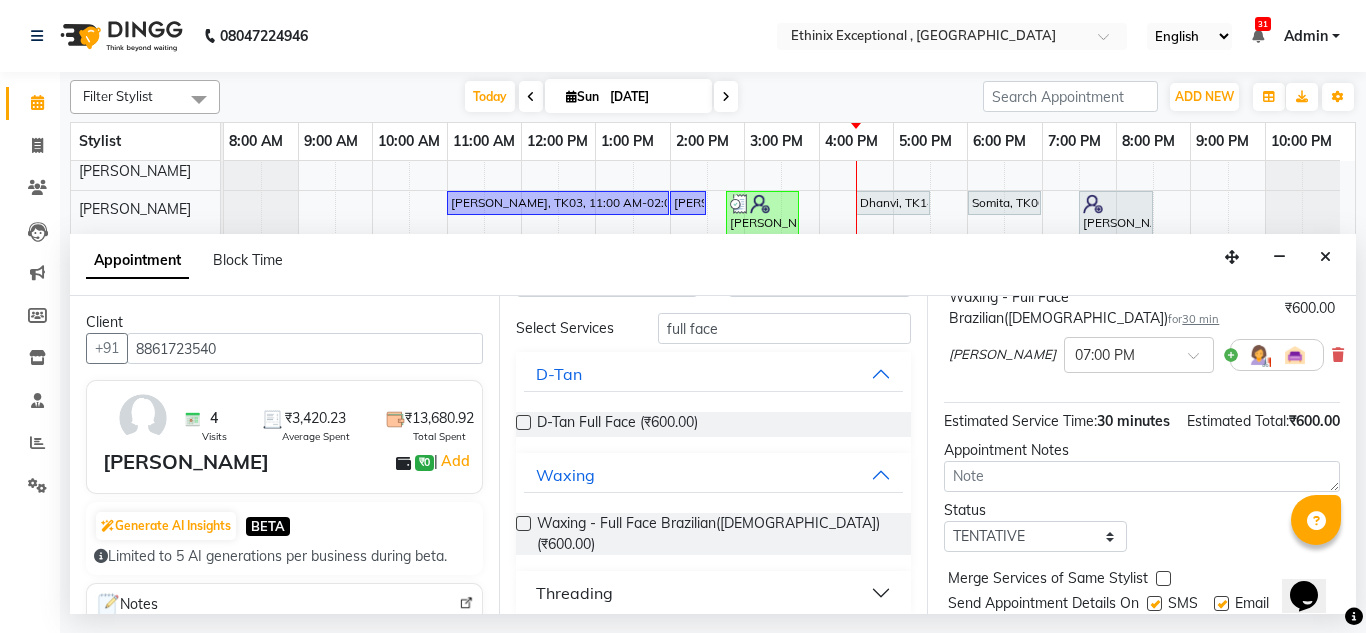 scroll, scrollTop: 166, scrollLeft: 0, axis: vertical 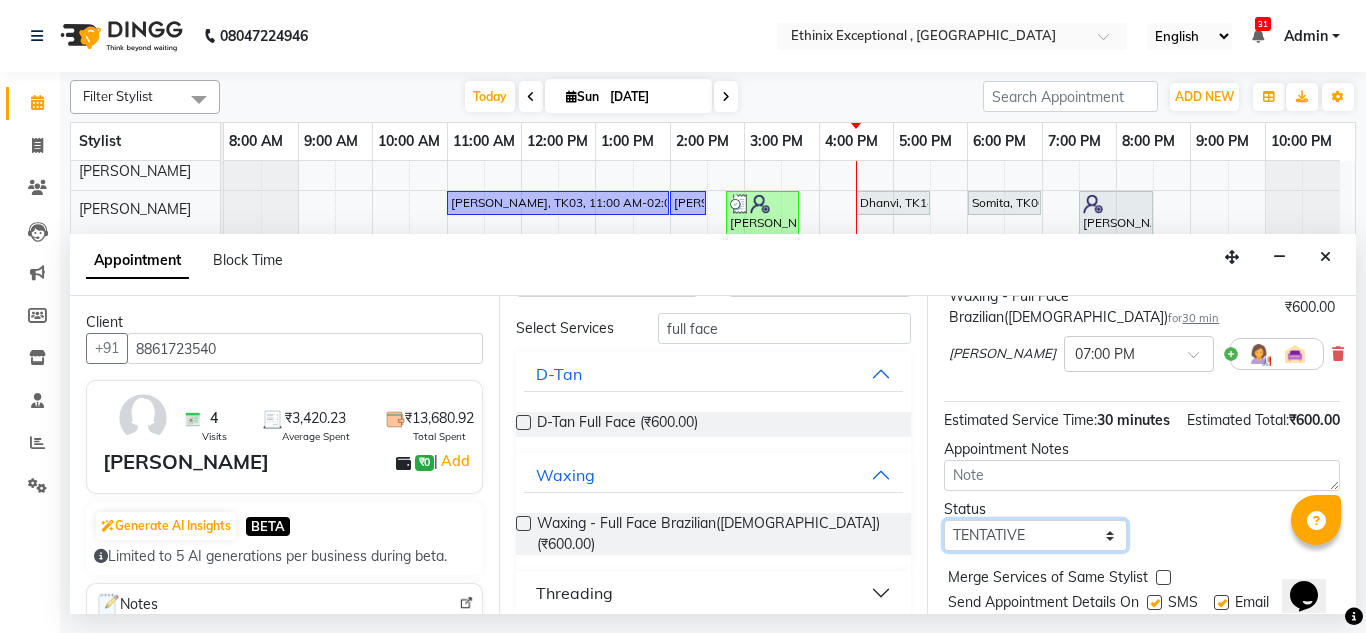 click on "Select TENTATIVE CONFIRM CHECK-IN UPCOMING" at bounding box center (1035, 535) 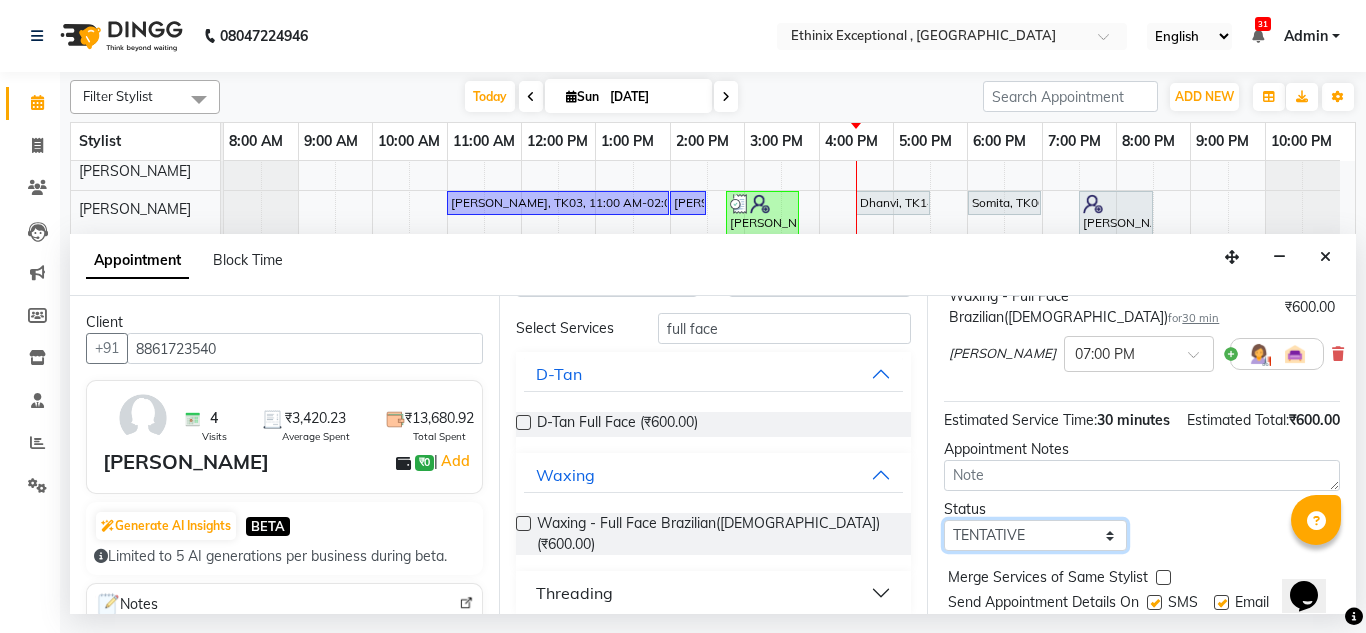 select on "confirm booking" 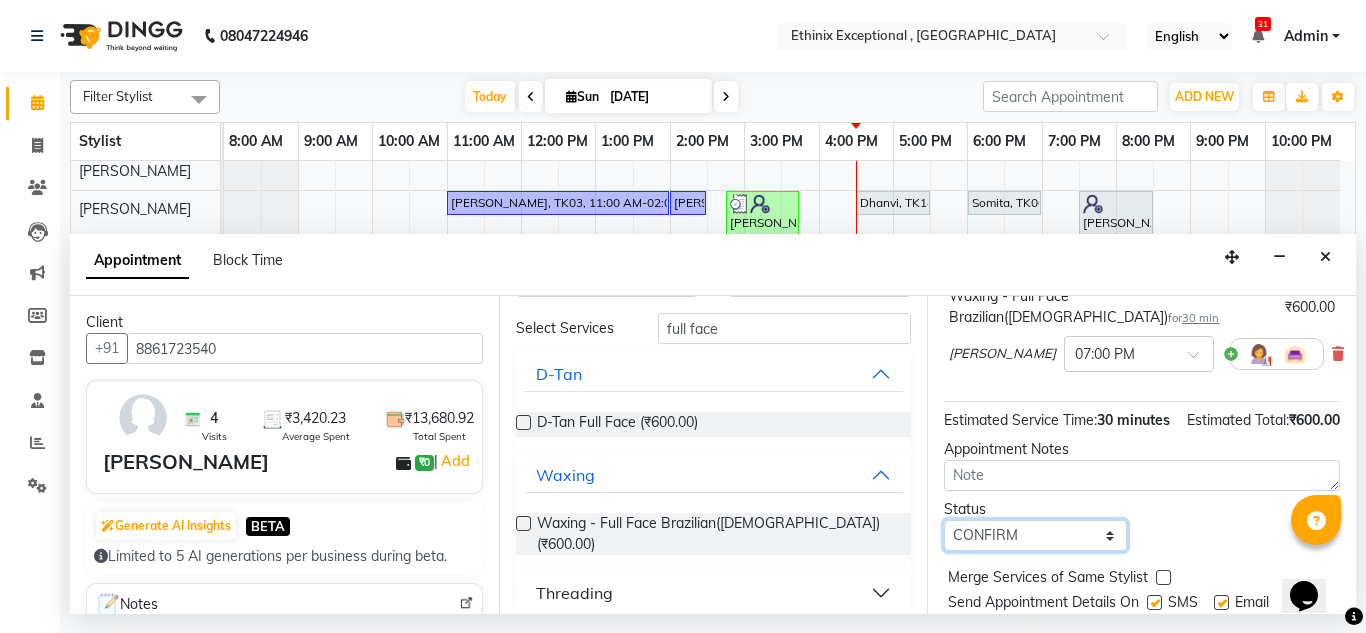 click on "Select TENTATIVE CONFIRM CHECK-IN UPCOMING" at bounding box center [1035, 535] 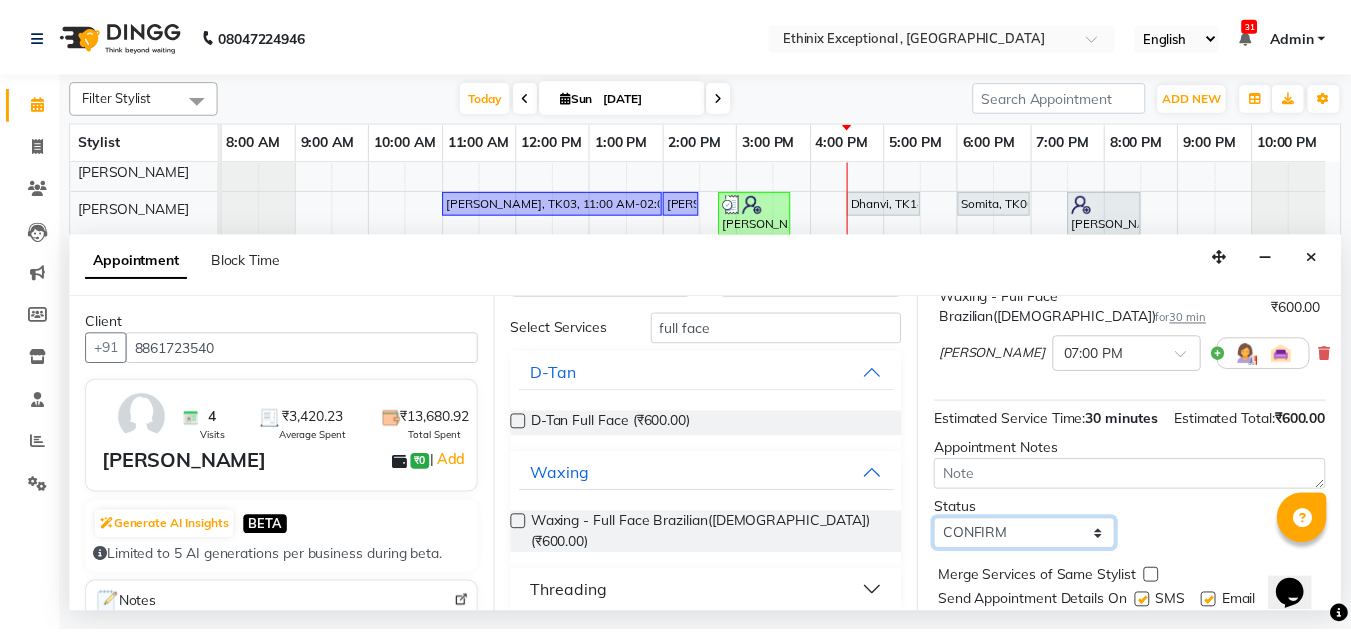 scroll, scrollTop: 244, scrollLeft: 0, axis: vertical 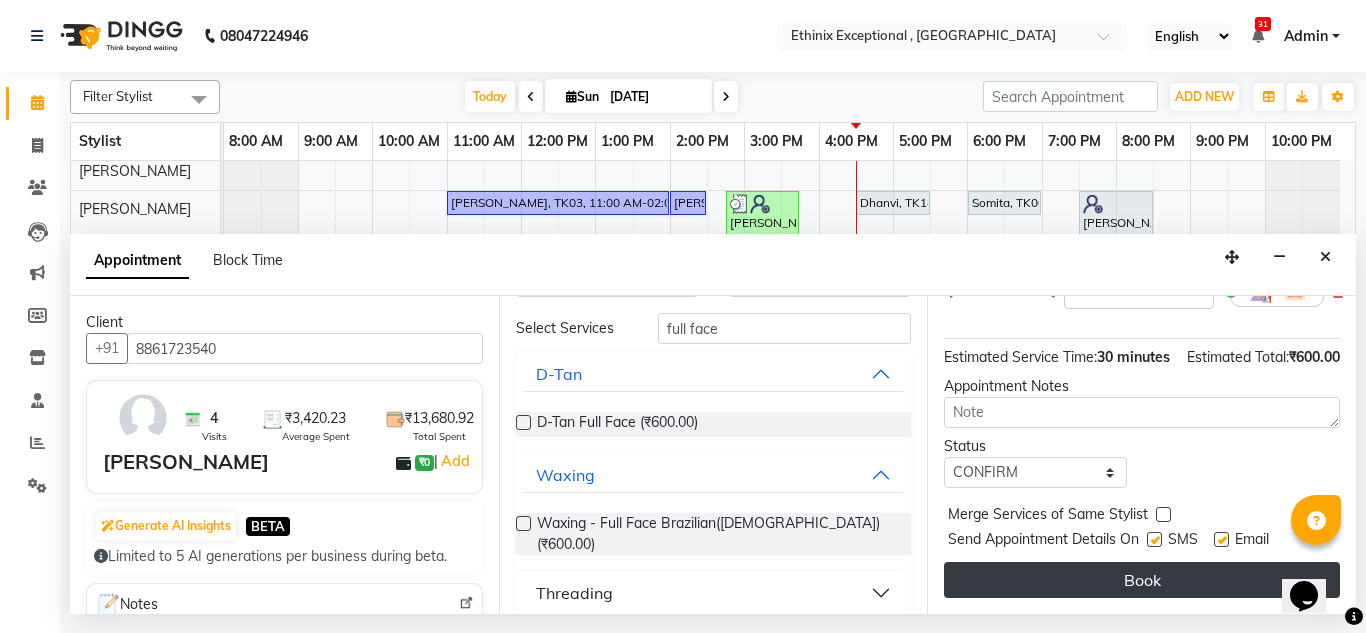 click on "Book" at bounding box center [1142, 580] 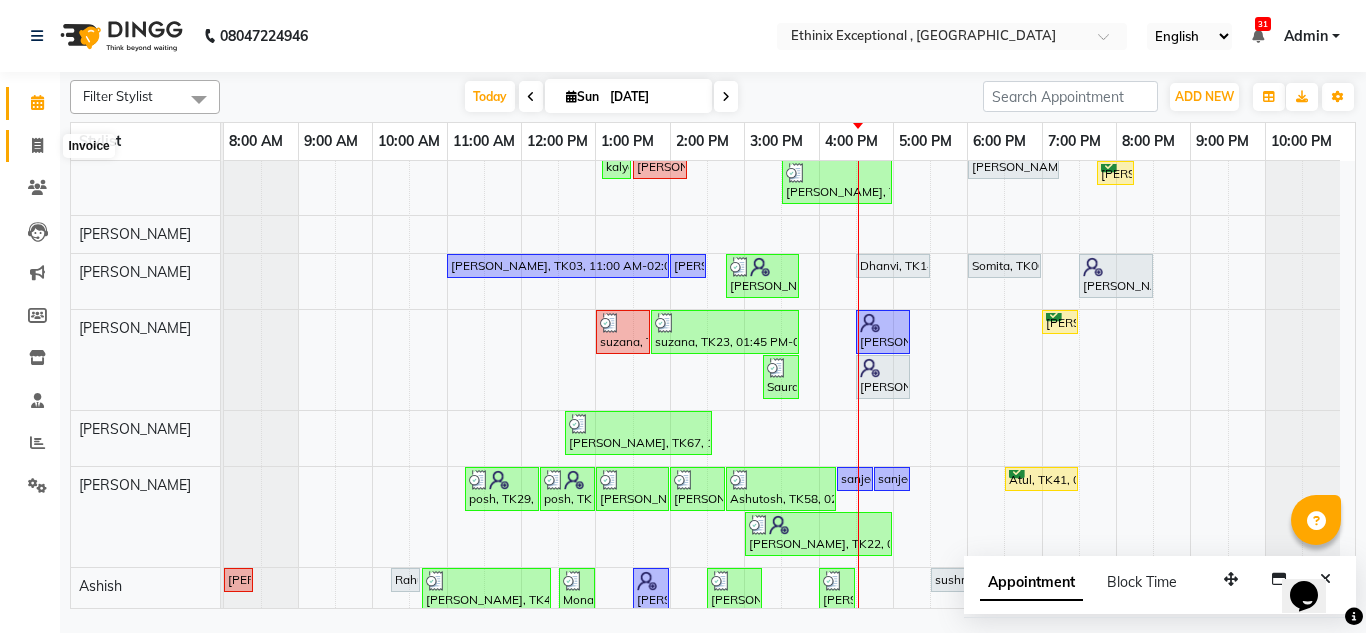 click 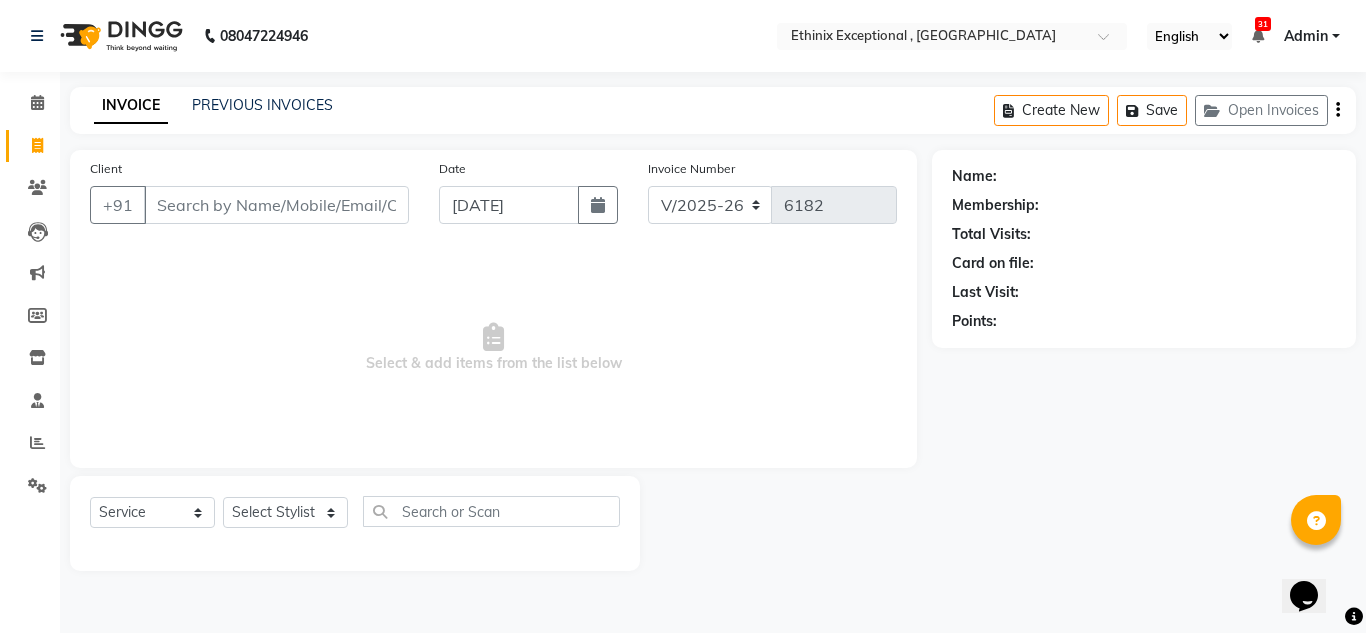click on "Client" at bounding box center (276, 205) 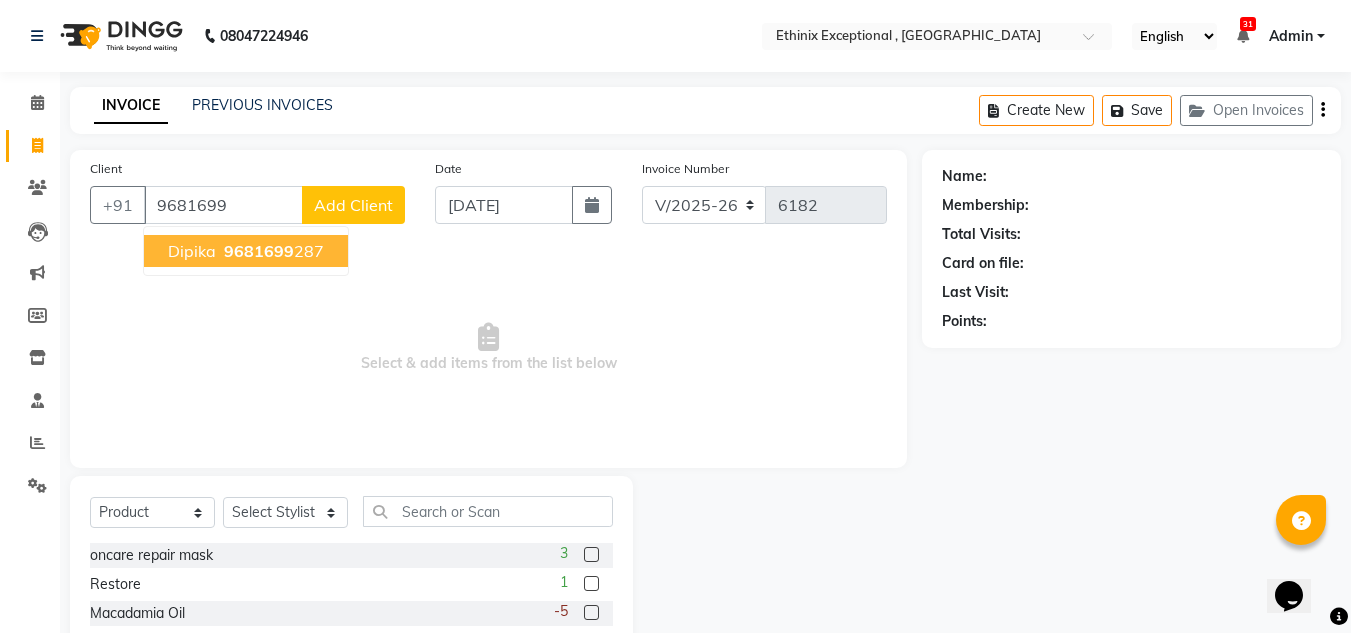 click on "9681699" at bounding box center [259, 251] 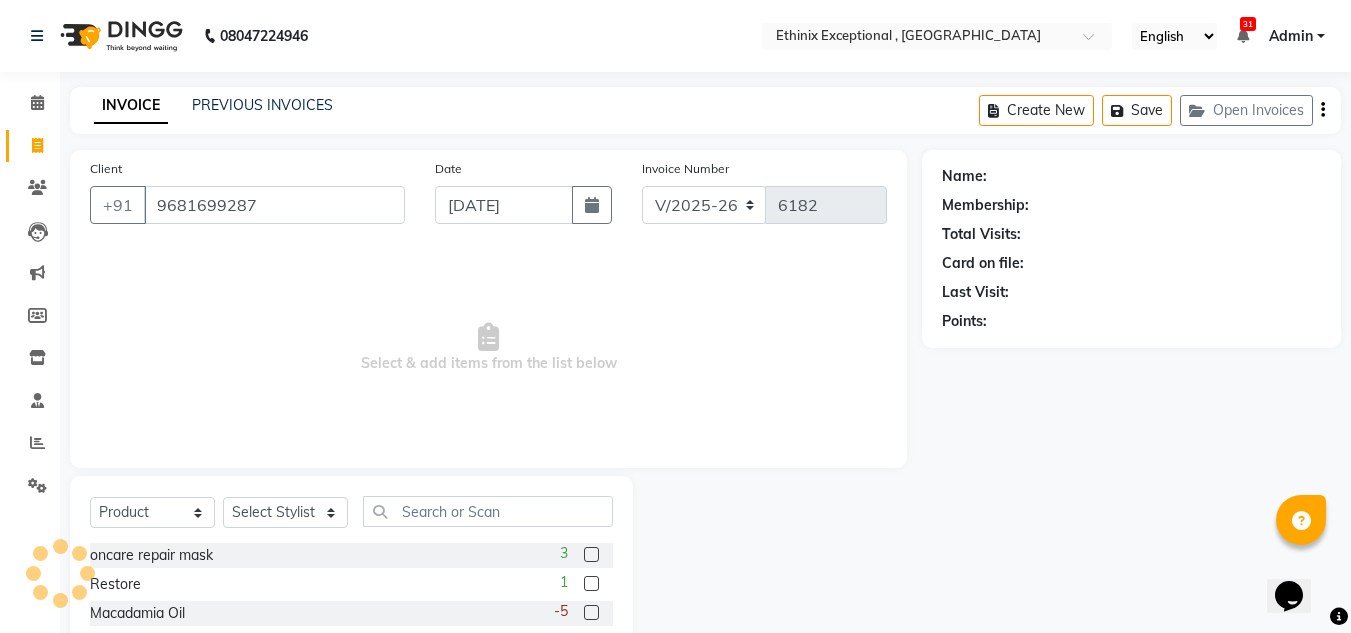 type on "9681699287" 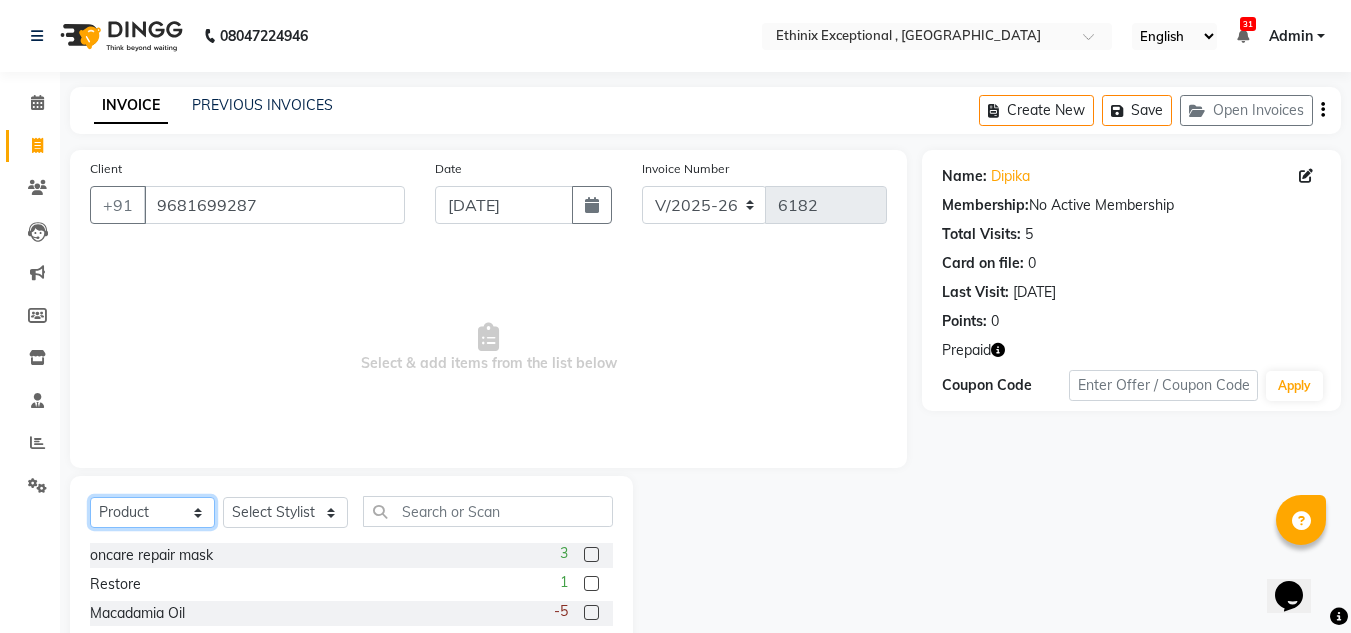 click on "Select  Service  Product  Membership  Package Voucher Prepaid Gift Card" 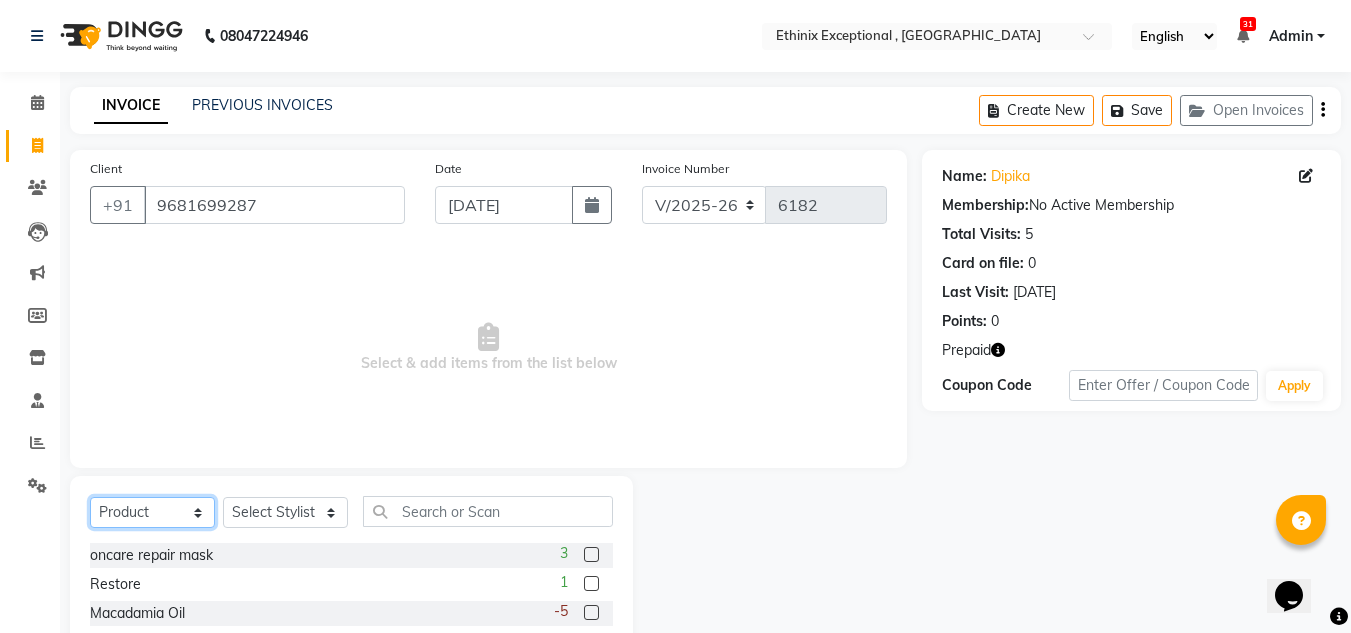 select on "service" 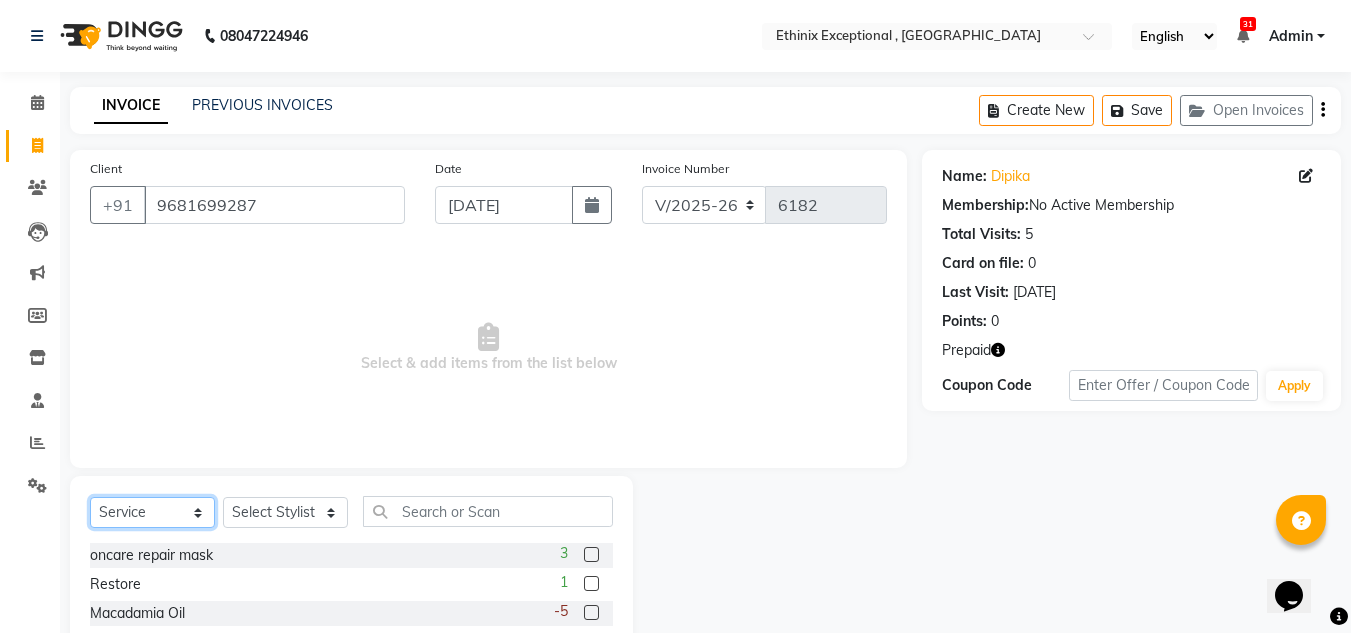 click on "Select  Service  Product  Membership  Package Voucher Prepaid Gift Card" 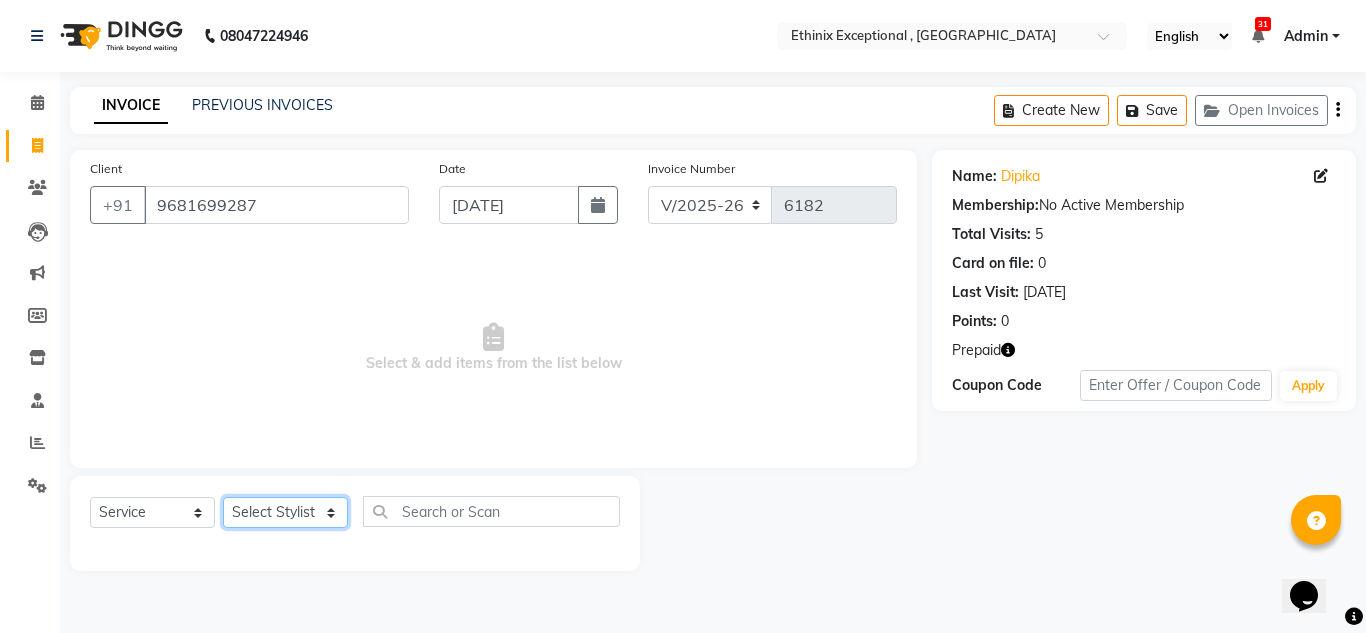 click on "Select Stylist Amoi Ashish [PERSON_NAME] [PERSON_NAME] [PERSON_NAME]  [PERSON_NAME] [PERSON_NAME] [PERSON_NAME] [PERSON_NAME] [PERSON_NAME] Rahul [PERSON_NAME] [PERSON_NAME] [PERSON_NAME] [PERSON_NAME] [PERSON_NAME]" 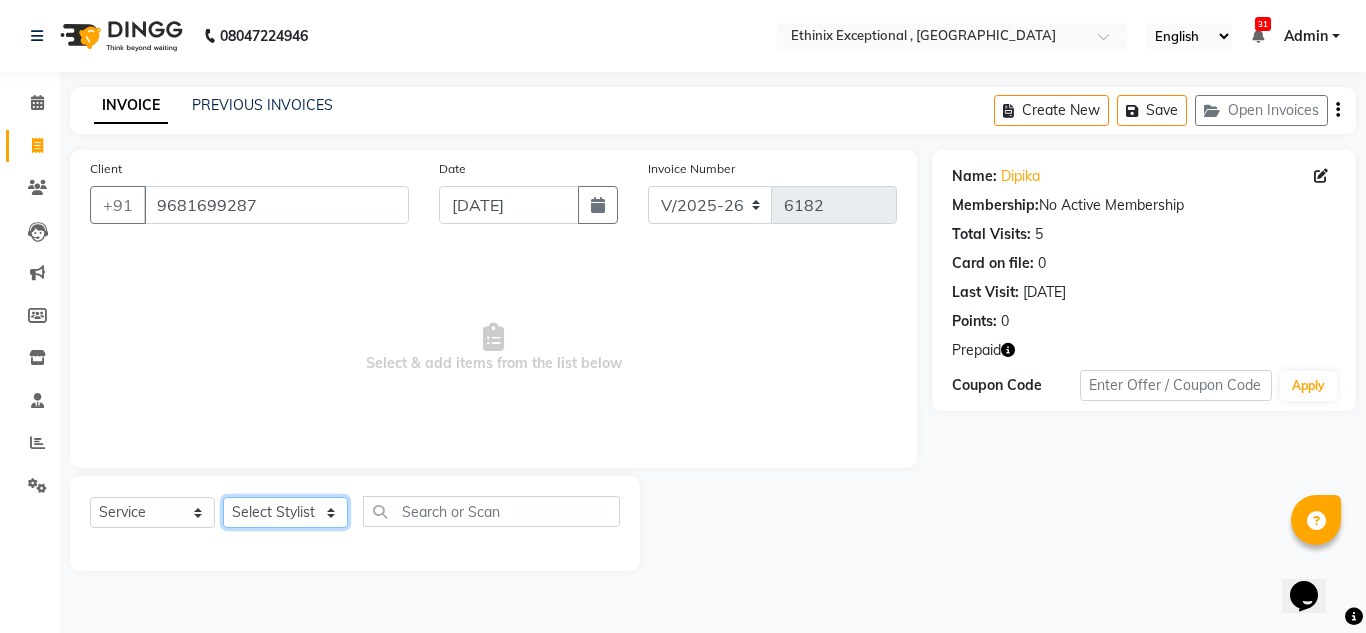 select on "37443" 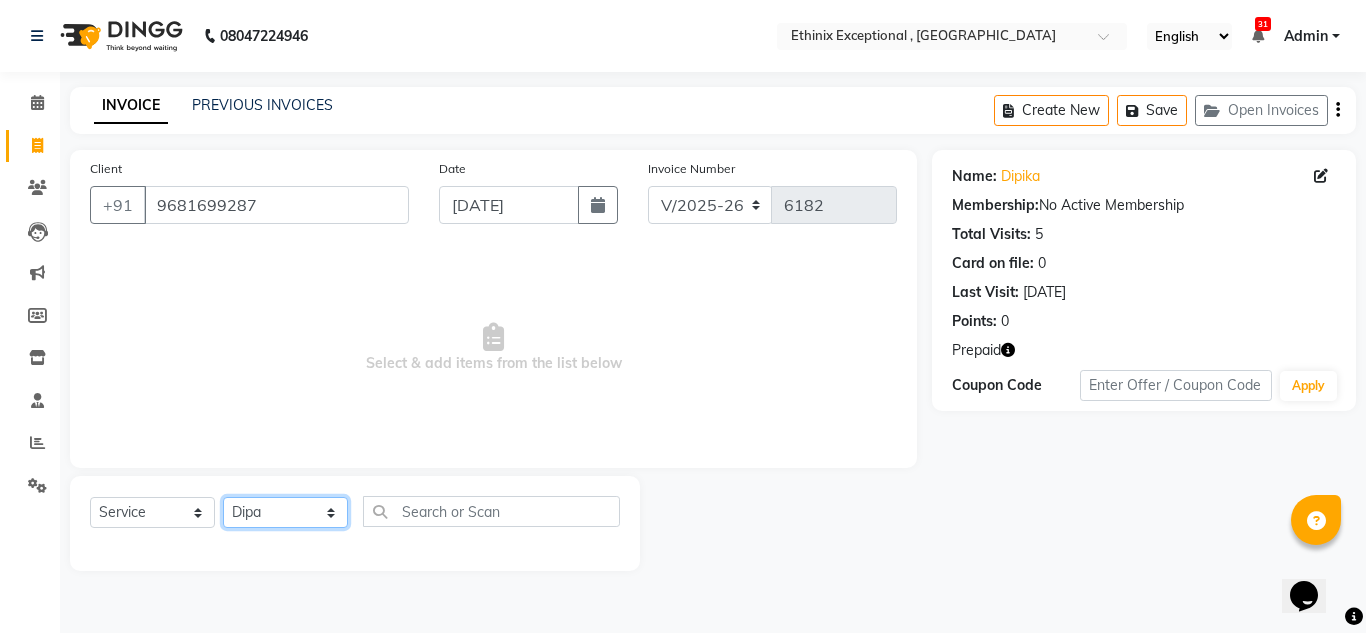 click on "Select Stylist Amoi Ashish [PERSON_NAME] [PERSON_NAME] [PERSON_NAME]  [PERSON_NAME] [PERSON_NAME] [PERSON_NAME] [PERSON_NAME] [PERSON_NAME] Rahul [PERSON_NAME] [PERSON_NAME] [PERSON_NAME] [PERSON_NAME] [PERSON_NAME]" 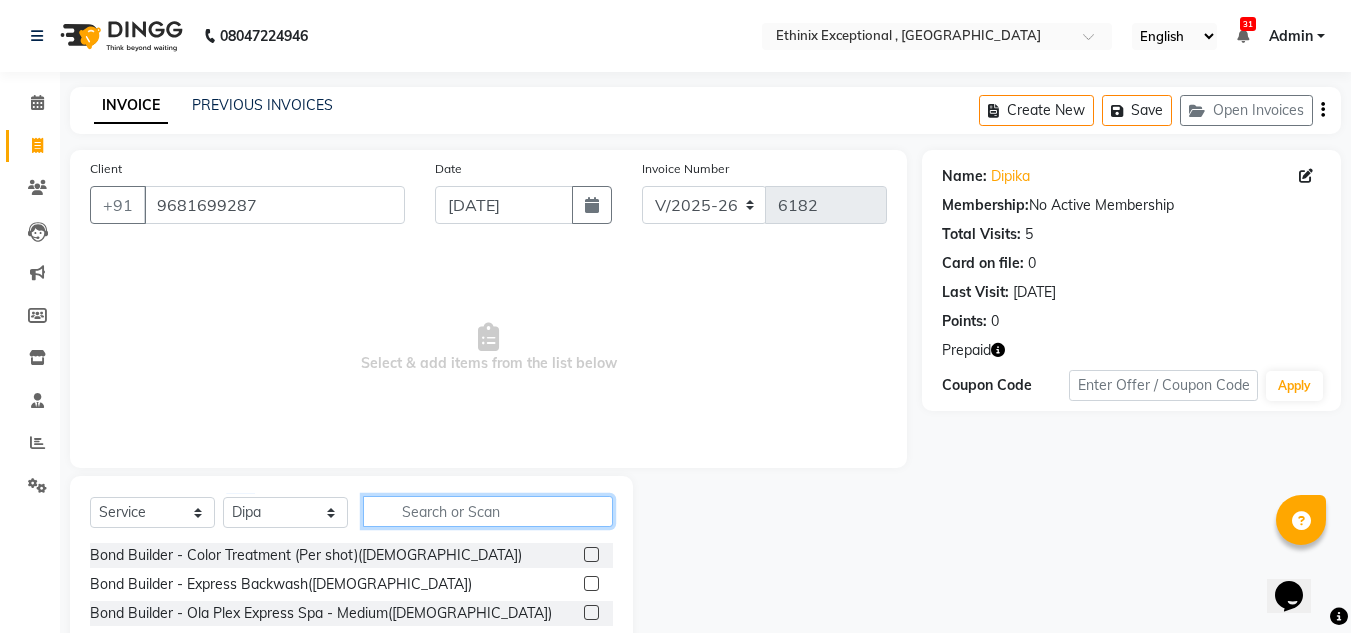 click 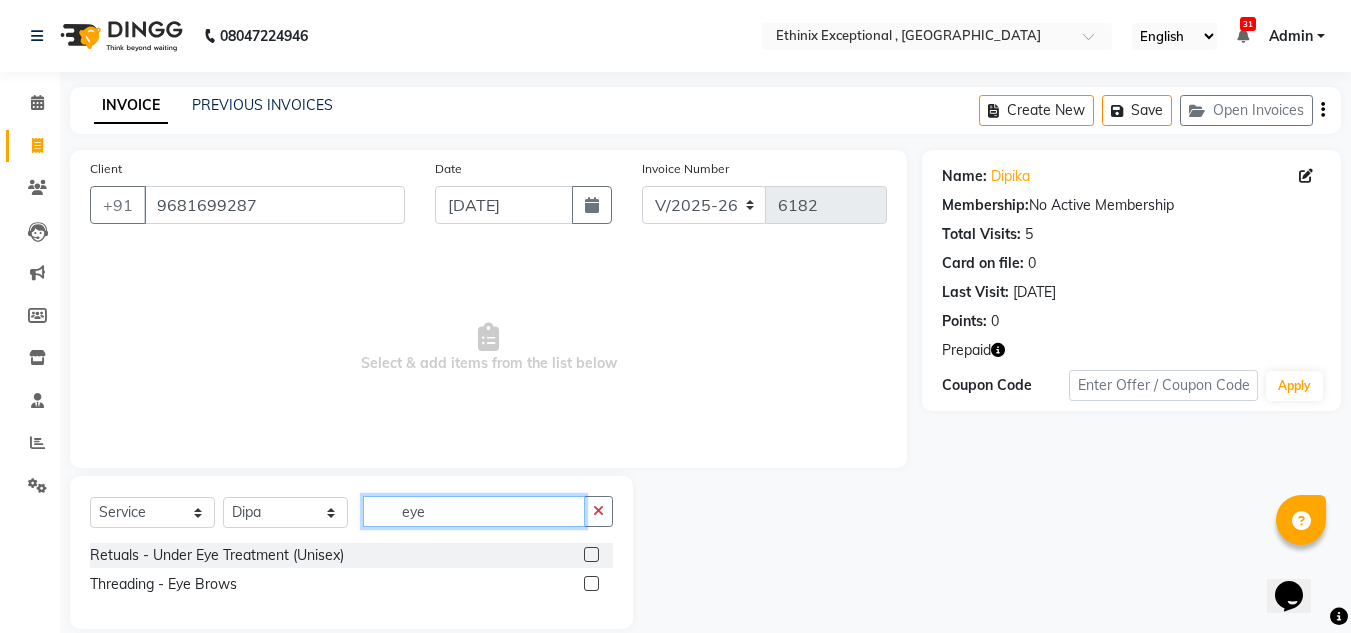 scroll, scrollTop: 26, scrollLeft: 0, axis: vertical 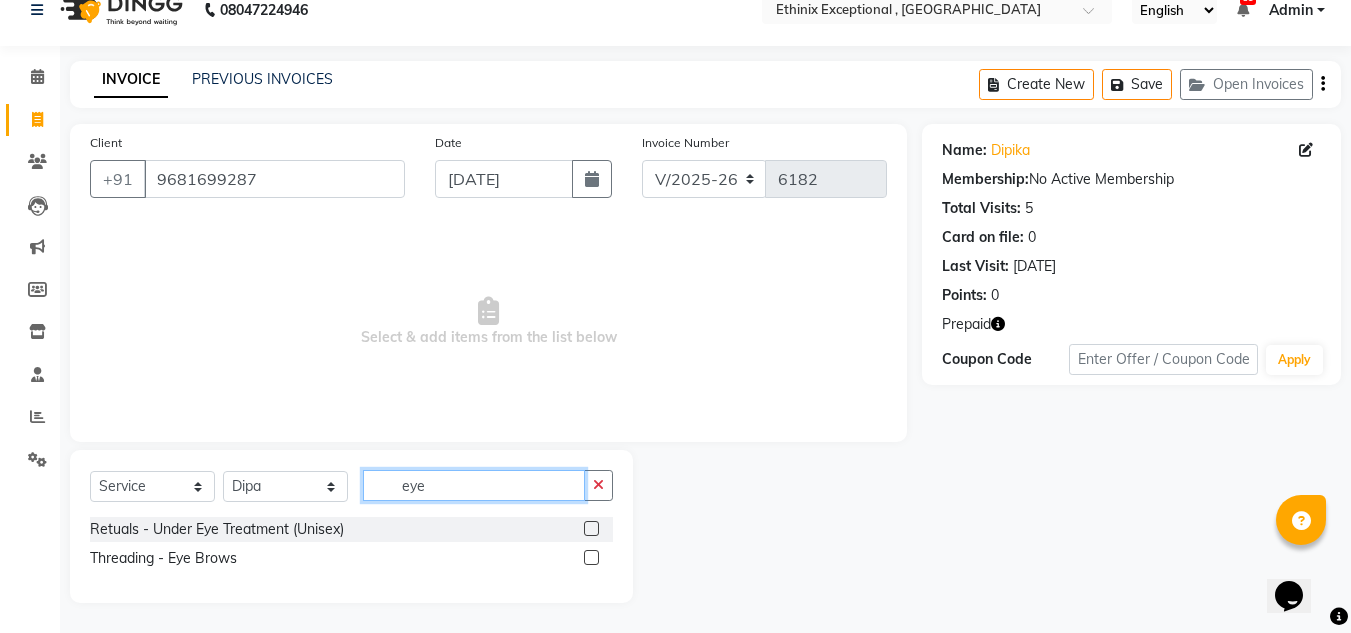 type on "eye" 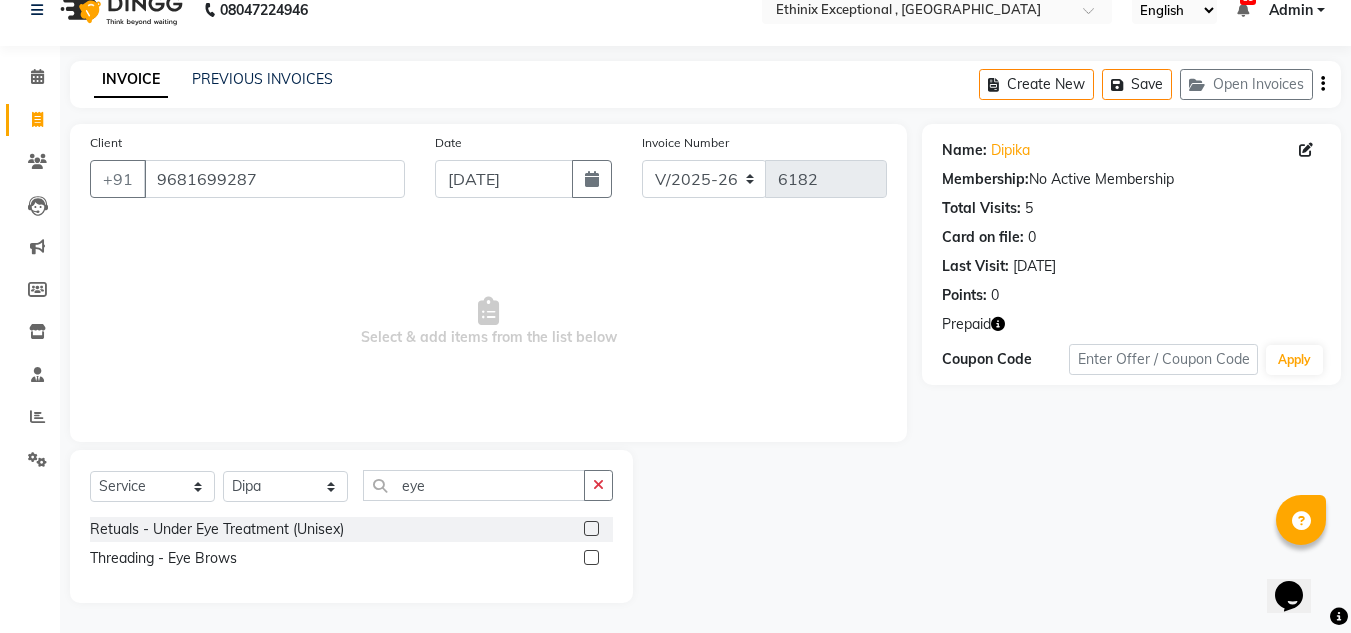 click 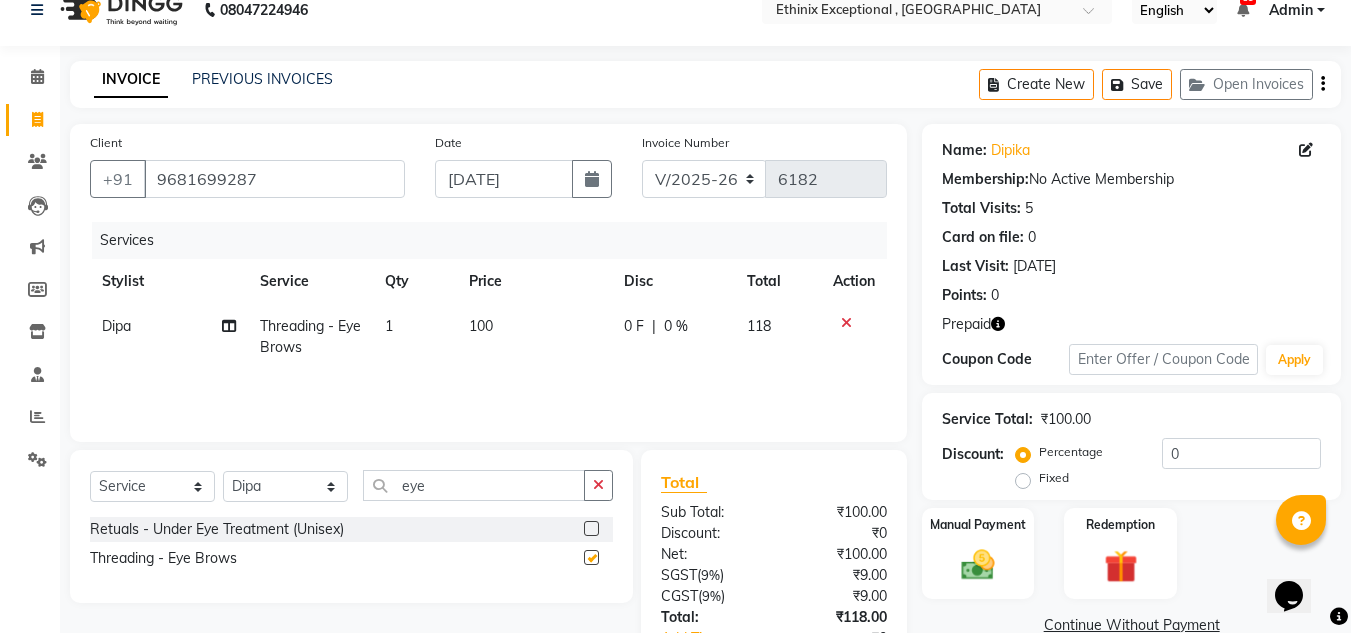 checkbox on "false" 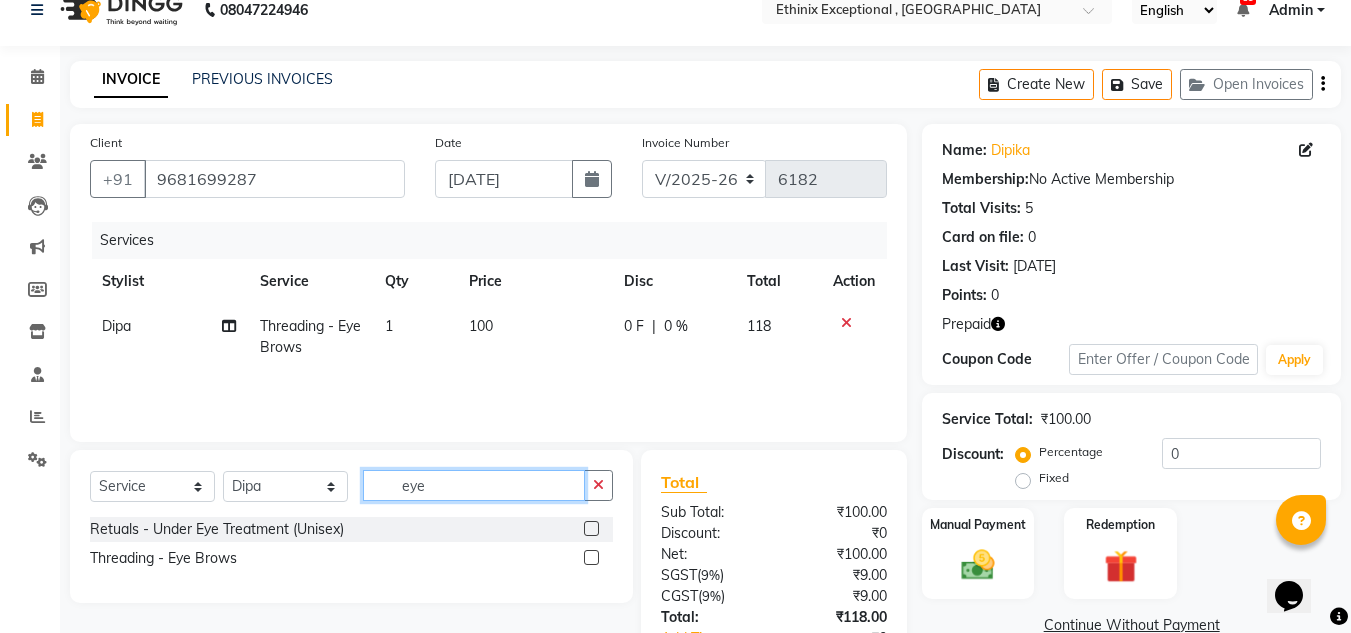 click on "eye" 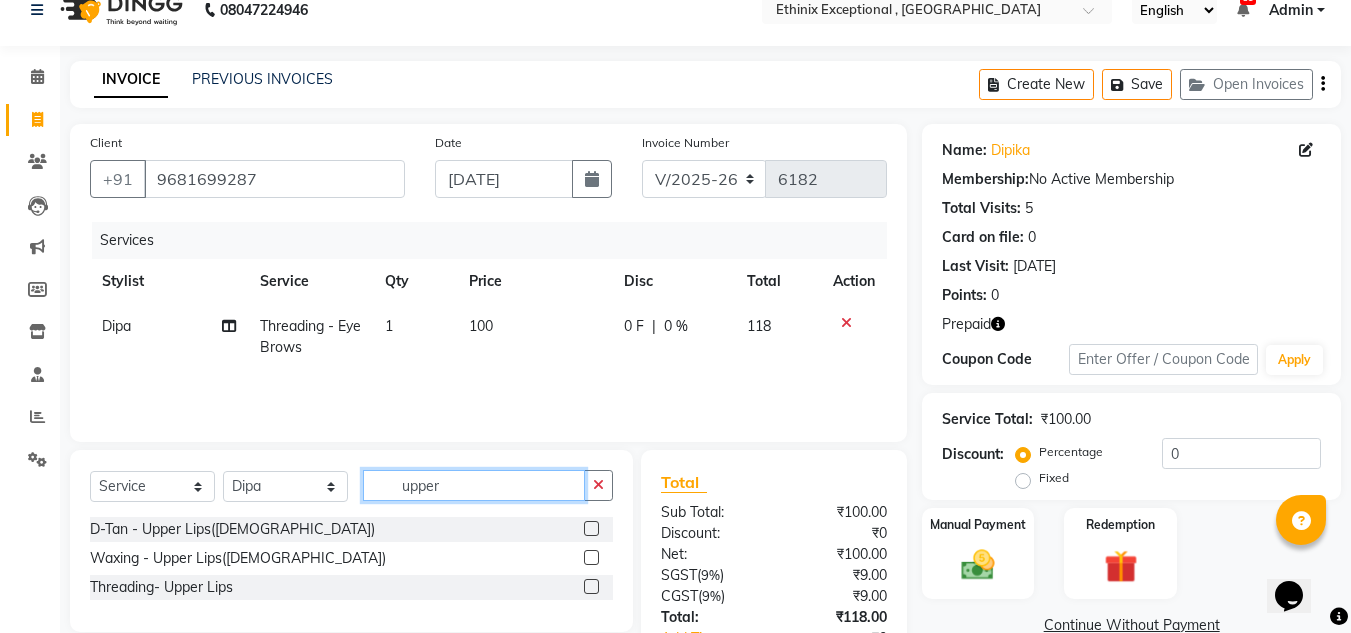 type on "upper" 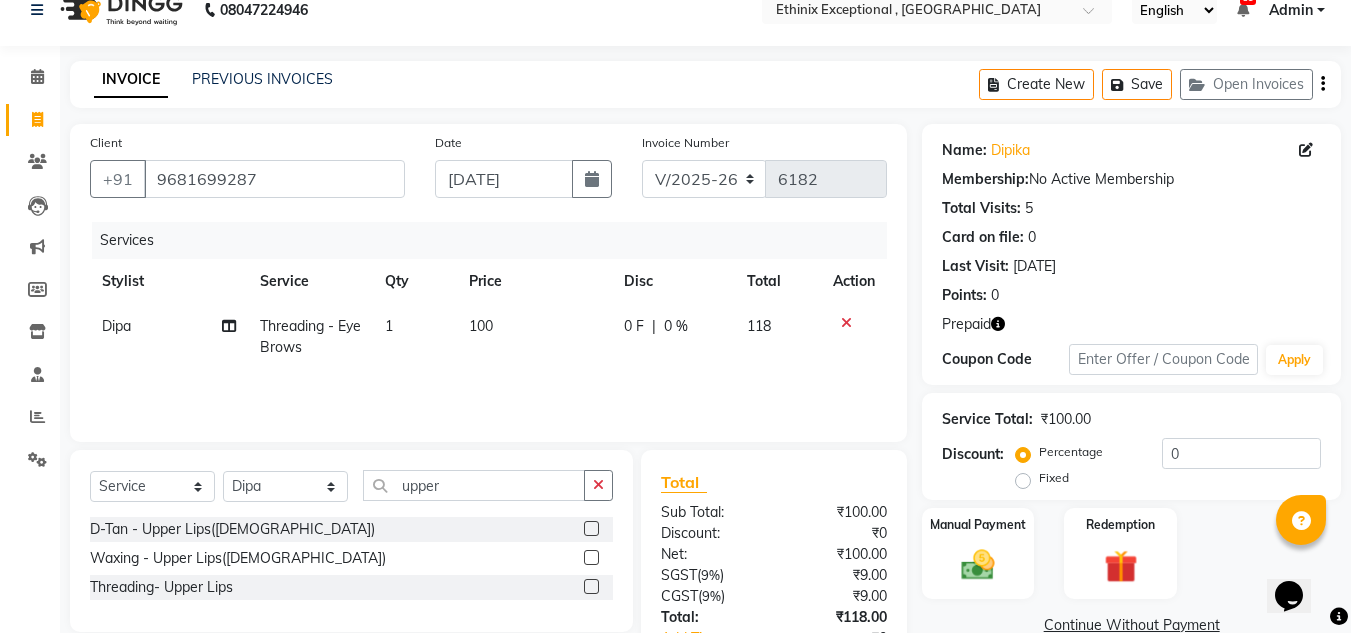 click 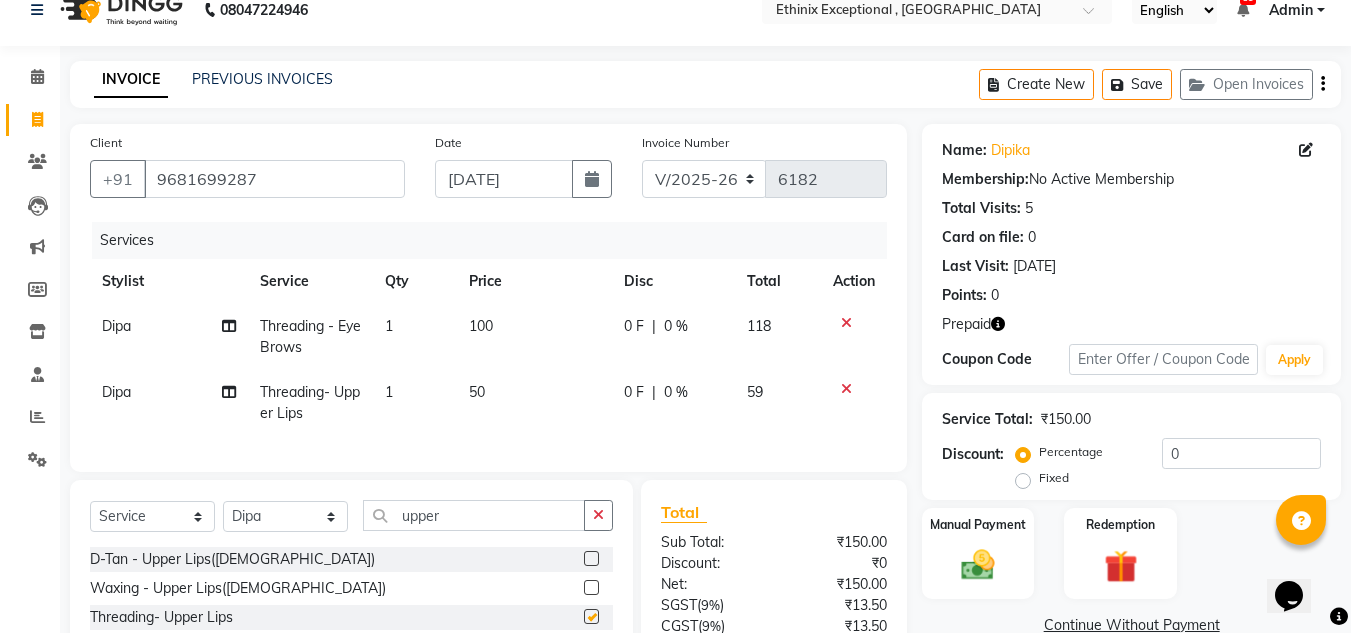 checkbox on "false" 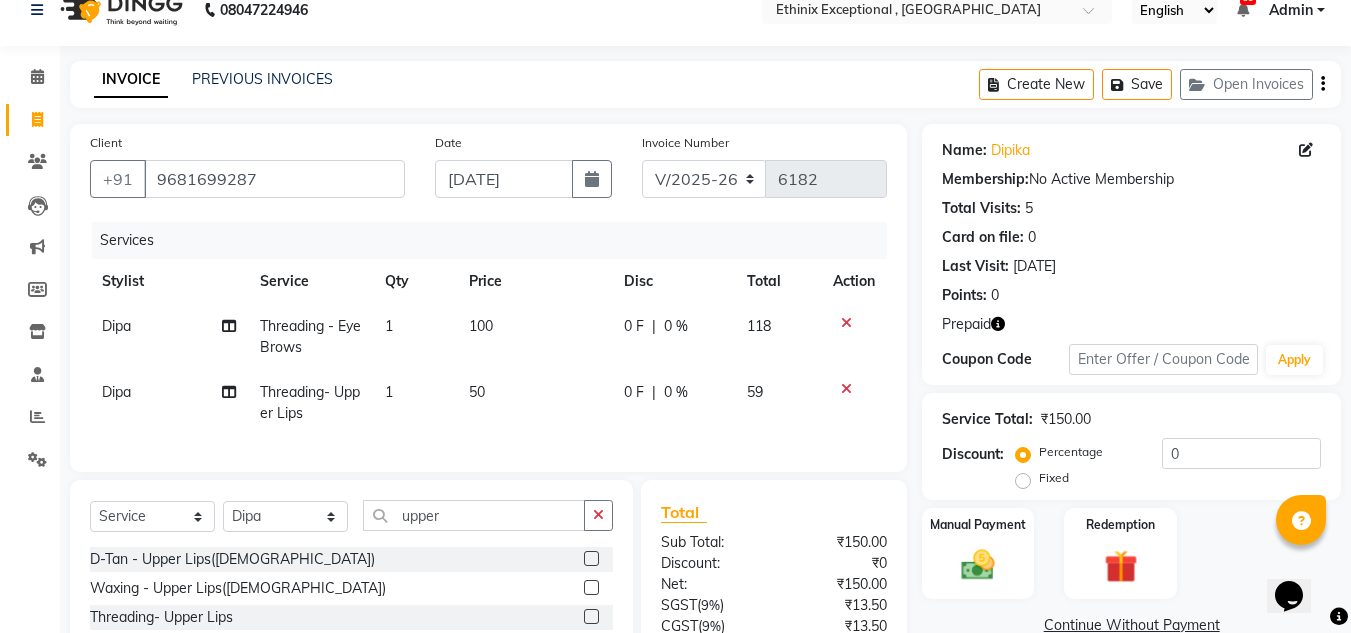 click 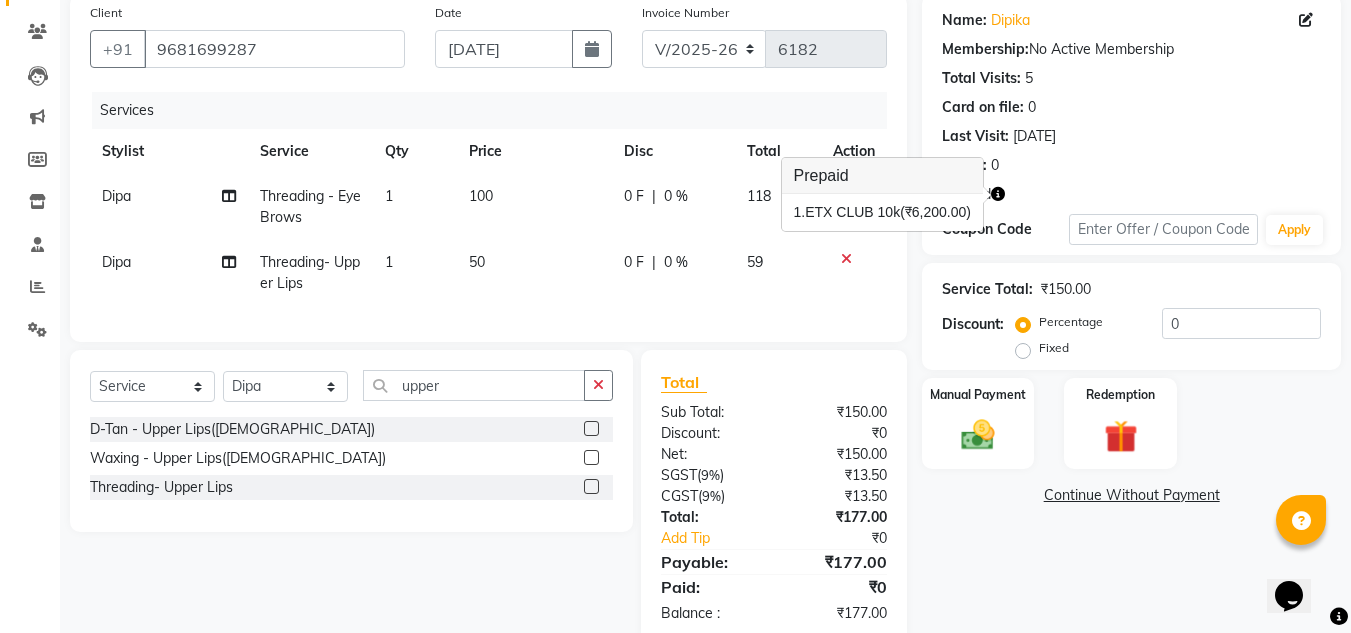 scroll, scrollTop: 212, scrollLeft: 0, axis: vertical 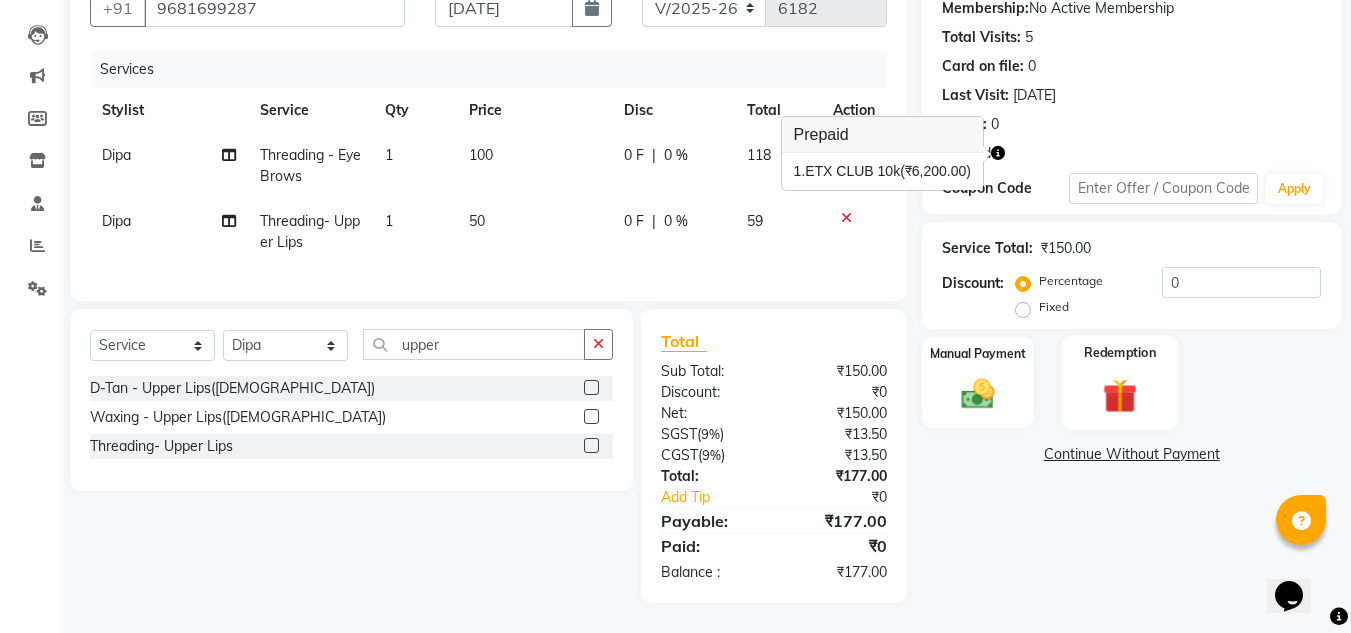 click 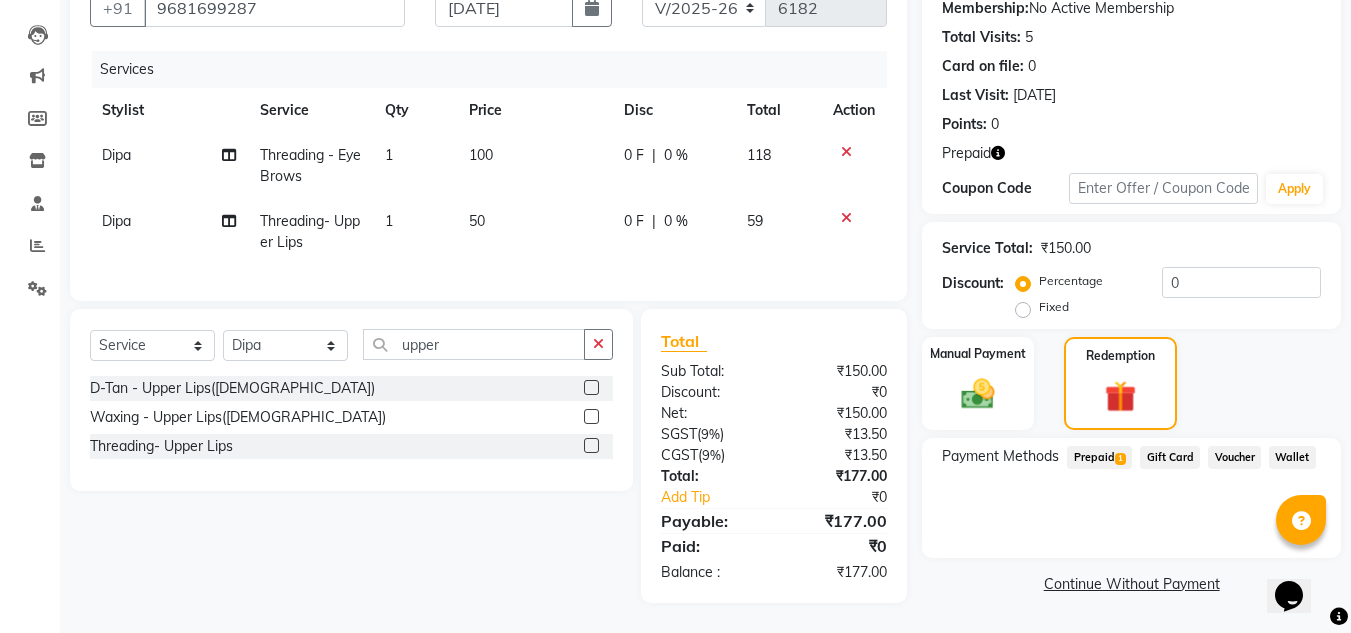 click on "Prepaid  1" 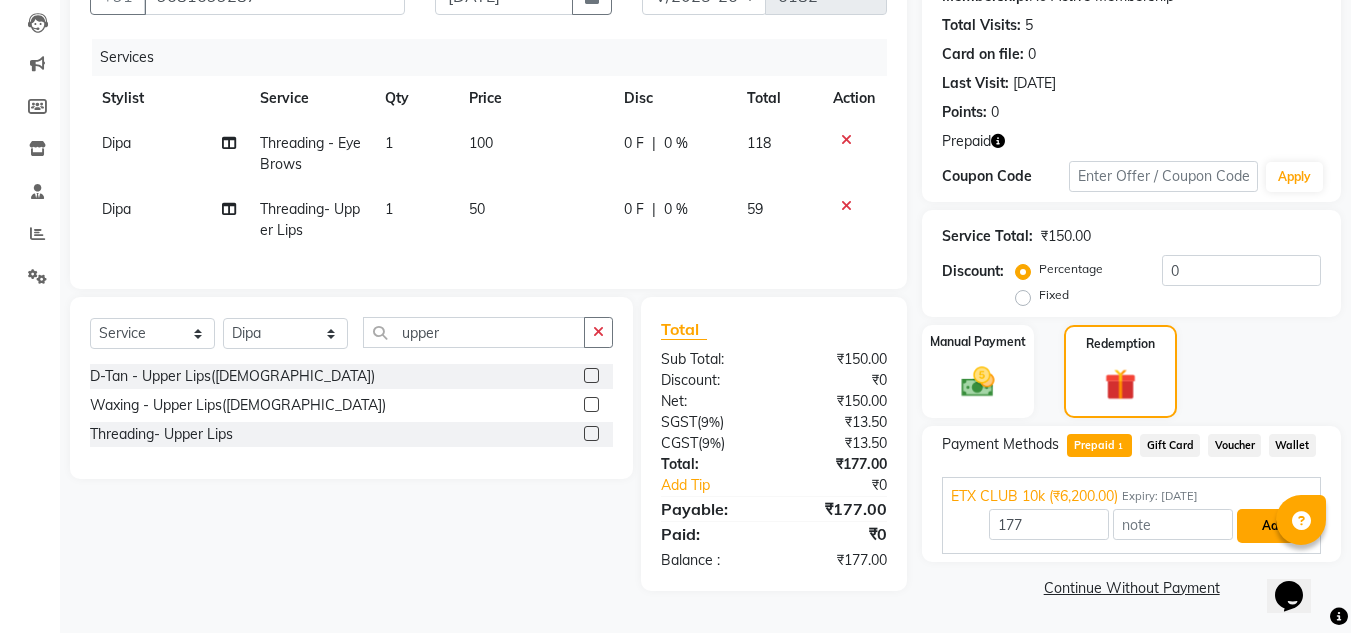click on "Add" at bounding box center (1273, 526) 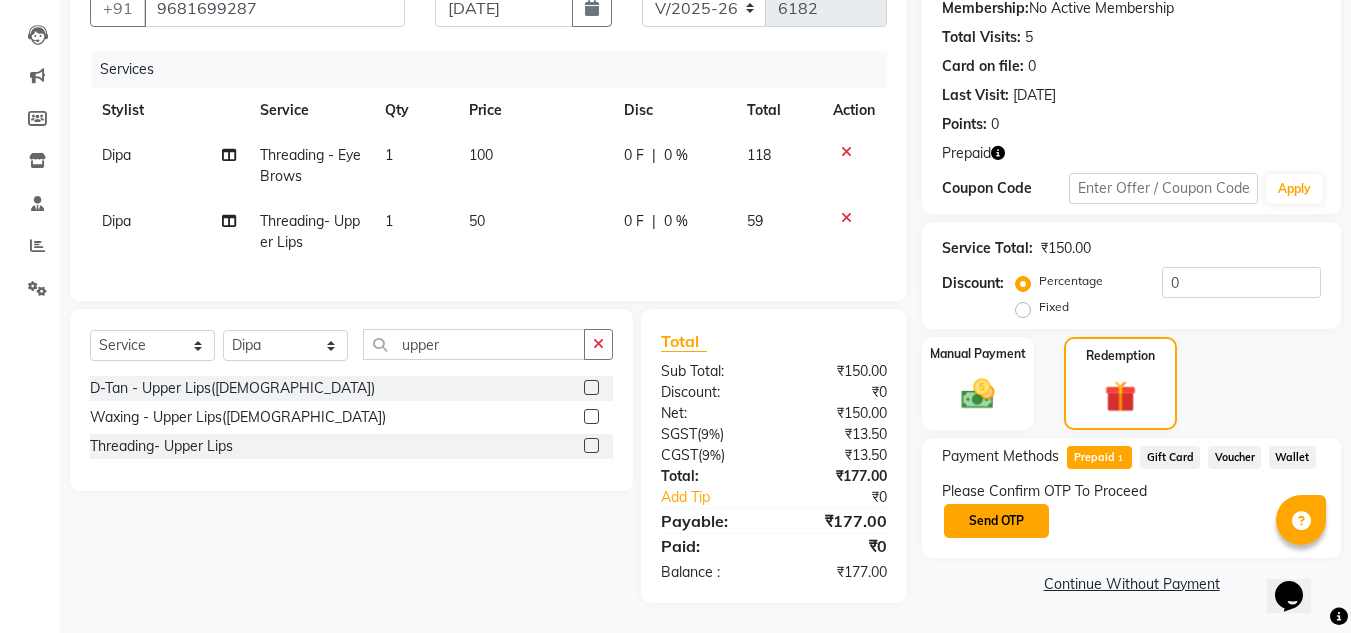 click on "Send OTP" 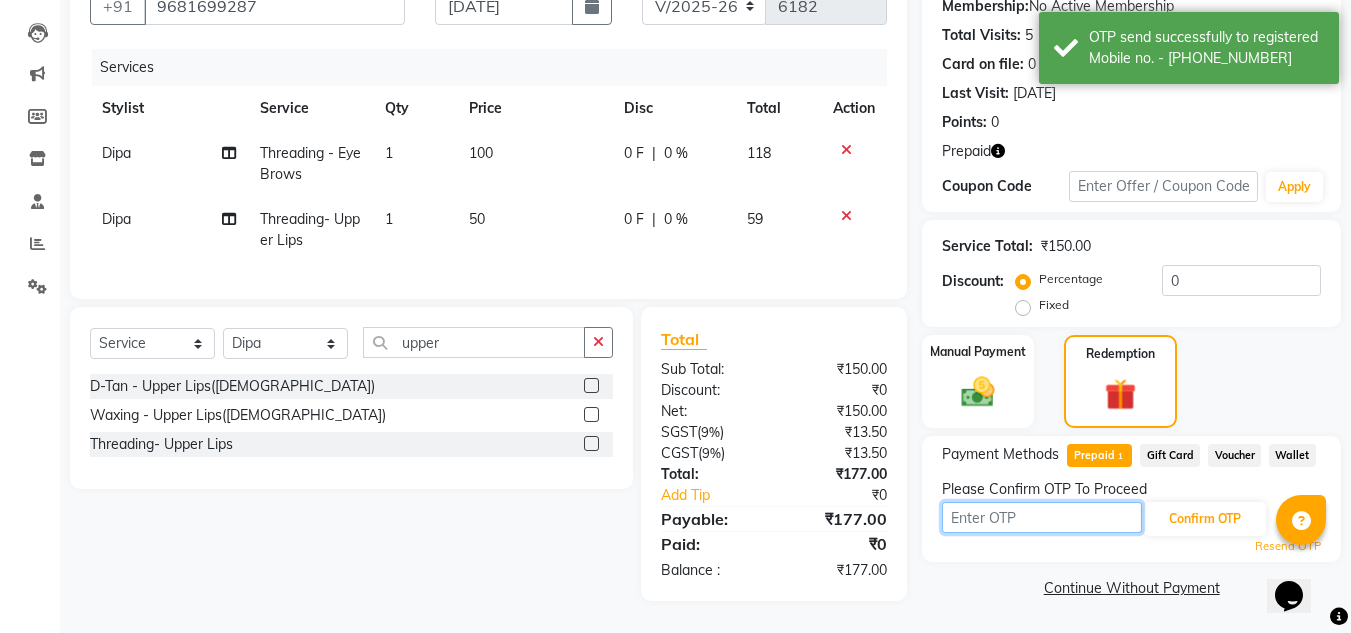 click at bounding box center (1042, 517) 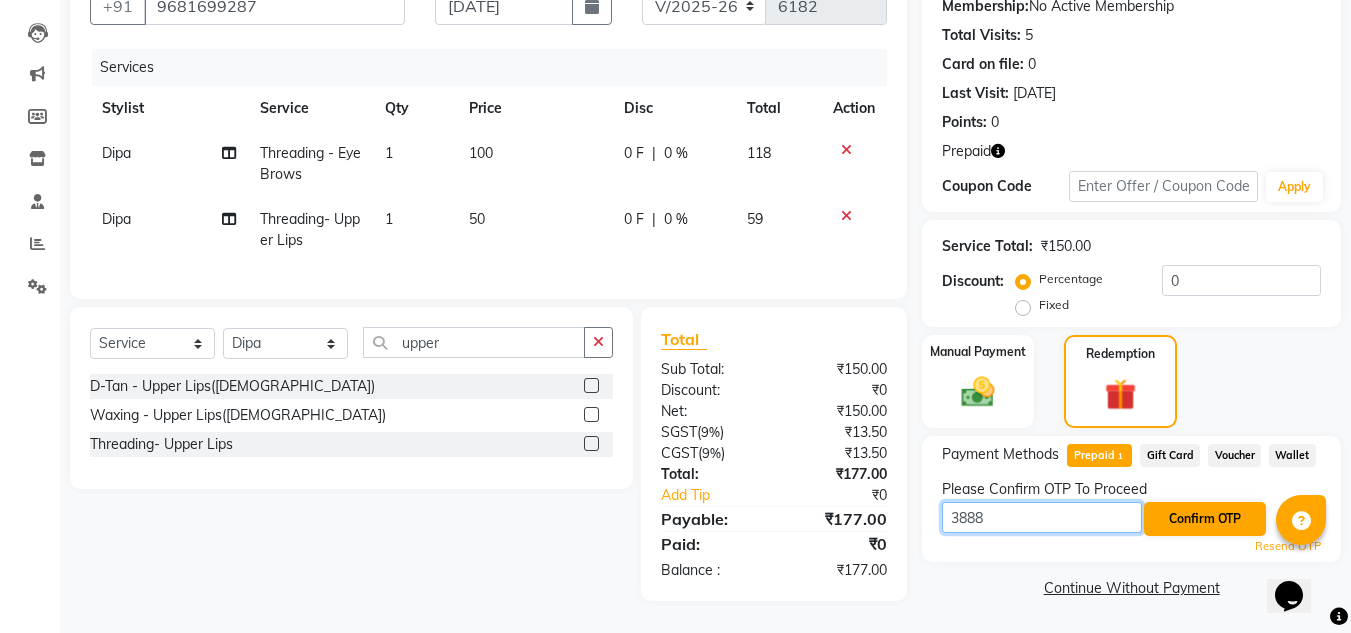 type on "3888" 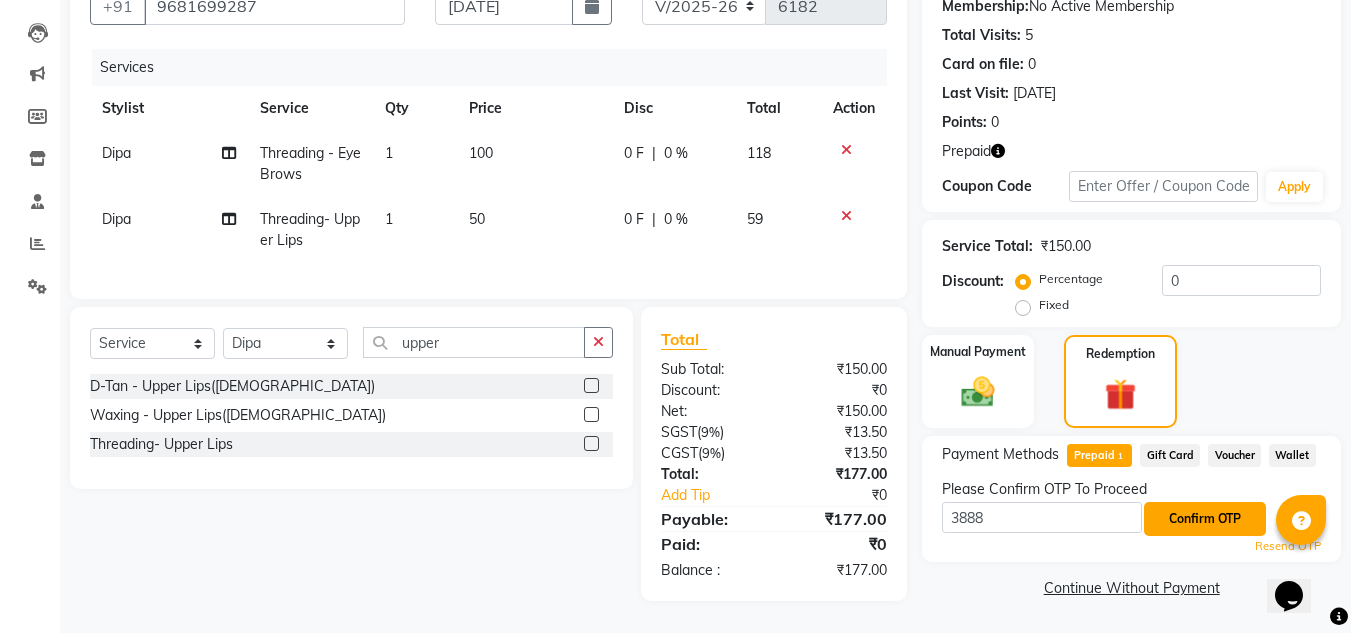 click on "Confirm OTP" 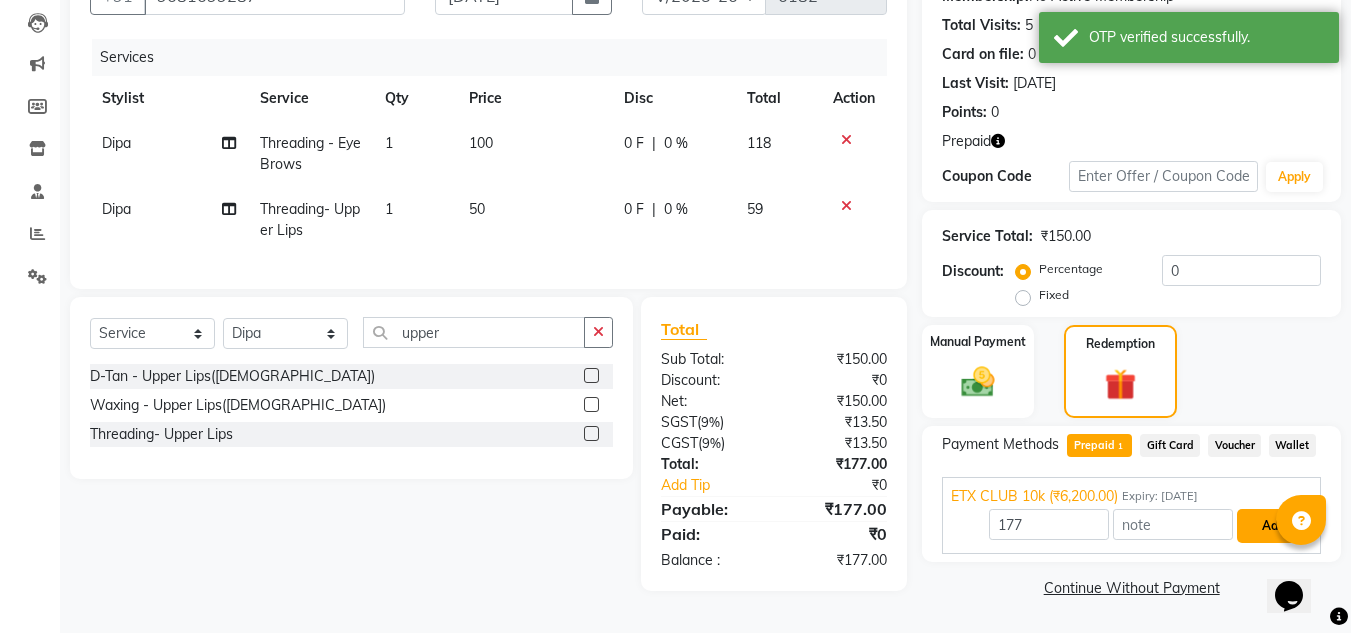 click on "Add" at bounding box center [1273, 526] 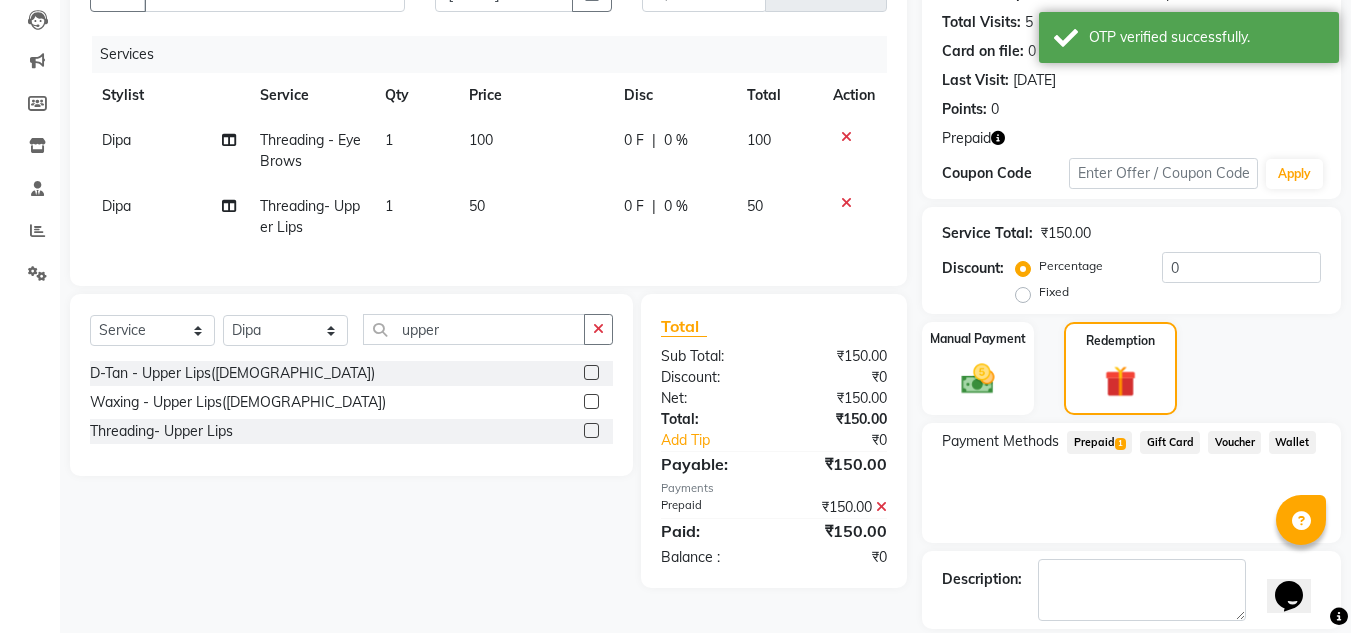 scroll, scrollTop: 306, scrollLeft: 0, axis: vertical 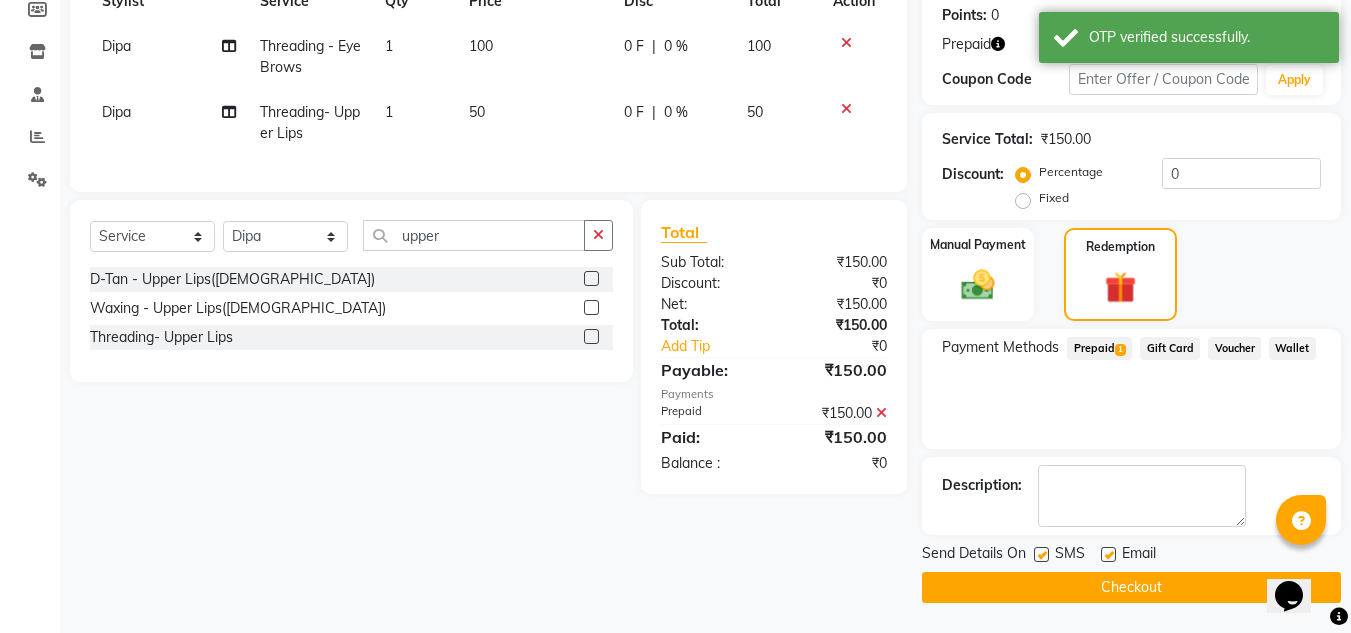 click on "Checkout" 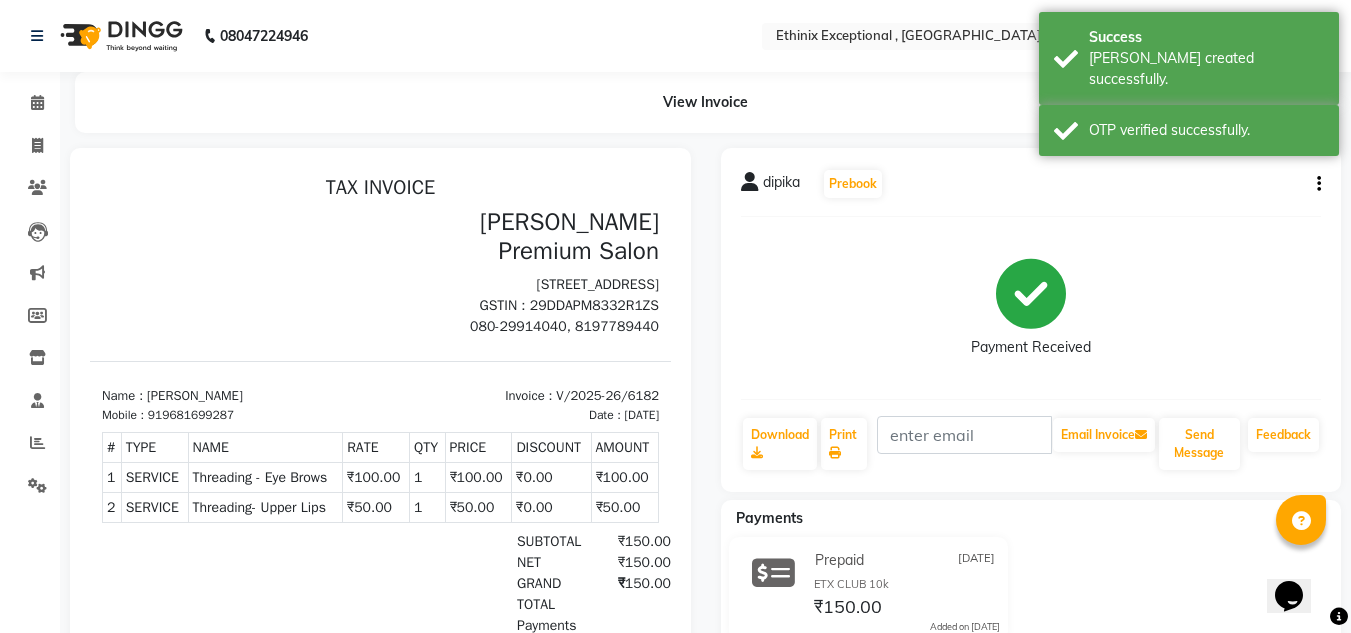 scroll, scrollTop: 0, scrollLeft: 0, axis: both 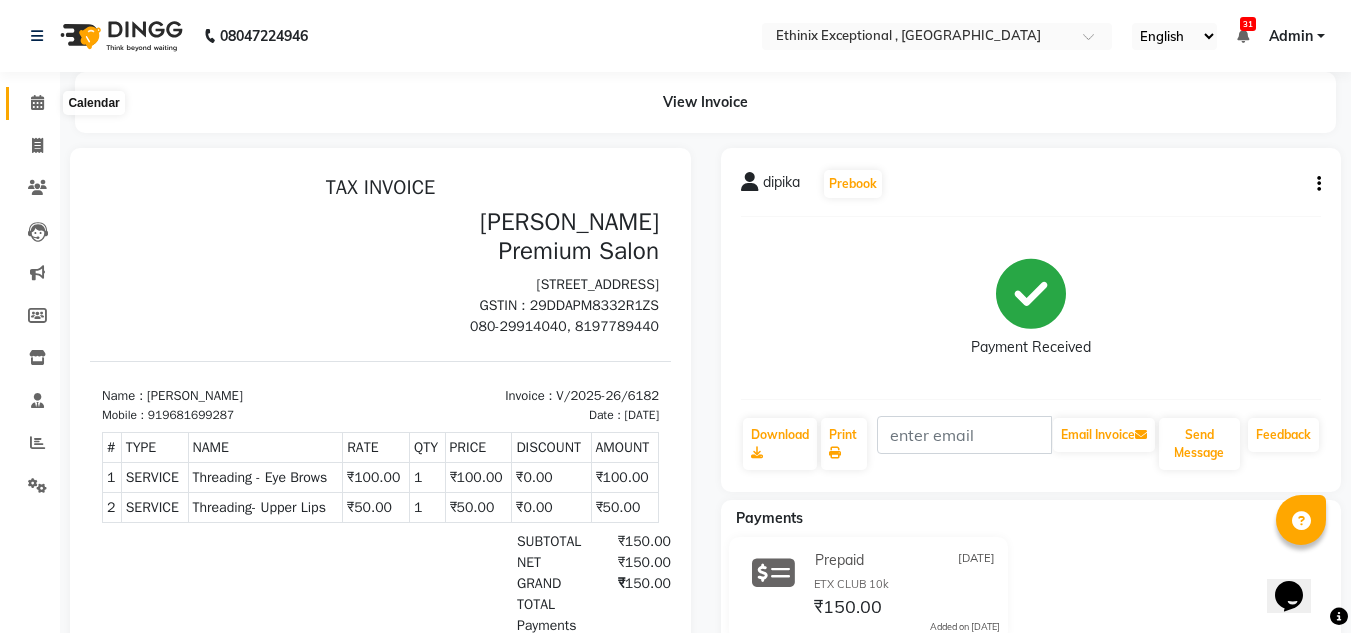 click 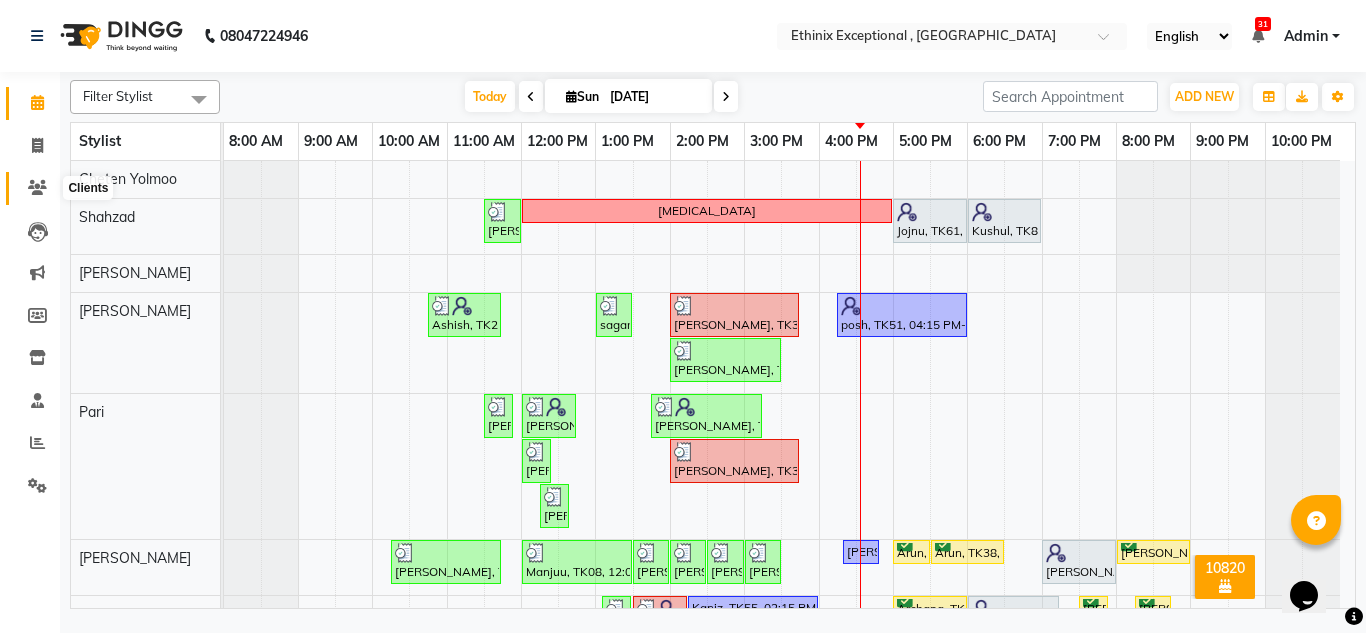 click 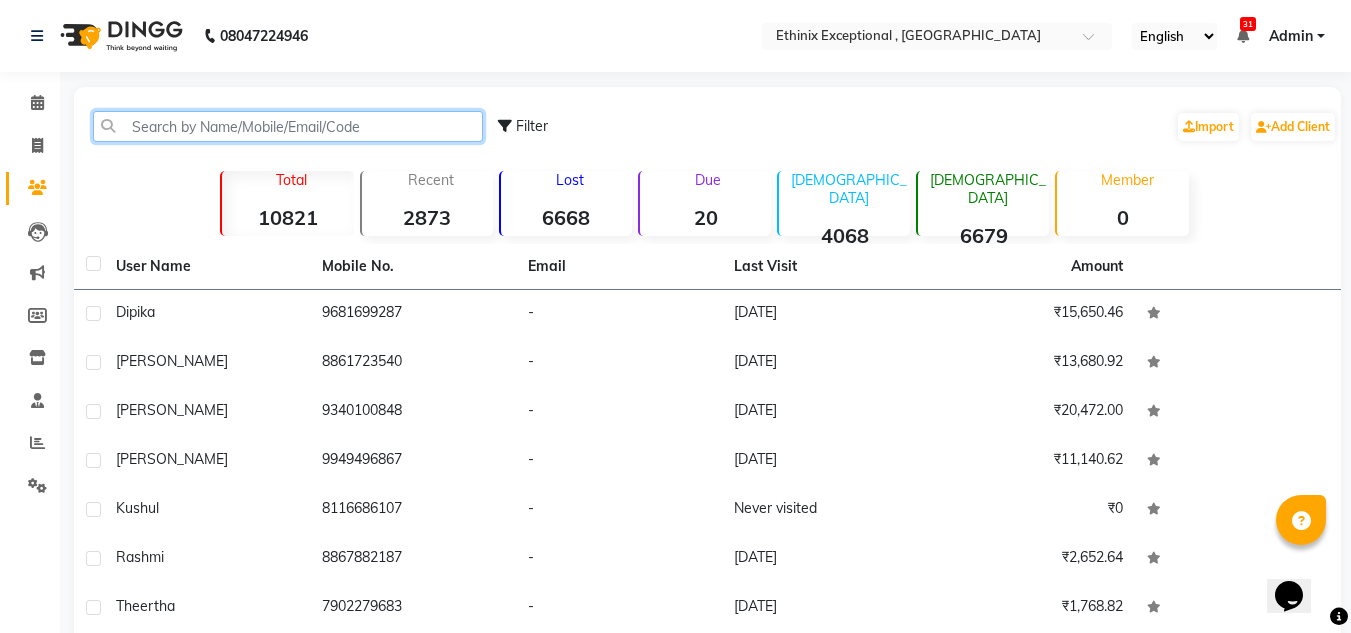 click 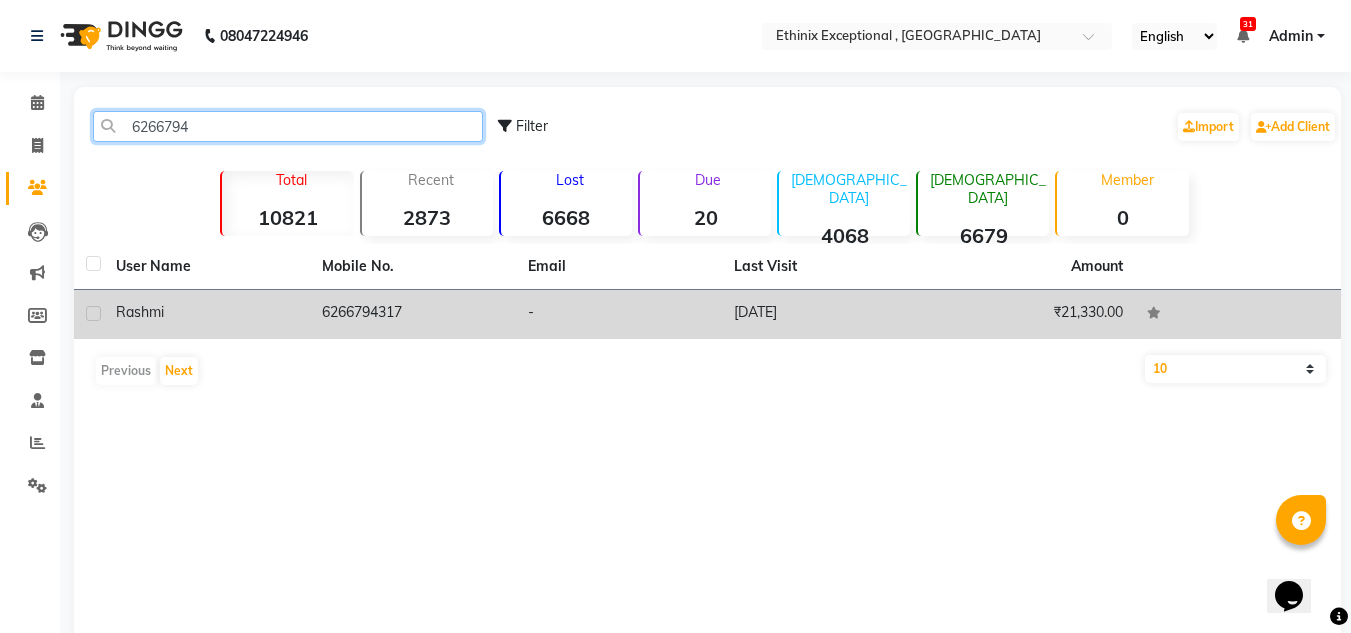 type on "6266794" 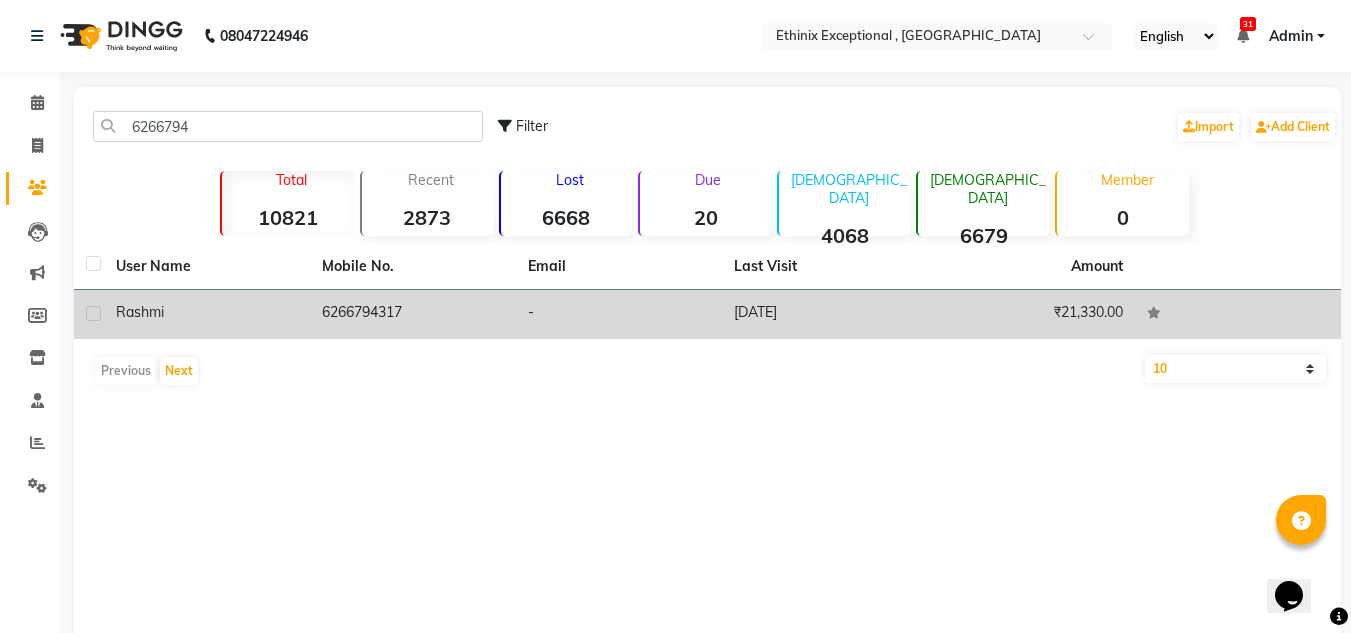 click on "6266794317" 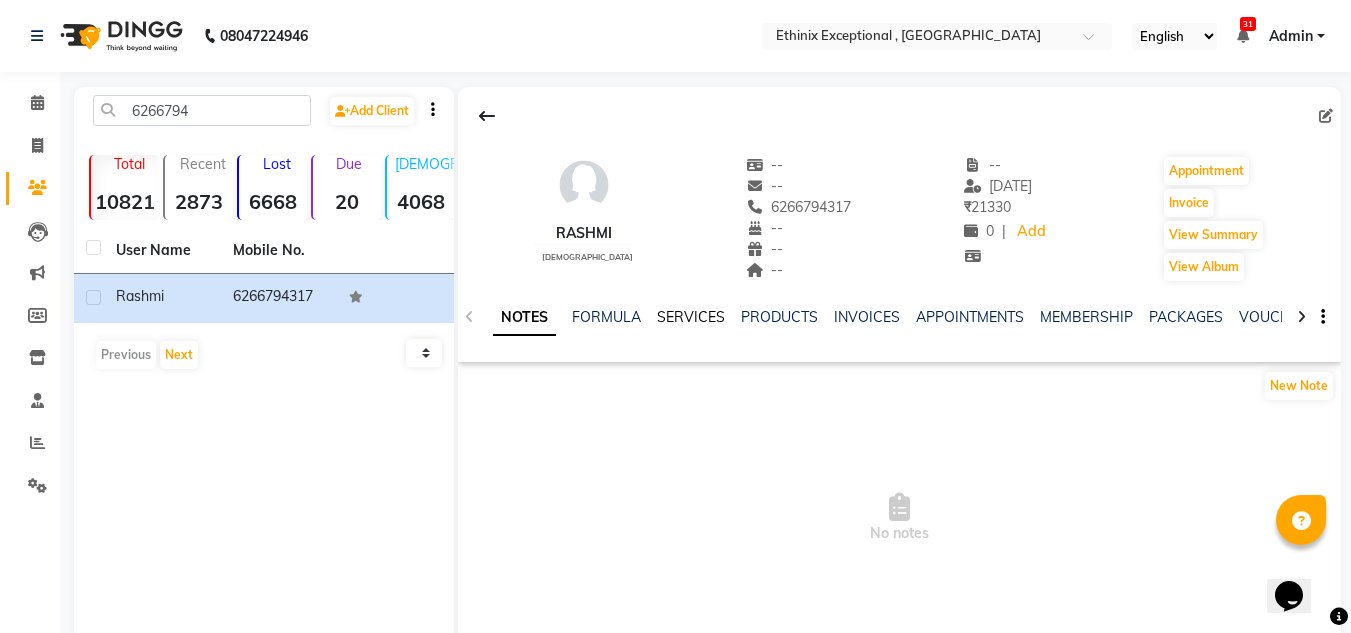 click on "SERVICES" 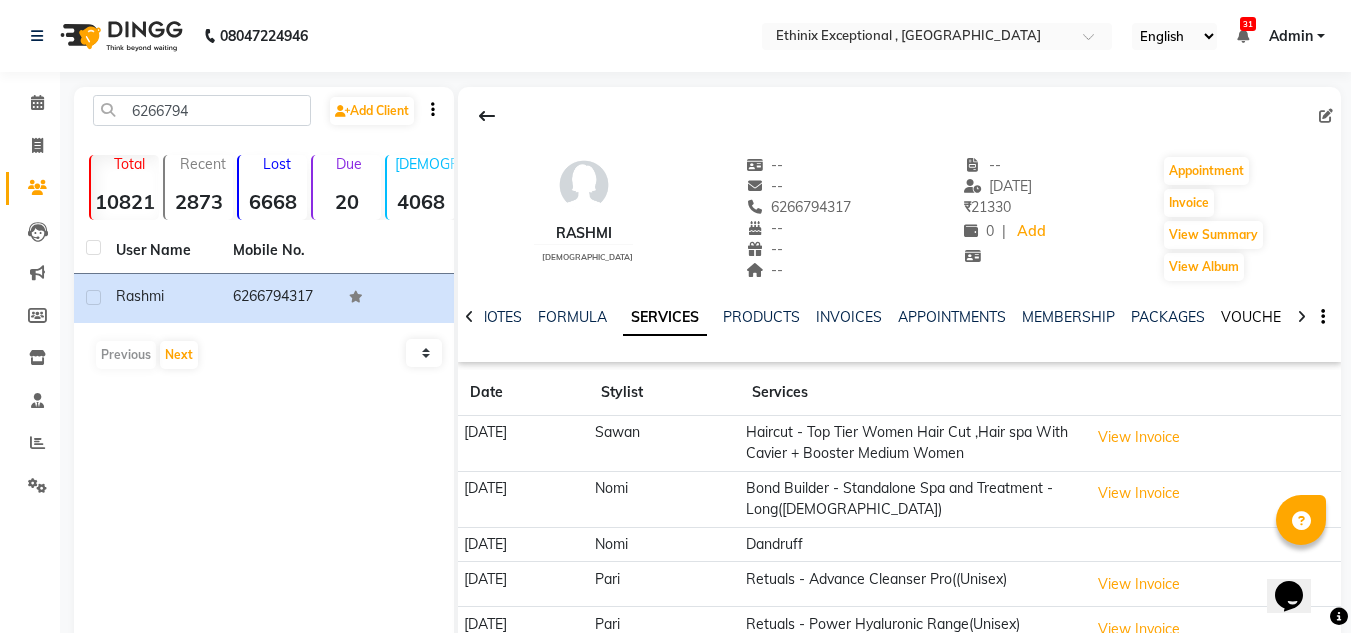 click on "VOUCHERS" 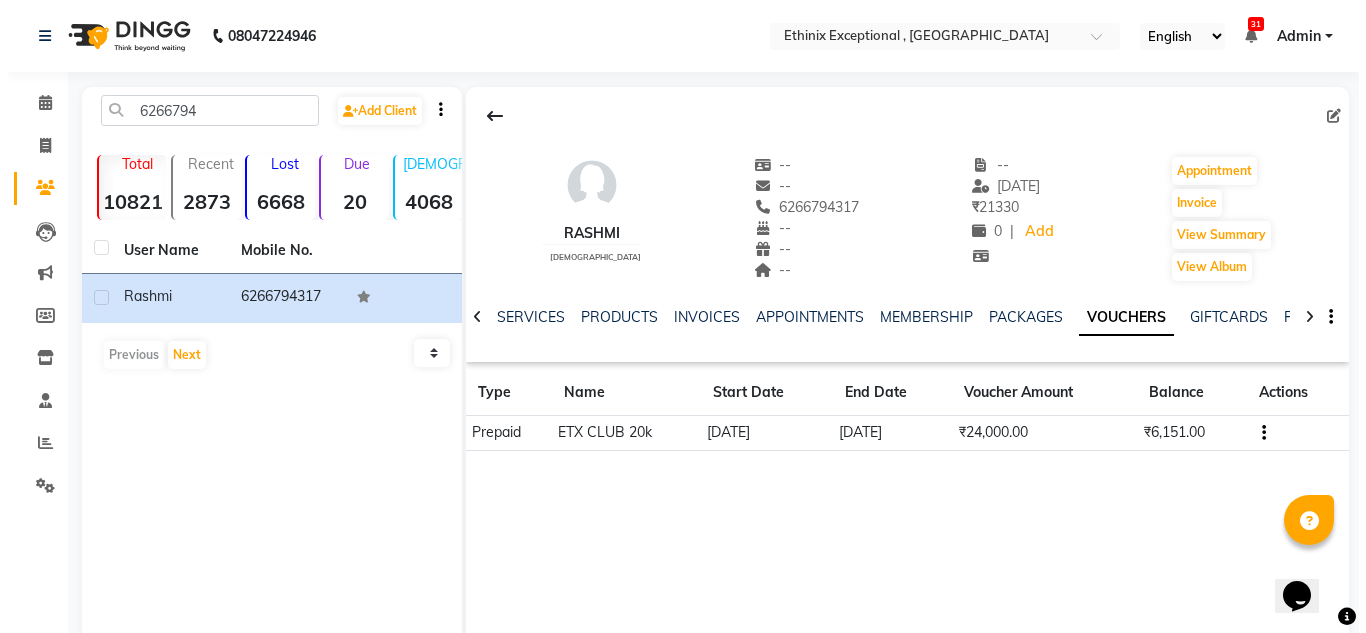 scroll, scrollTop: 0, scrollLeft: 39, axis: horizontal 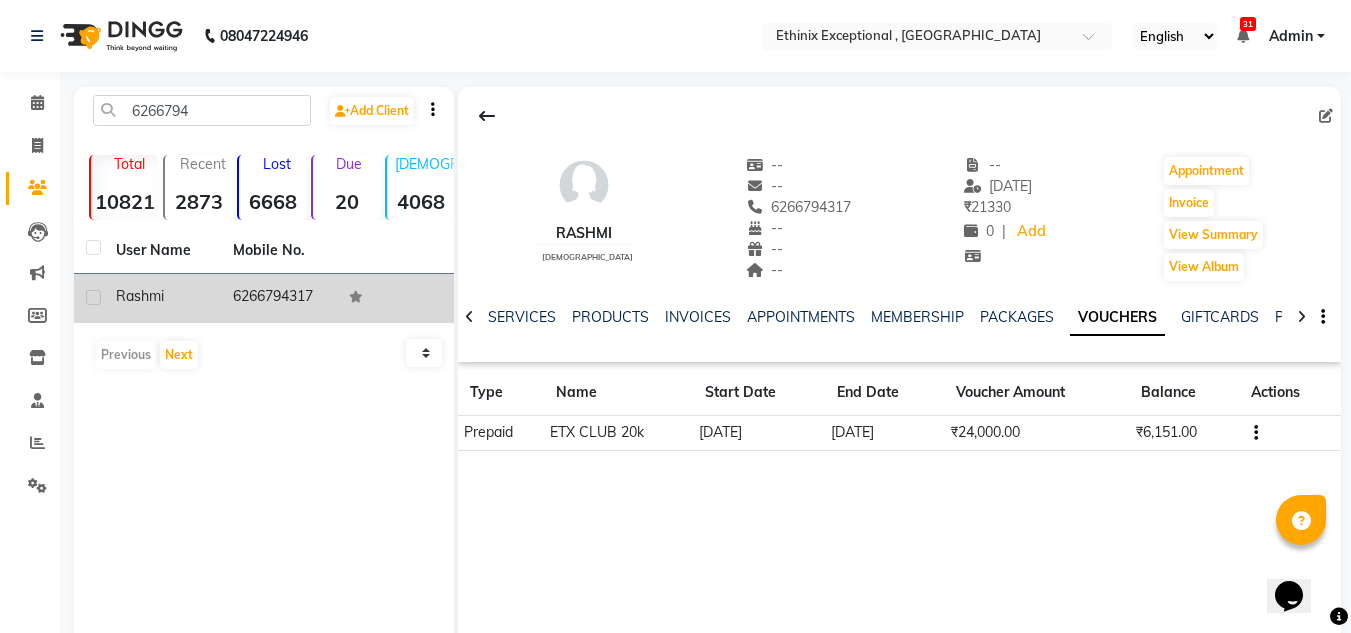 drag, startPoint x: 331, startPoint y: 298, endPoint x: 236, endPoint y: 299, distance: 95.005264 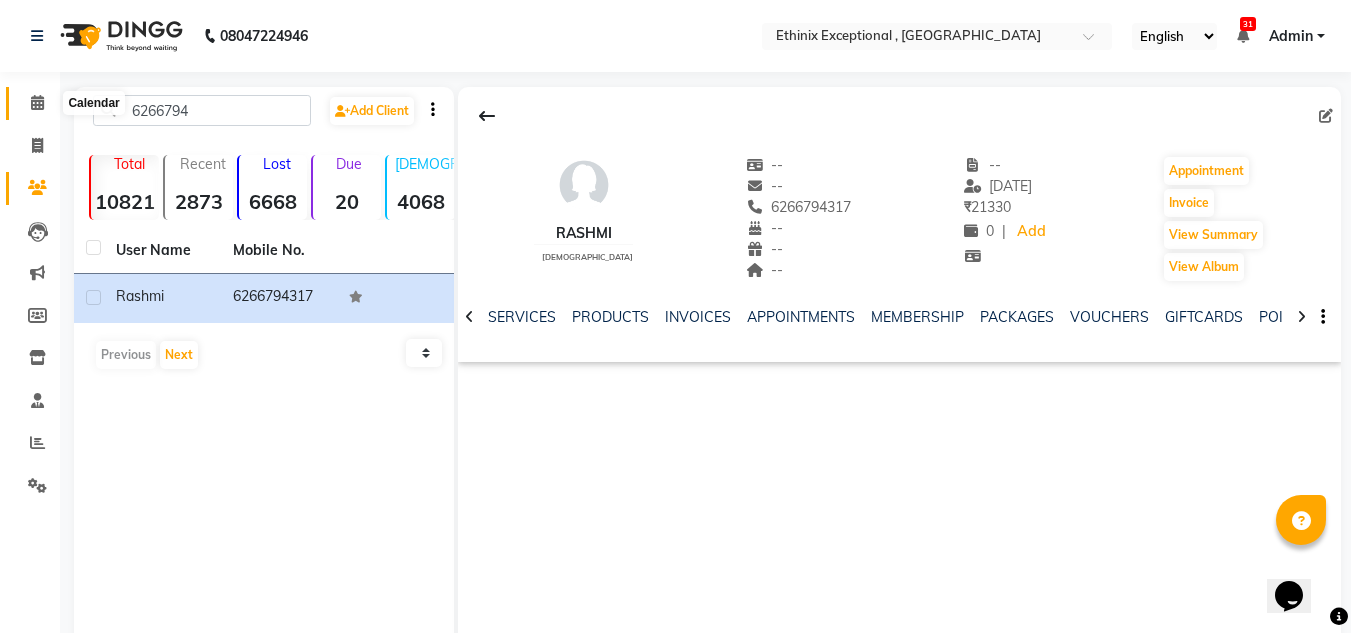 click 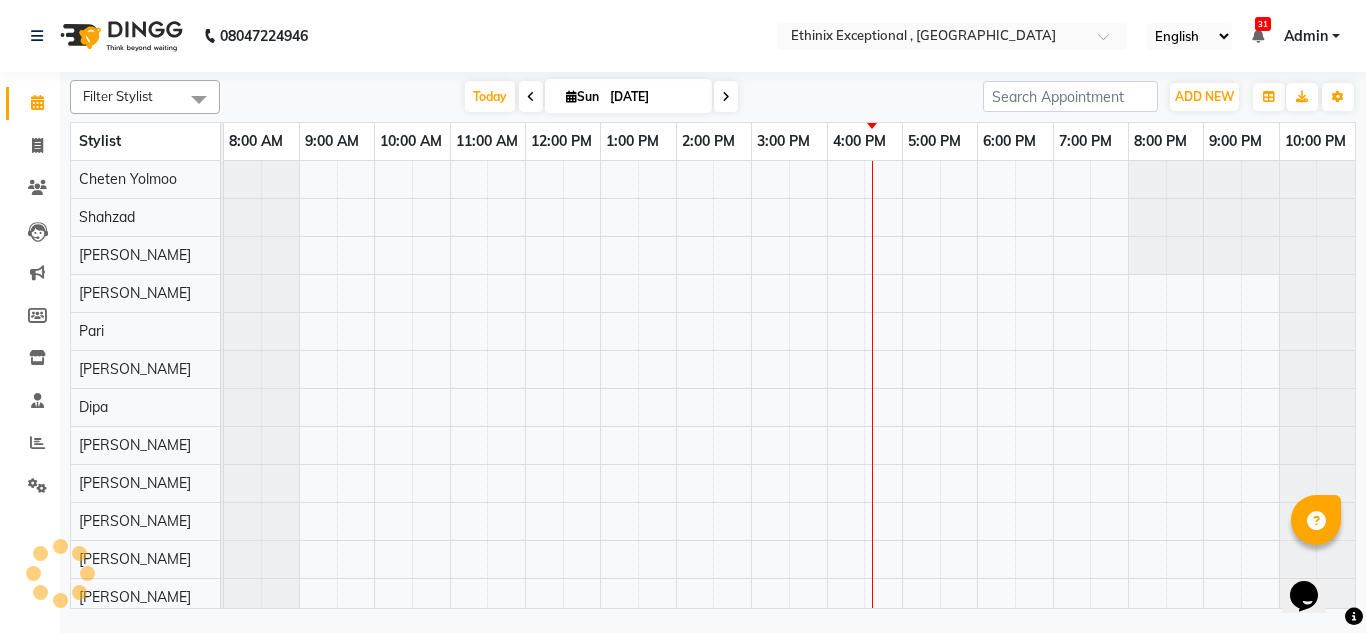 scroll, scrollTop: 0, scrollLeft: 0, axis: both 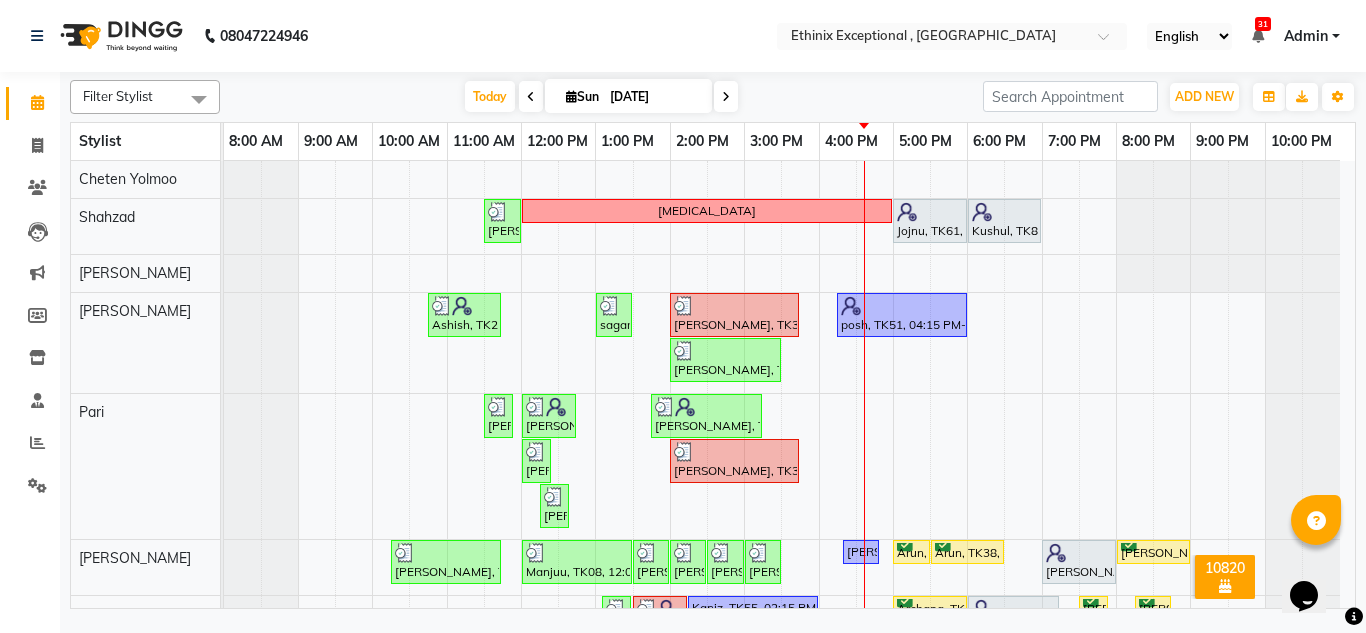 click at bounding box center (726, 96) 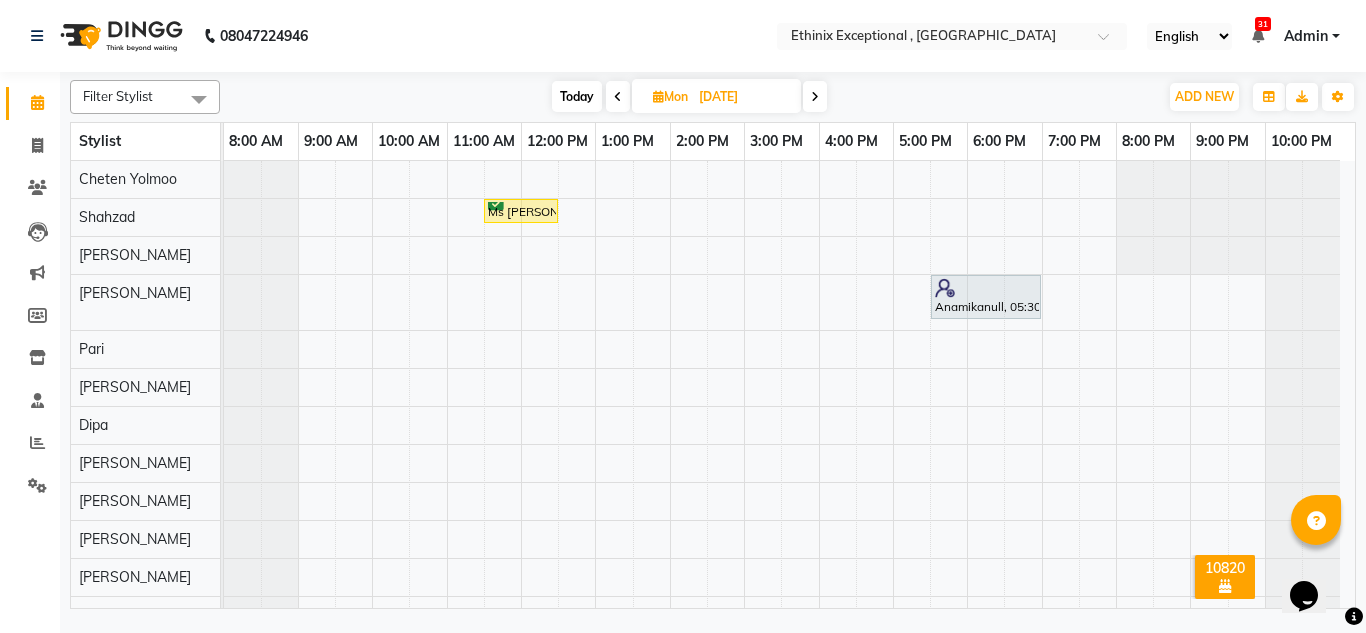 scroll, scrollTop: 92, scrollLeft: 0, axis: vertical 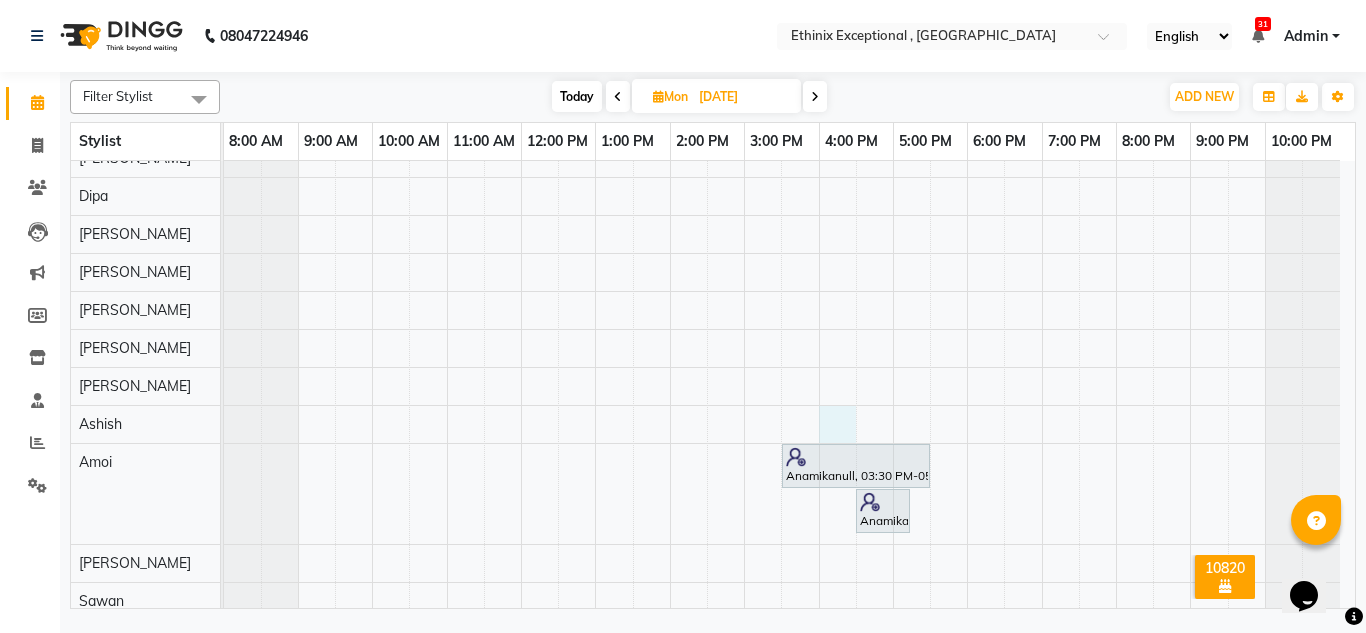 click on "Ms [PERSON_NAME], 11:30 AM-12:30 PM, Haircut - Top Tier Women Hair Cut       Anamikanull, 05:30 PM-07:00 PM, Retuals - Power Hyaluronic Range(Unisex)     Anamikanull, 03:30 PM-05:30 PM, Nail Extension - Extension with Gel polish      Anamikanull, 04:30 PM-05:15 PM, pedicure- Candle Therapy" at bounding box center (789, 485) 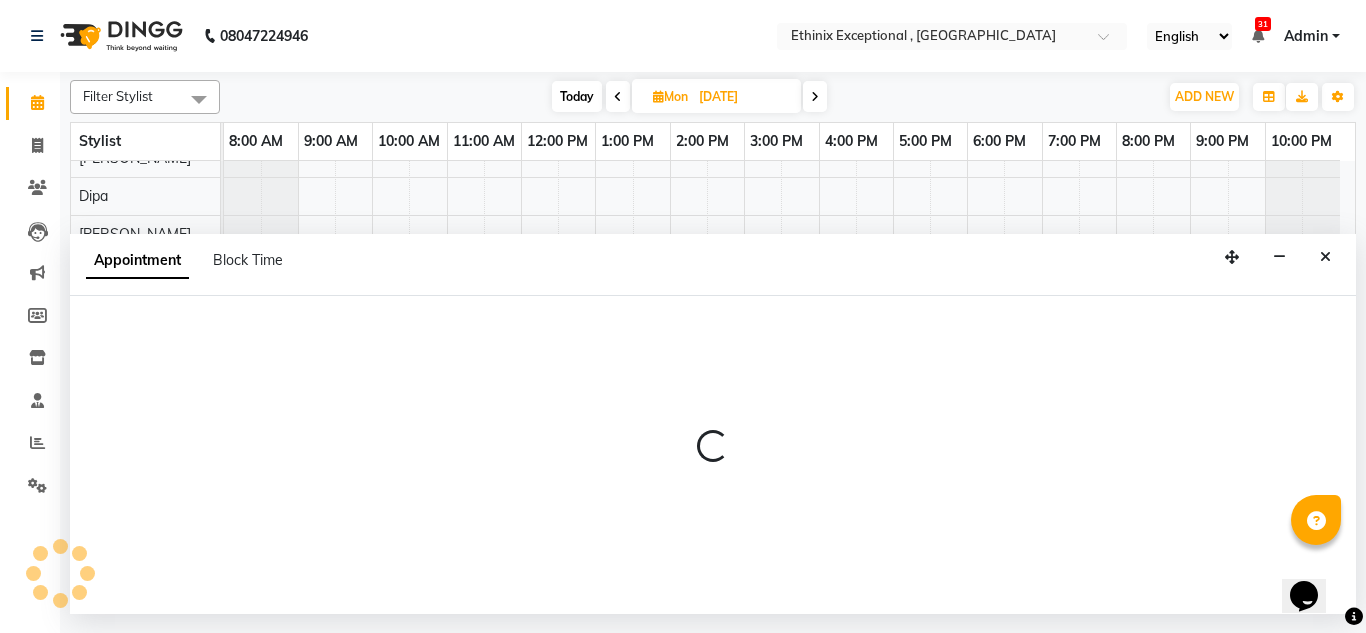 select on "62328" 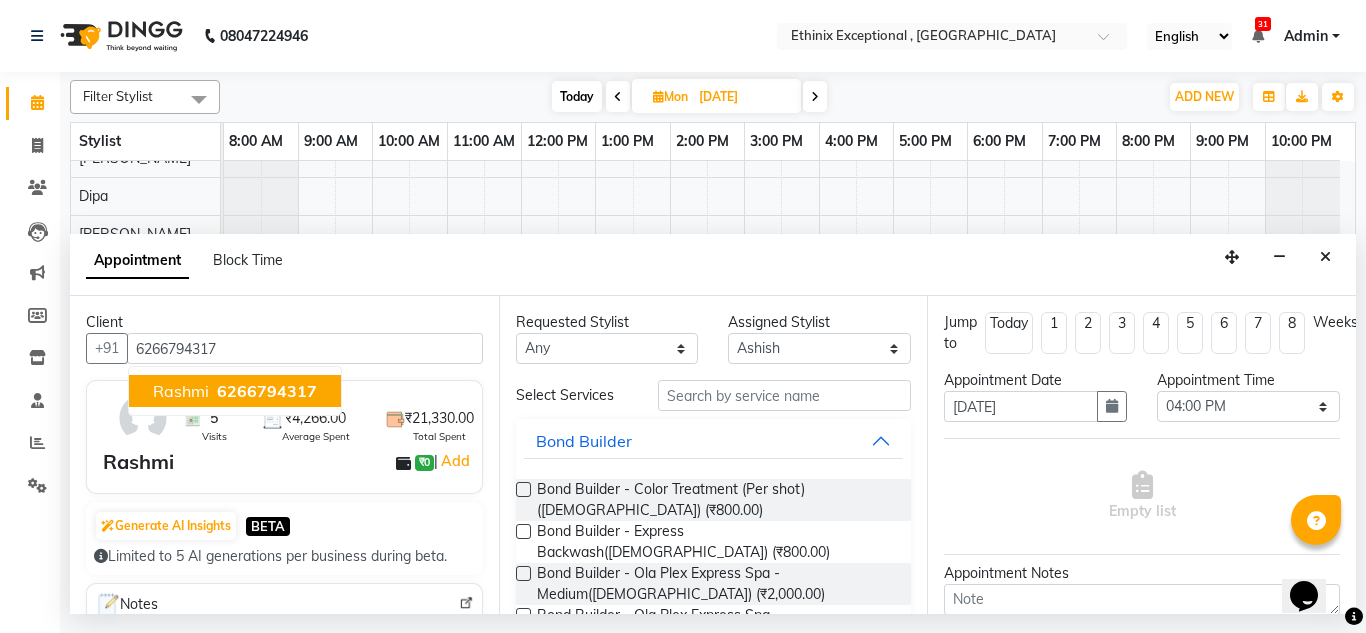 click on "6266794317" at bounding box center [267, 391] 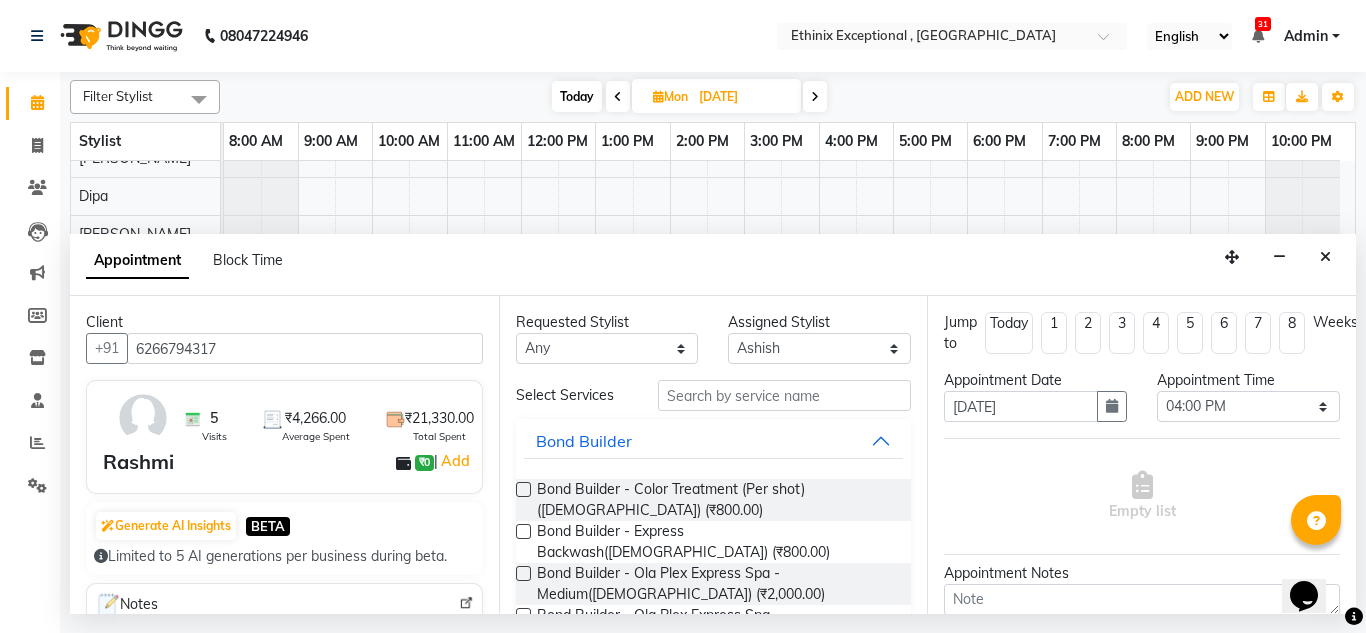 type on "6266794317" 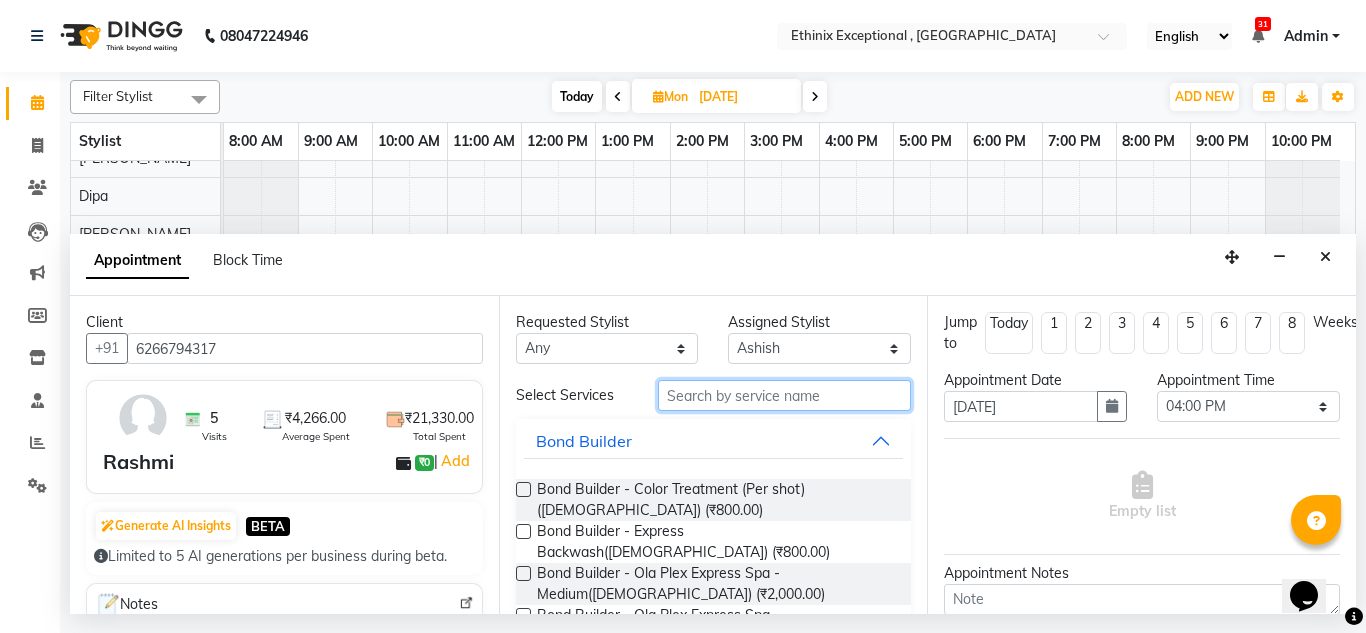 click at bounding box center [785, 395] 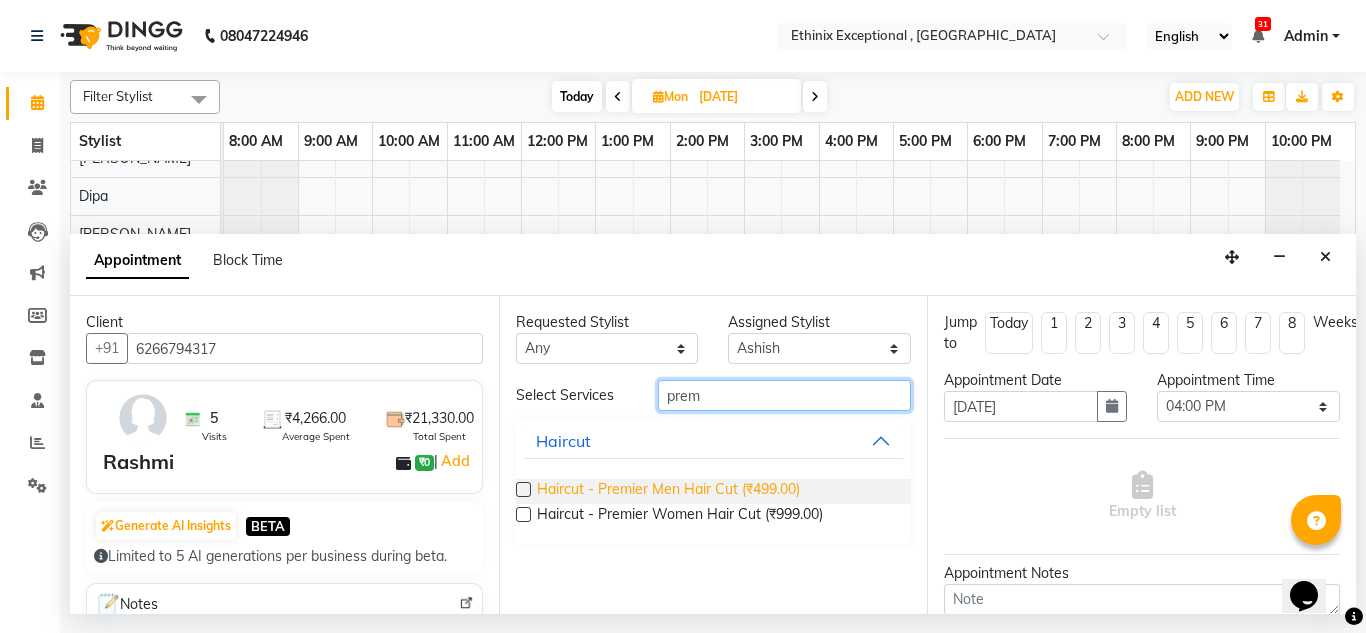 type on "prem" 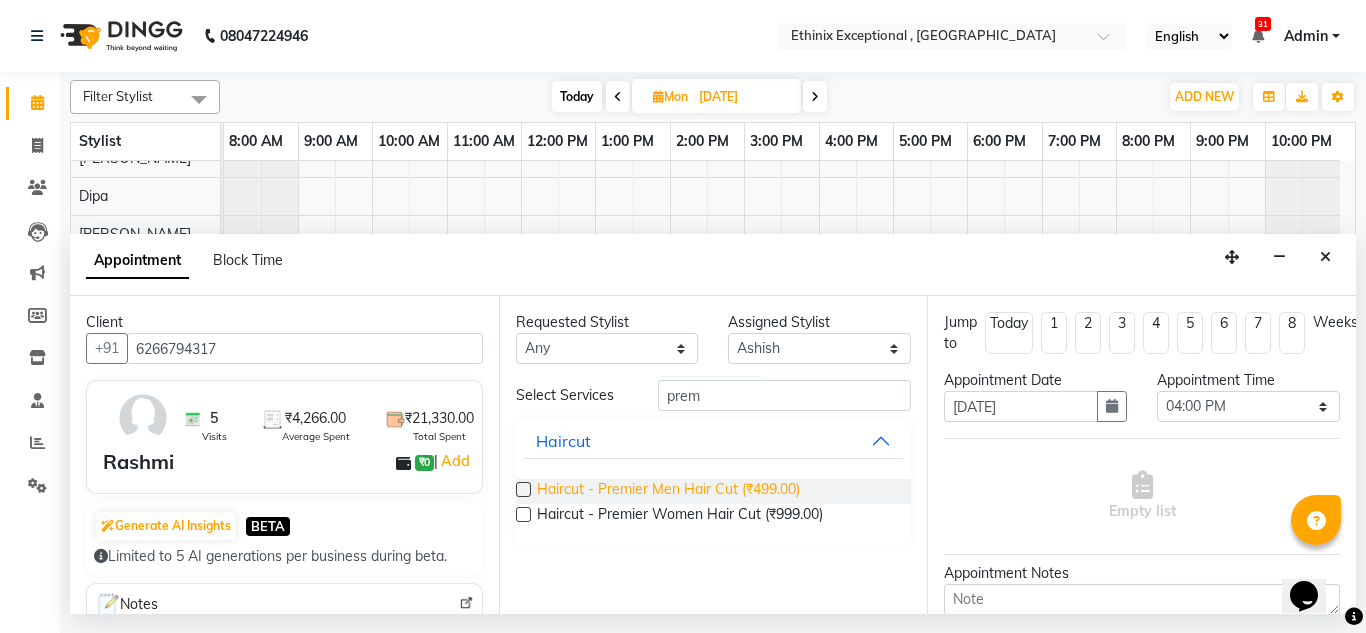 click on "Haircut - Premier Men Hair Cut  (₹499.00)" at bounding box center [668, 491] 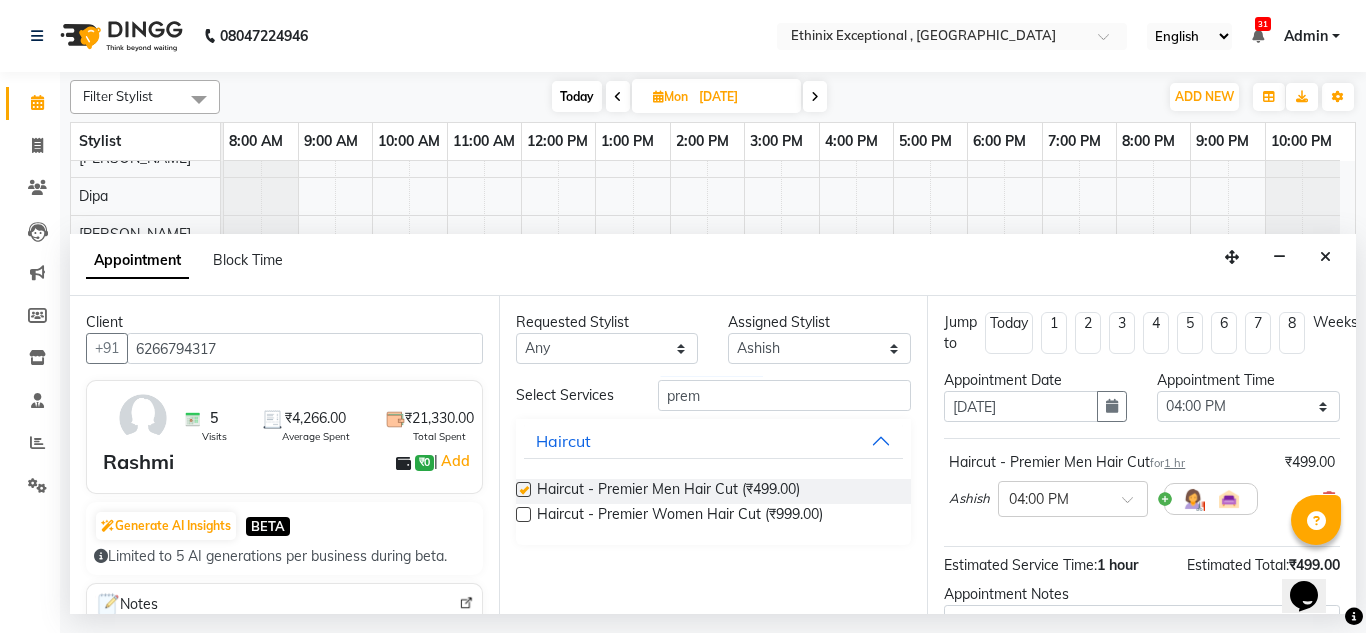 checkbox on "false" 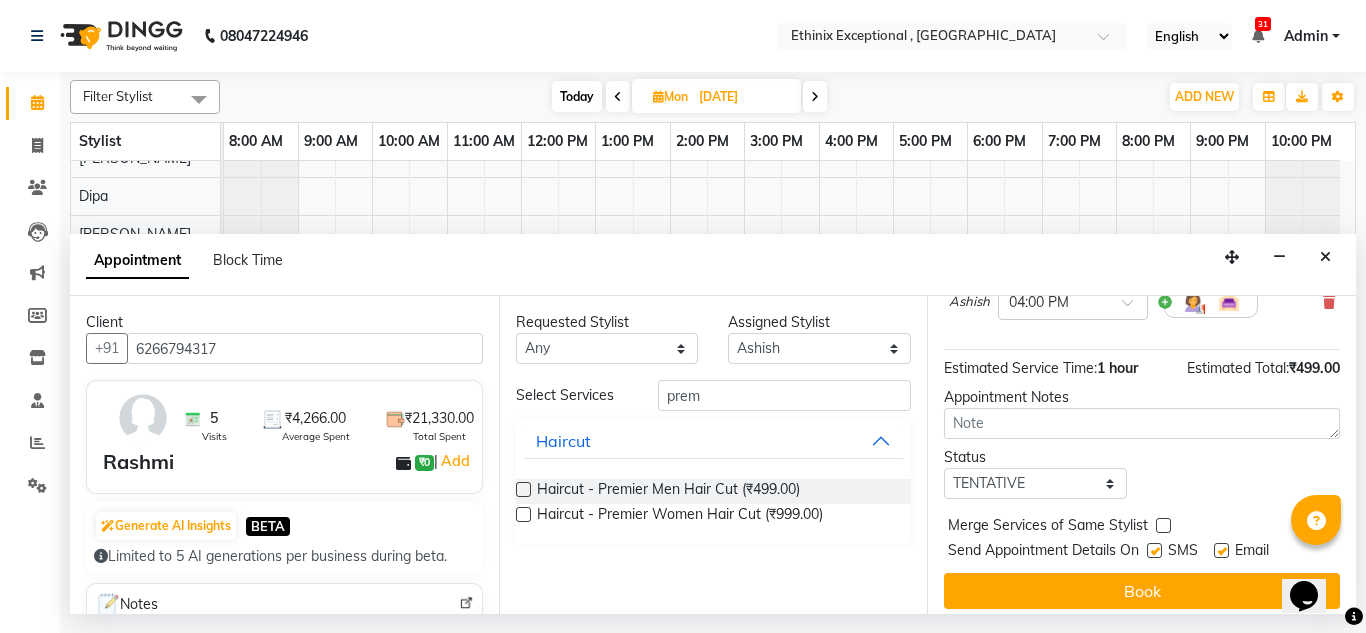 scroll, scrollTop: 198, scrollLeft: 0, axis: vertical 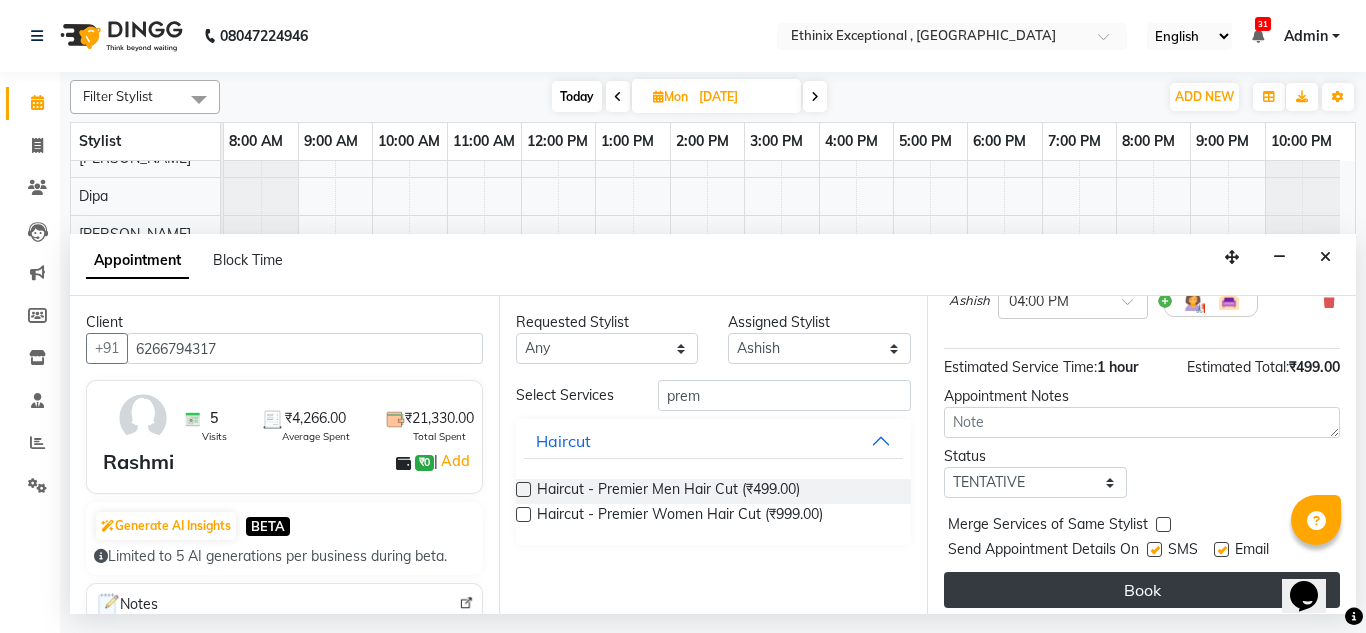 click on "Book" at bounding box center (1142, 590) 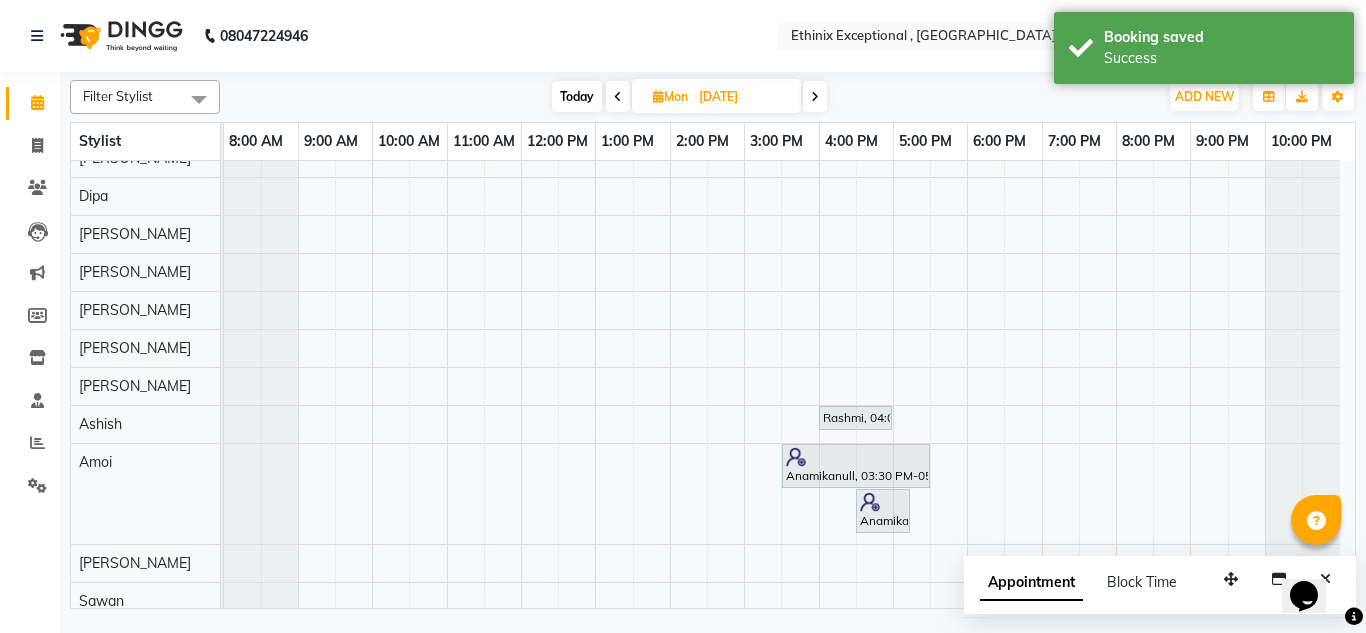 scroll, scrollTop: 309, scrollLeft: 0, axis: vertical 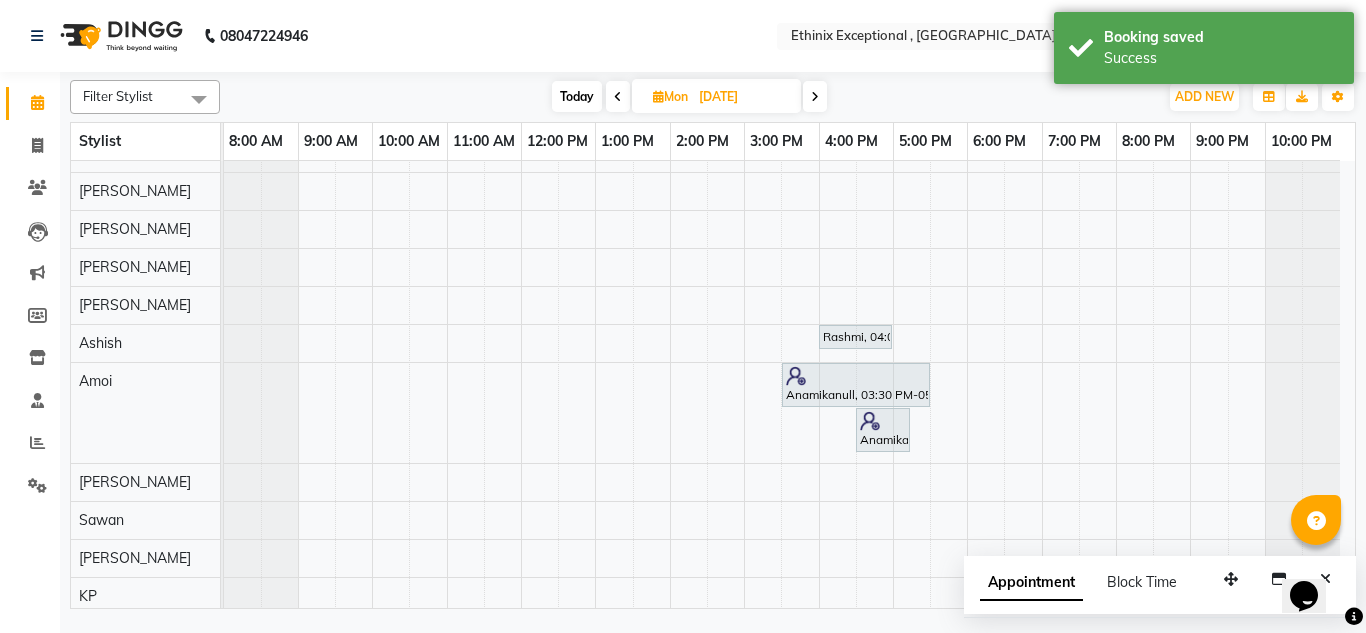 click on "Today" at bounding box center (577, 96) 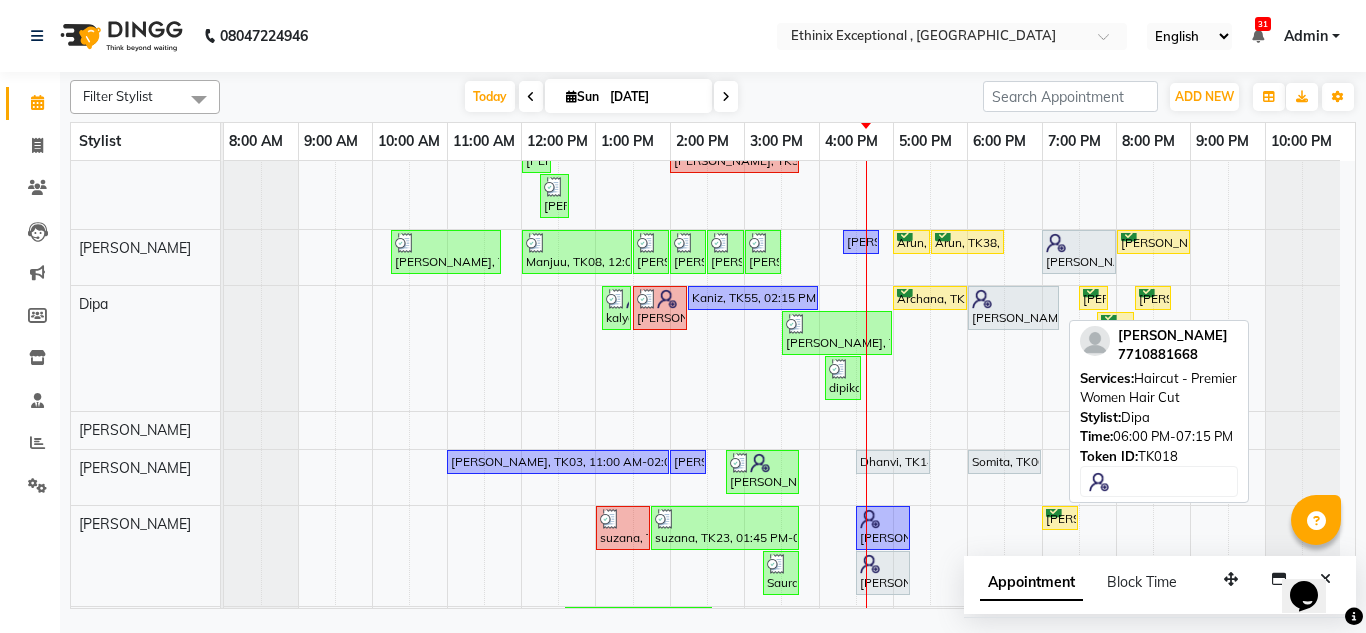 scroll, scrollTop: 450, scrollLeft: 0, axis: vertical 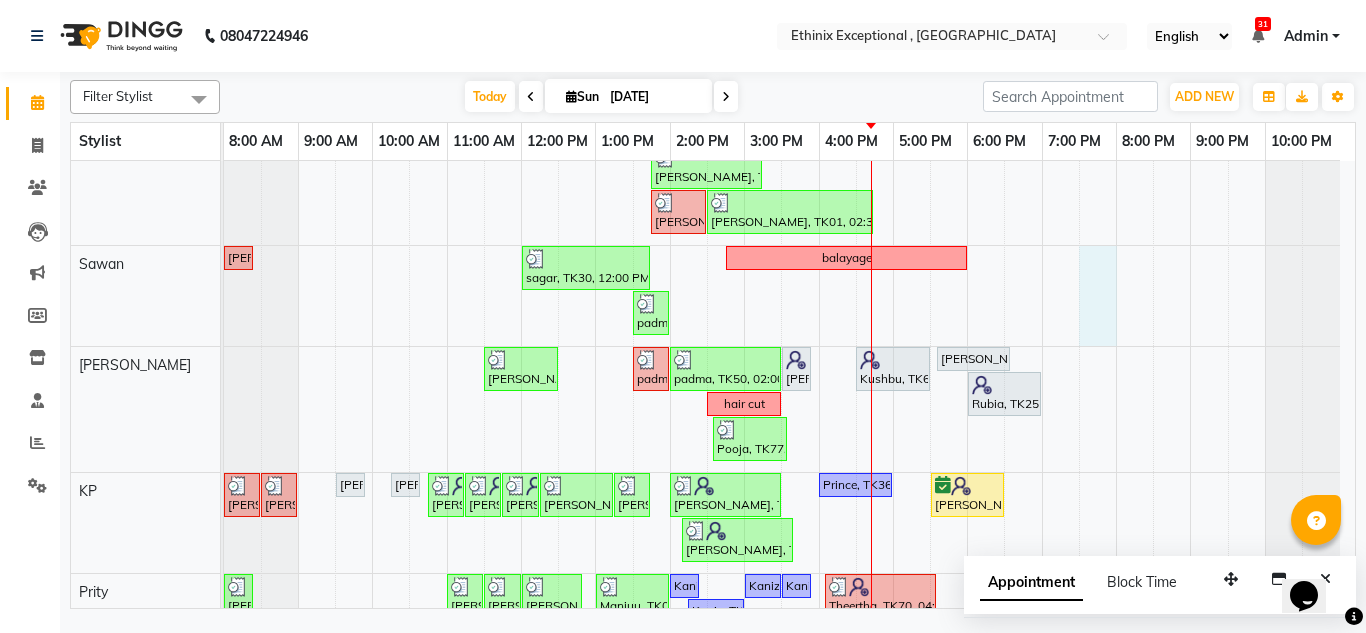 click on "[PERSON_NAME], TK24, 11:30 AM-12:00 PM, Haircut - [PERSON_NAME] Trim  [MEDICAL_DATA]      Jojnu, TK61, 05:00 PM-06:00 PM, Haircut - Premier Women Hair Cut     Kushul, TK85, 06:00 PM-07:00 PM, Haircut - Top Tier Men Hair Cut     Ashish, TK21, 10:45 AM-11:45 AM, Stimulate - Head Massage (Men),Threading - Eye Brows     sagar, TK30, 01:00 PM-01:30 PM, Threading - Eye Brows,Threading- Upper Lips     [PERSON_NAME], TK33, 02:00 PM-03:45 PM, Retuals - Power C Range(Unisex)     posh, TK51, 04:15 PM-06:00 PM, Retuals - Power Hyaluronic Range(Unisex)     [PERSON_NAME], TK33, 02:00 PM-03:30 PM, Retuals - Corrective Range(Unisex)     [PERSON_NAME], TK31, 11:30 AM-11:45 AM, Threading - Eye Brows     [PERSON_NAME], TK34, 12:00 PM-12:45 PM, Manicure - Cafe H&F([DEMOGRAPHIC_DATA])     [PERSON_NAME], TK34, 01:45 PM-03:15 PM, Nail Extension - Gel Polish Removal([DEMOGRAPHIC_DATA]),Nail Extension - Gel Polish([DEMOGRAPHIC_DATA])     [PERSON_NAME], TK05, 12:00 PM-12:15 PM, Threading - Eye Brows     [PERSON_NAME], TK33, 02:00 PM-03:45 PM, Retuals - Power C Range(Unisex)" at bounding box center [789, 173] 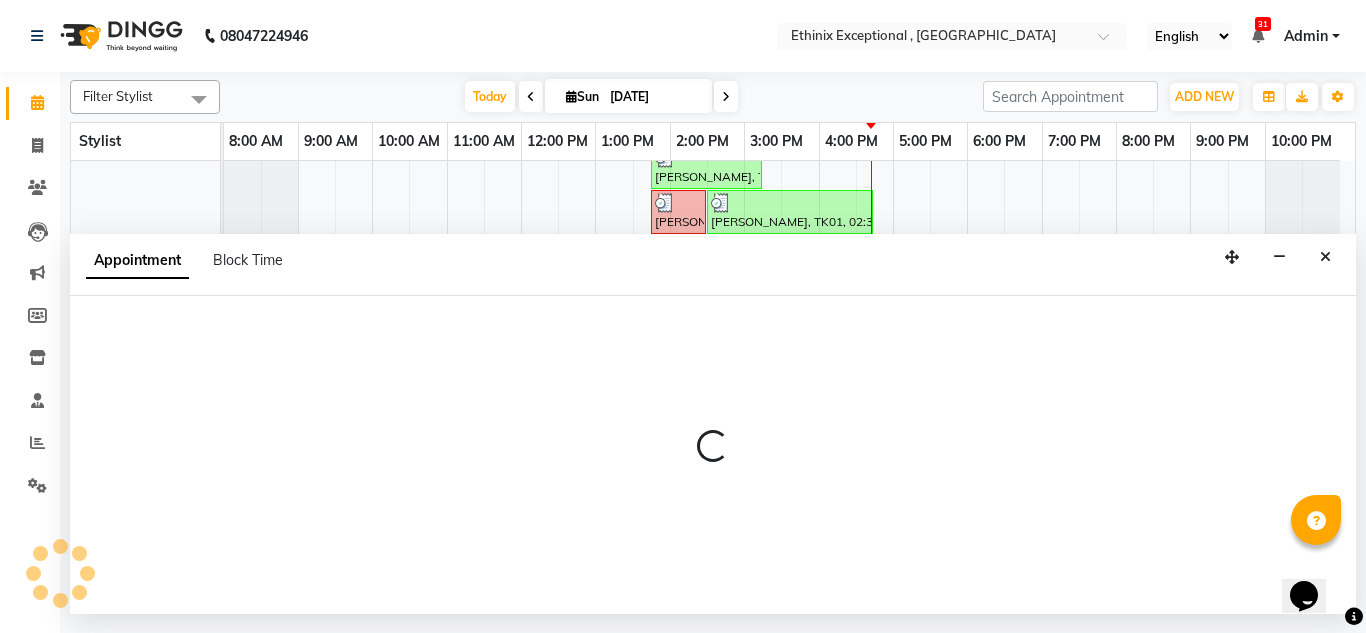 select on "72123" 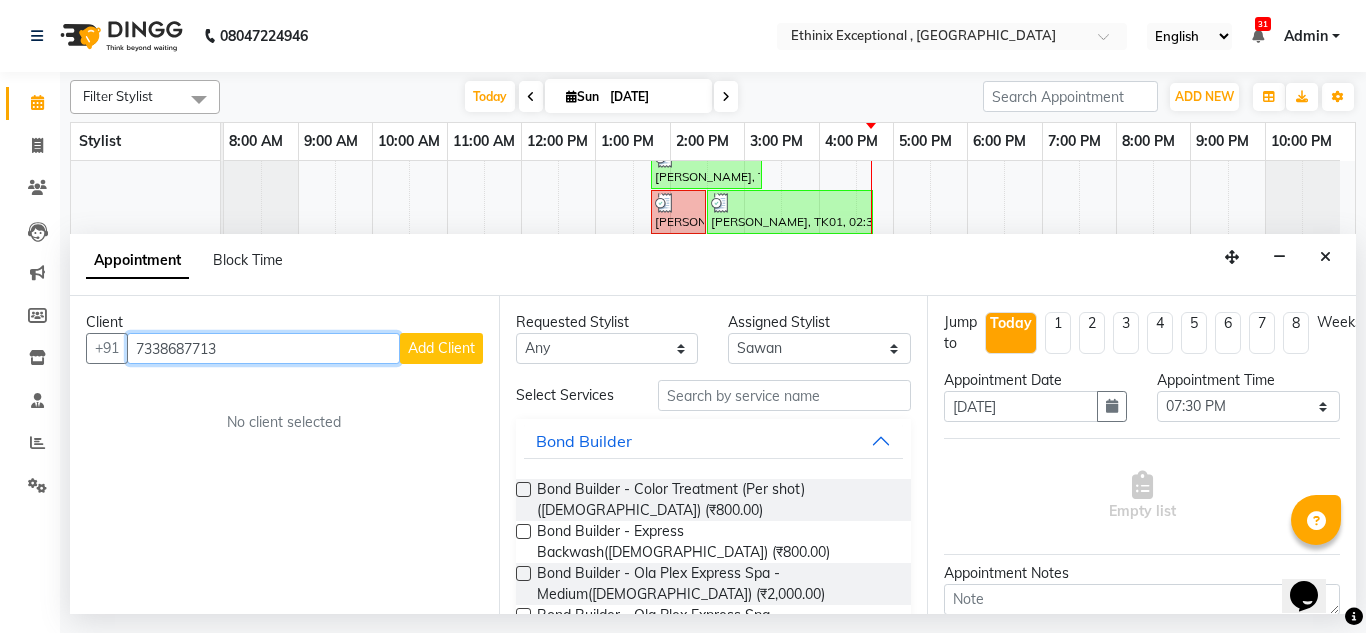 type on "7338687713" 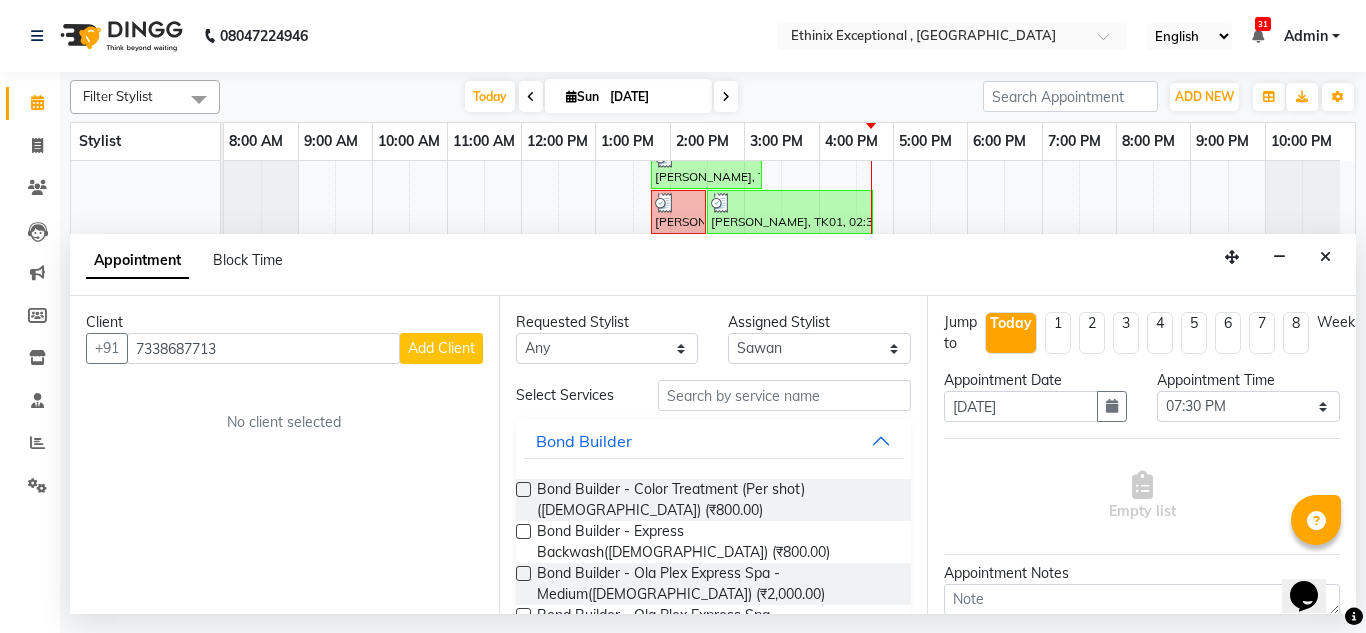 click on "Add Client" at bounding box center (441, 348) 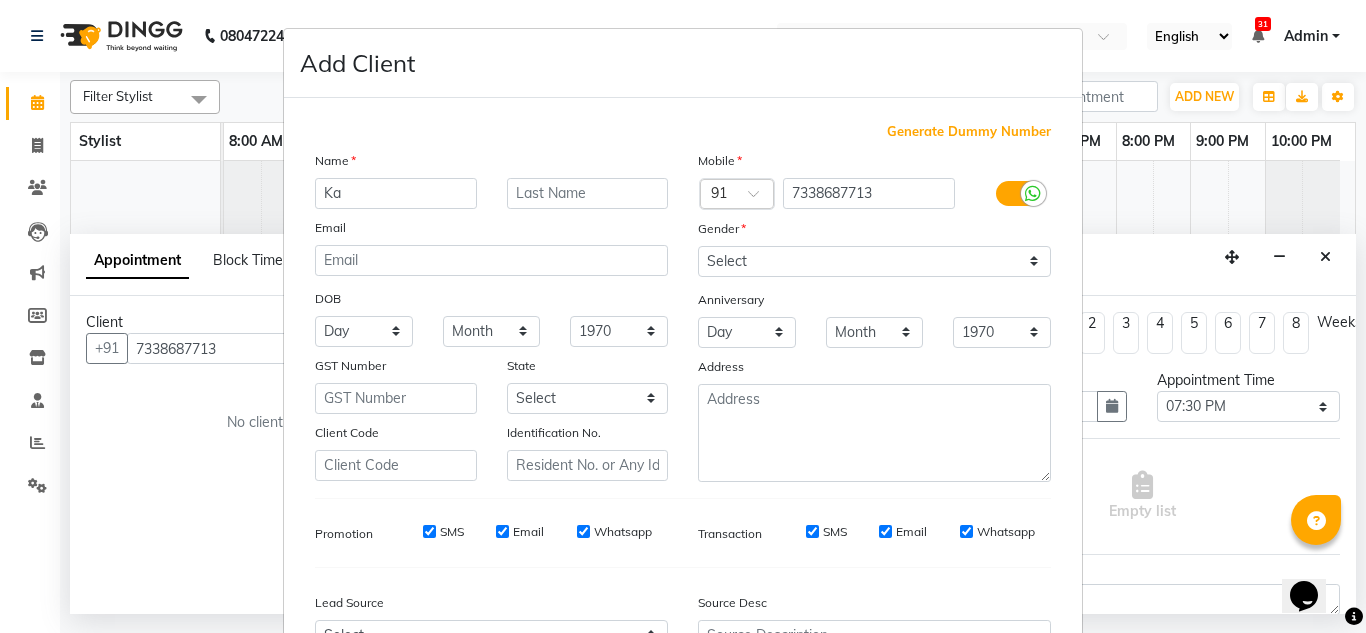 type on "K" 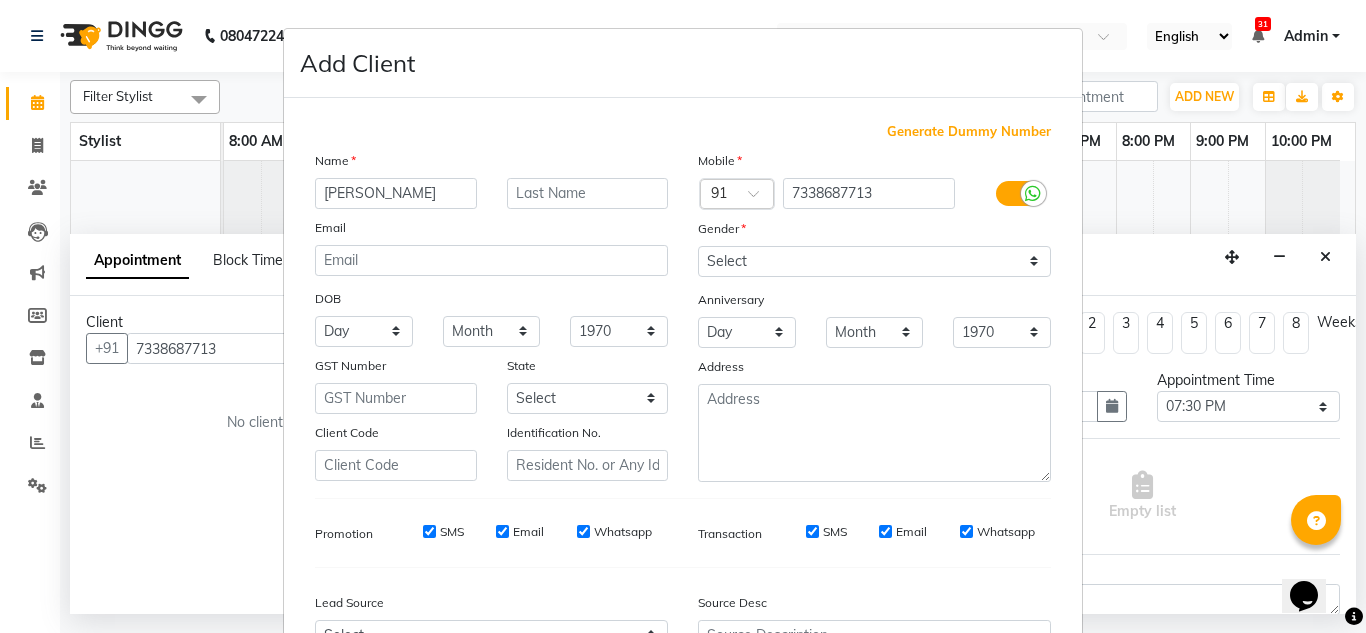 type on "[PERSON_NAME]" 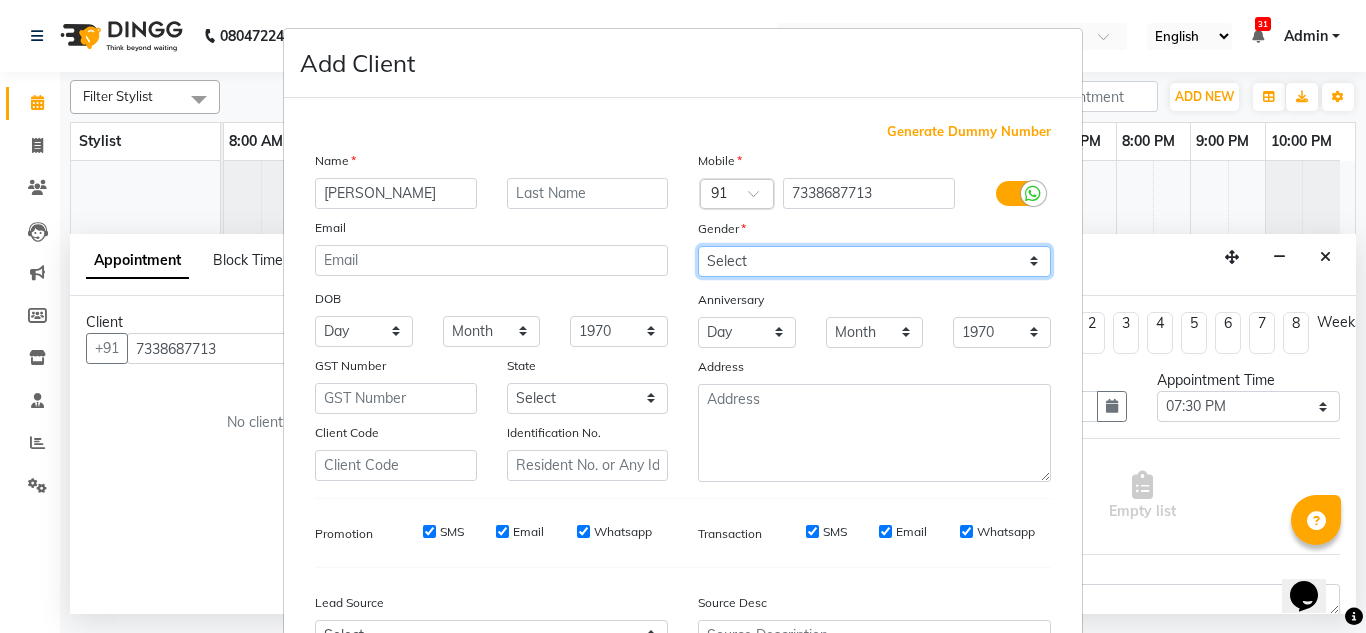 click on "Select [DEMOGRAPHIC_DATA] [DEMOGRAPHIC_DATA] Other Prefer Not To Say" at bounding box center (874, 261) 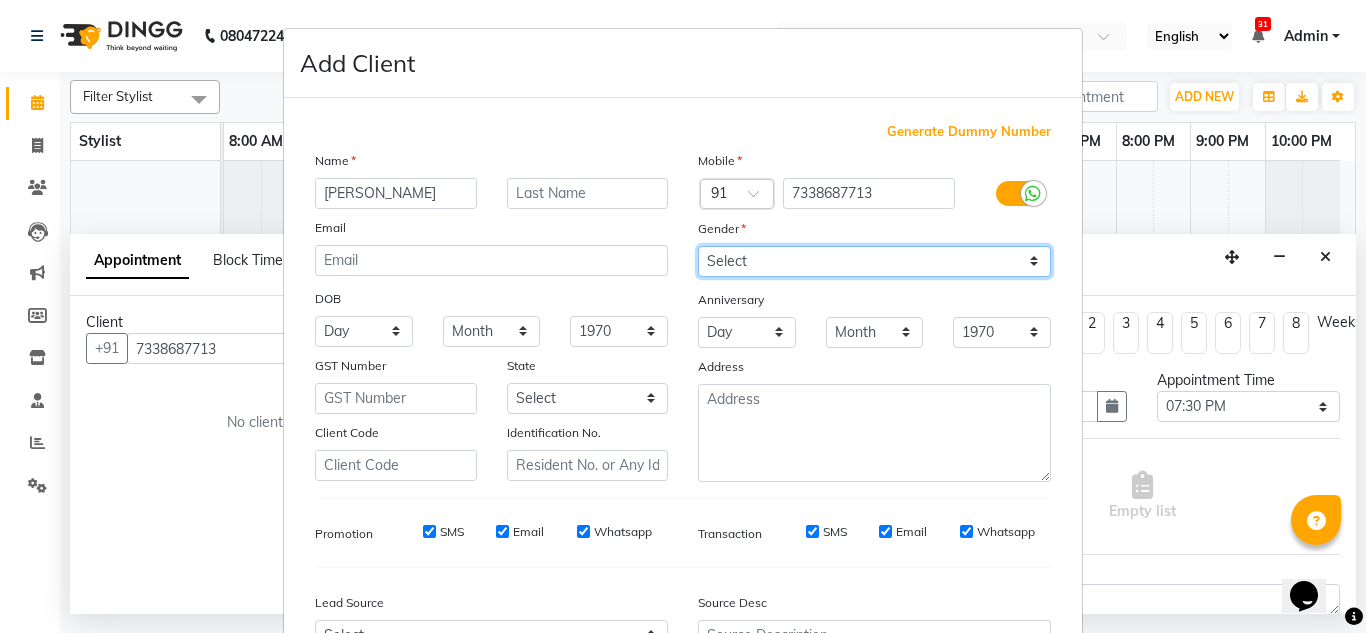 select on "[DEMOGRAPHIC_DATA]" 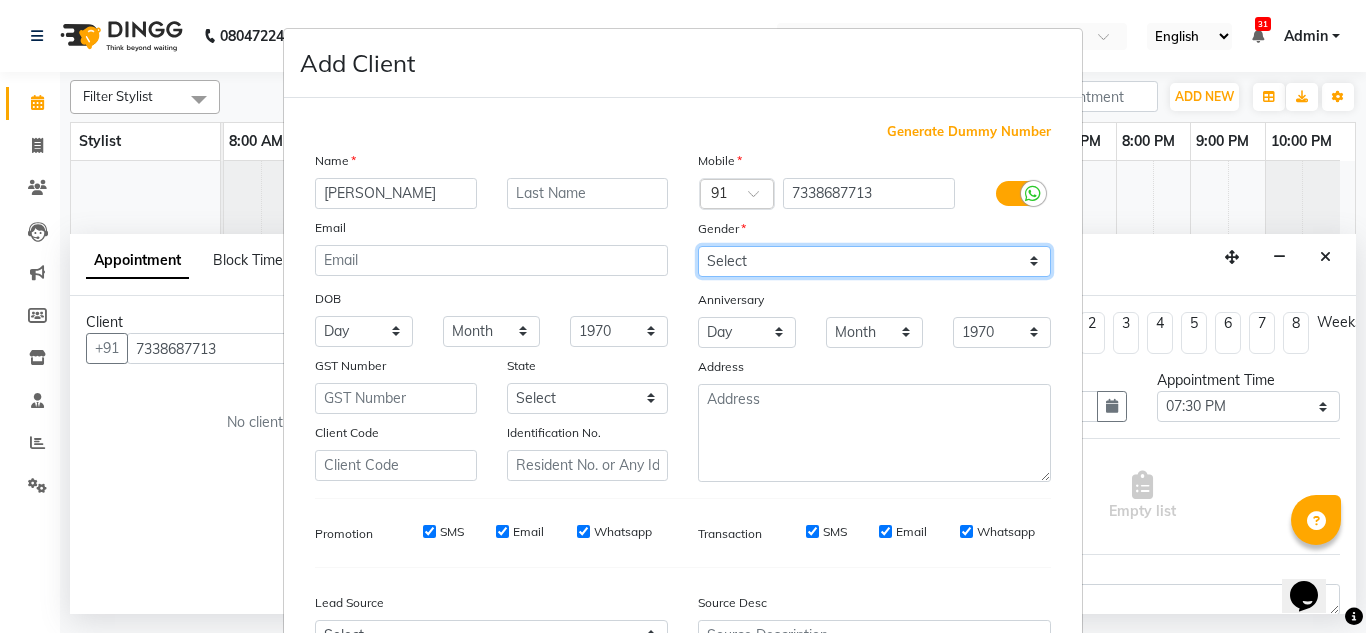 click on "Select [DEMOGRAPHIC_DATA] [DEMOGRAPHIC_DATA] Other Prefer Not To Say" at bounding box center [874, 261] 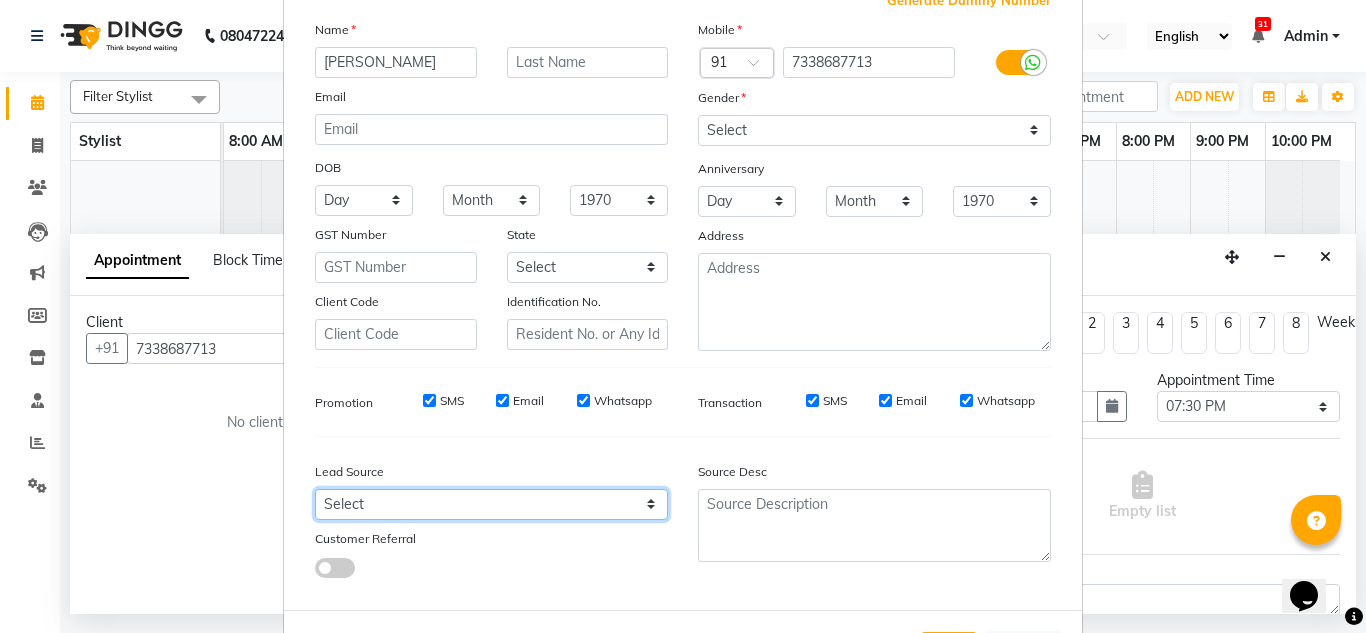 click on "Select Walk-in Referral Internet Friend Word of Mouth Advertisement Facebook JustDial Google Other Instagram  YouTube  WhatsApp" at bounding box center [491, 504] 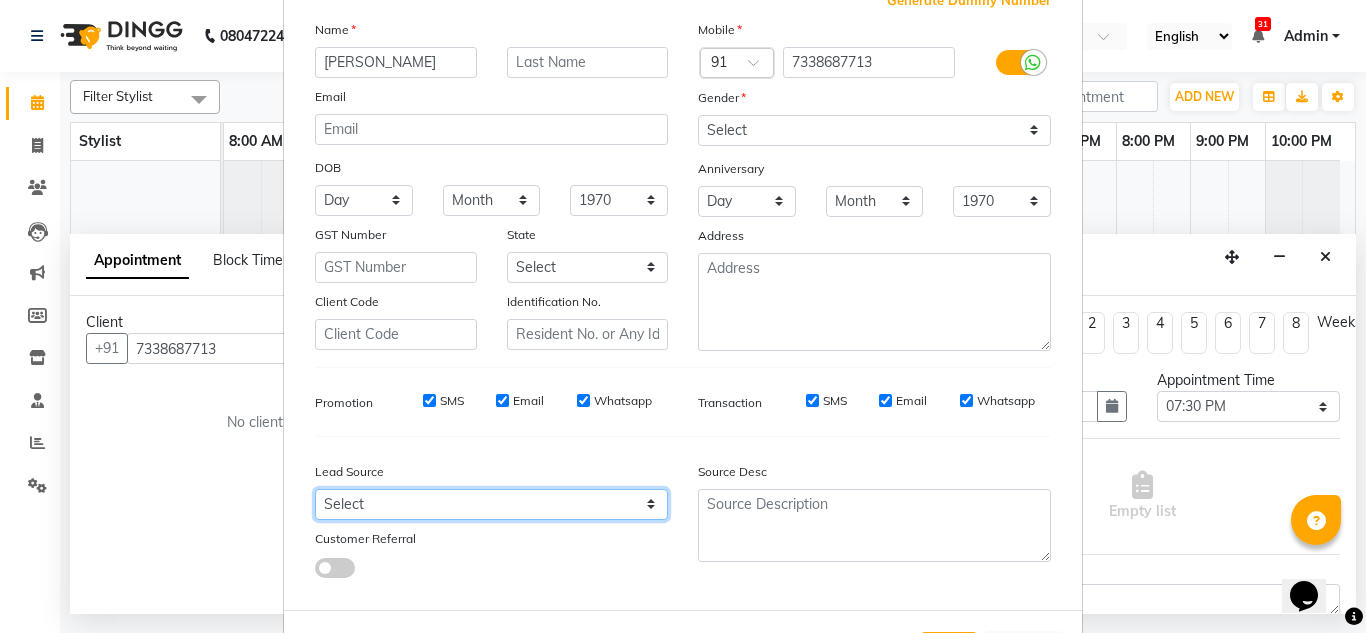 select on "26586" 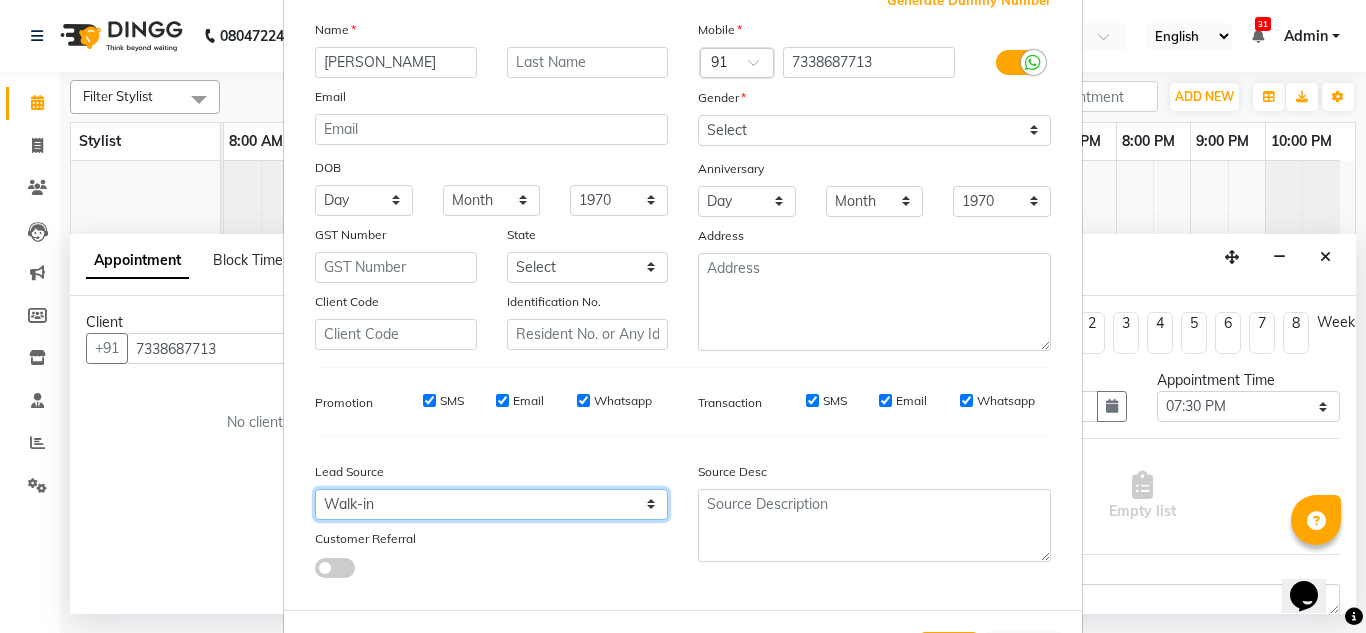 click on "Select Walk-in Referral Internet Friend Word of Mouth Advertisement Facebook JustDial Google Other Instagram  YouTube  WhatsApp" at bounding box center (491, 504) 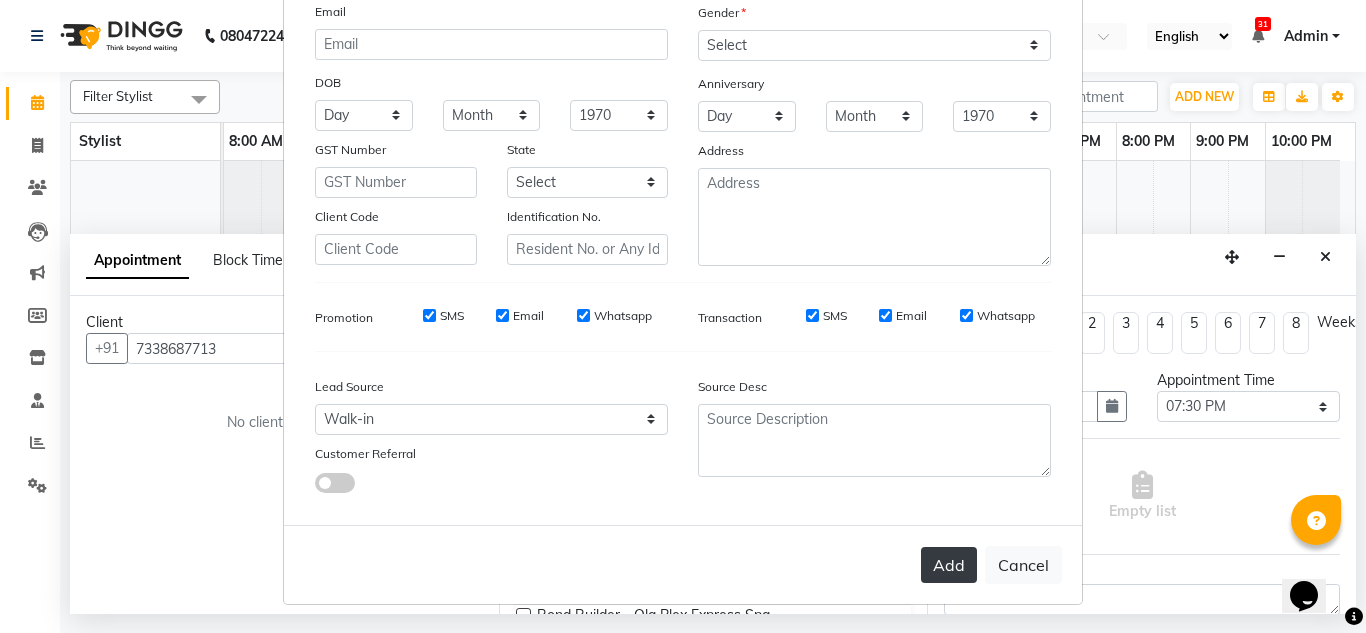 click on "Add" at bounding box center (949, 565) 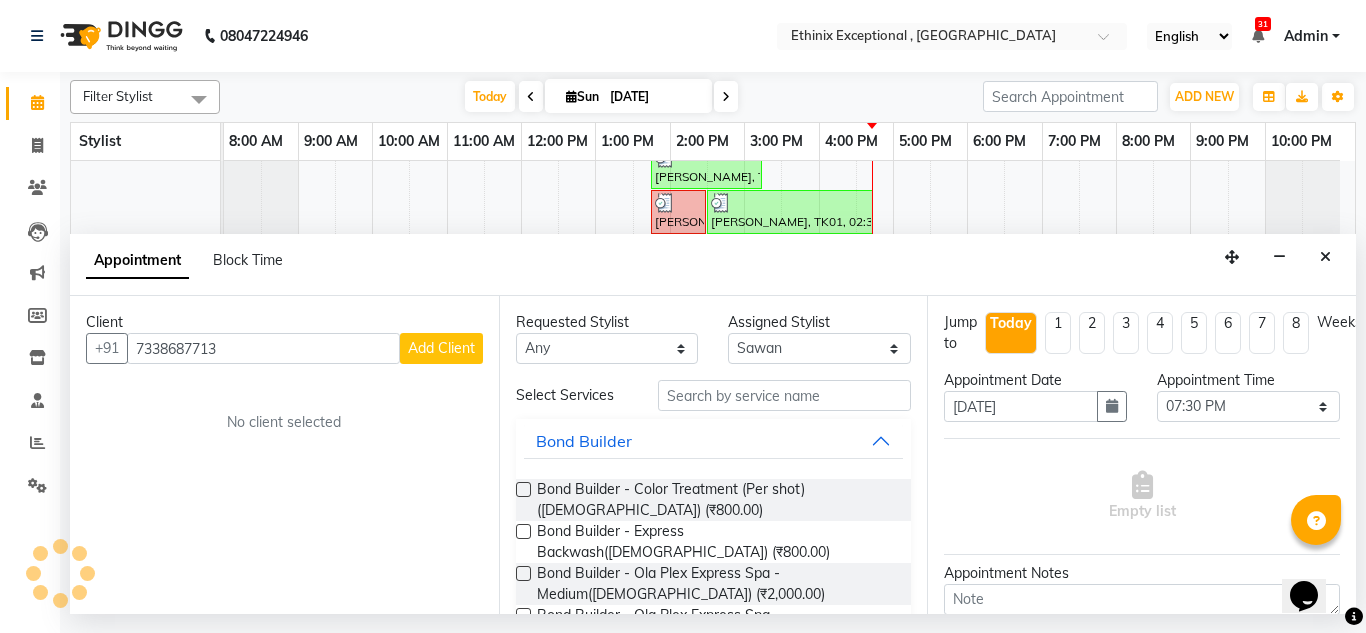 type 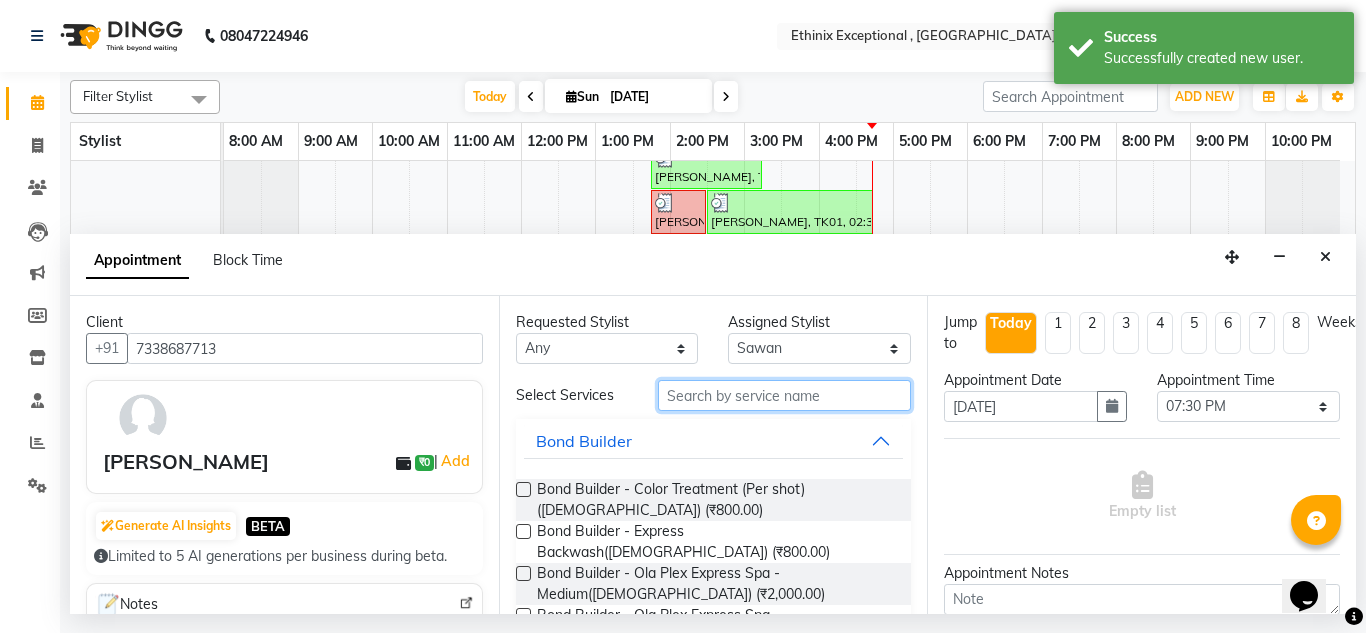 click at bounding box center (785, 395) 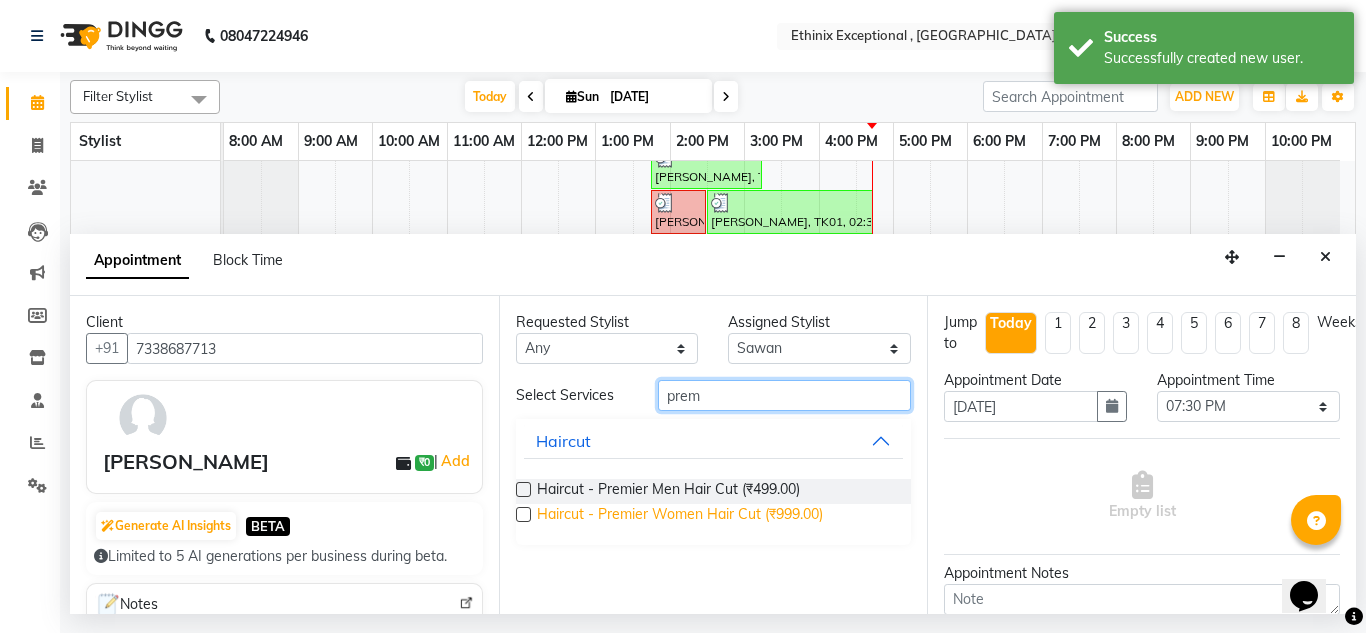 type on "prem" 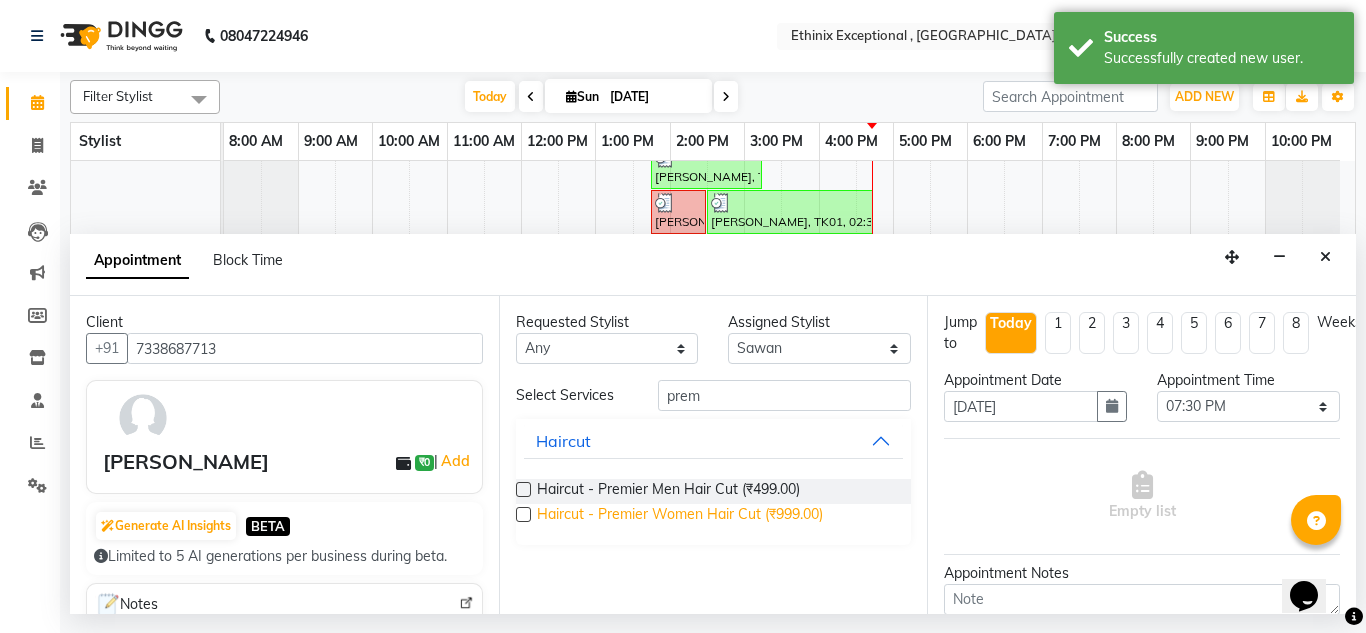 click on "Haircut - Premier Women Hair Cut (₹999.00)" at bounding box center (680, 516) 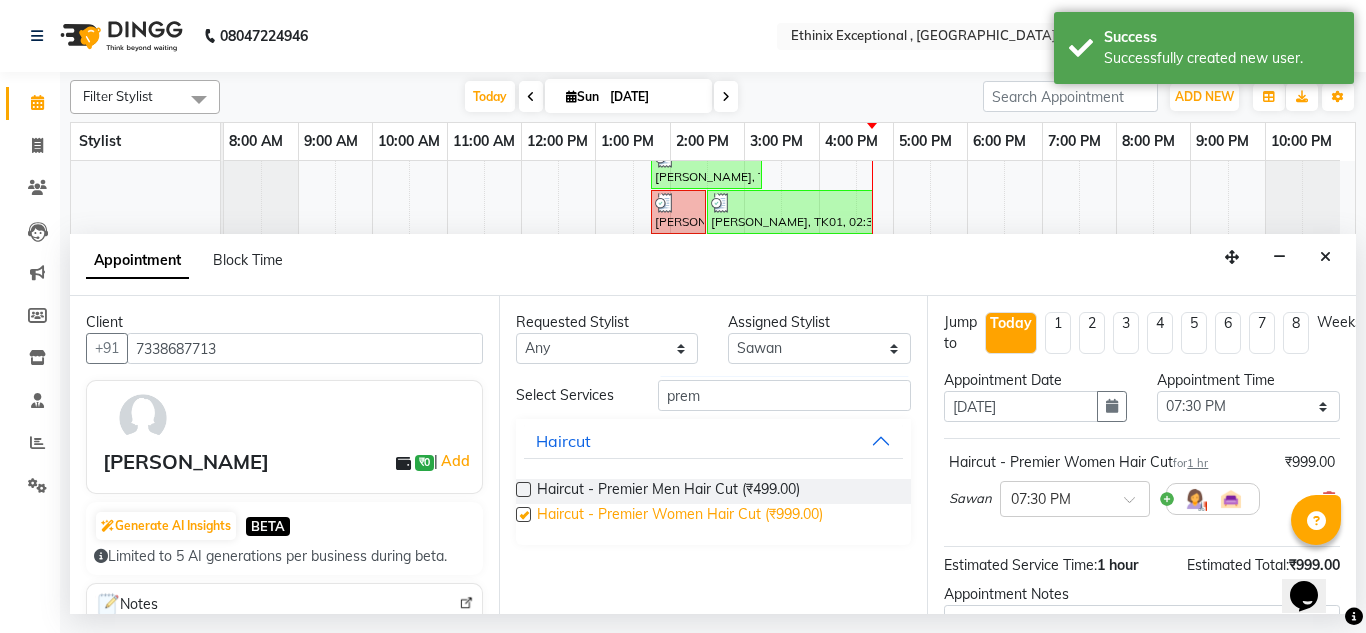 checkbox on "false" 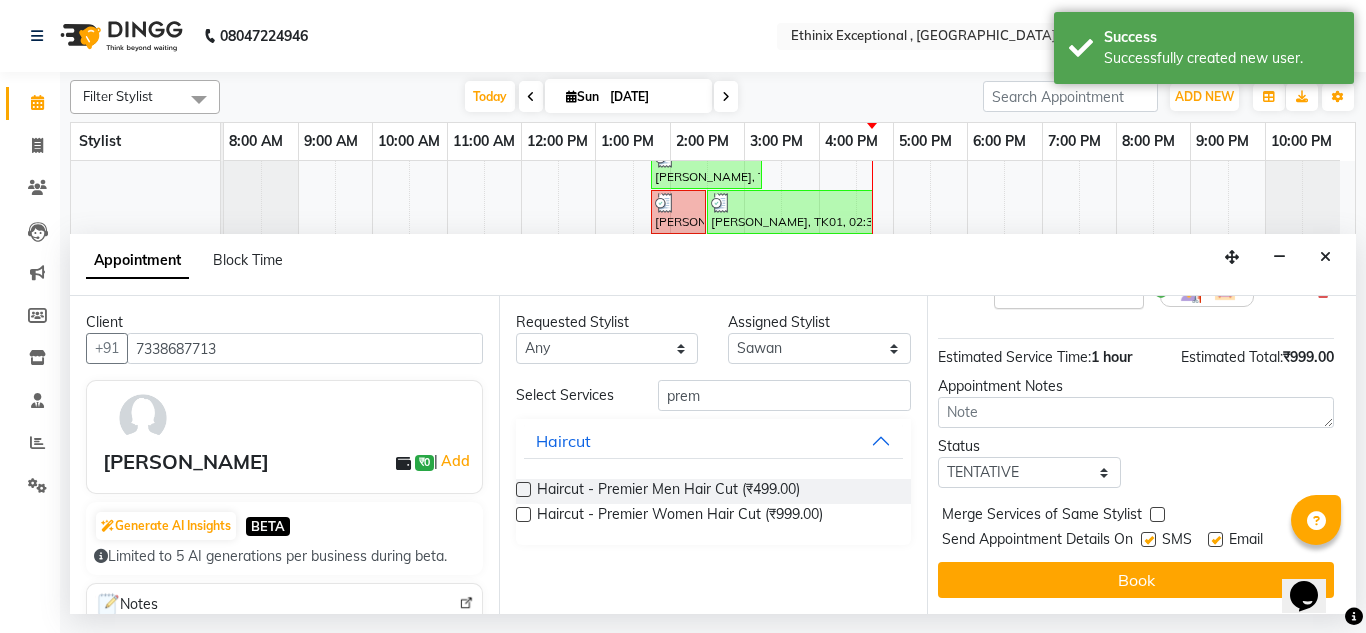scroll, scrollTop: 223, scrollLeft: 14, axis: both 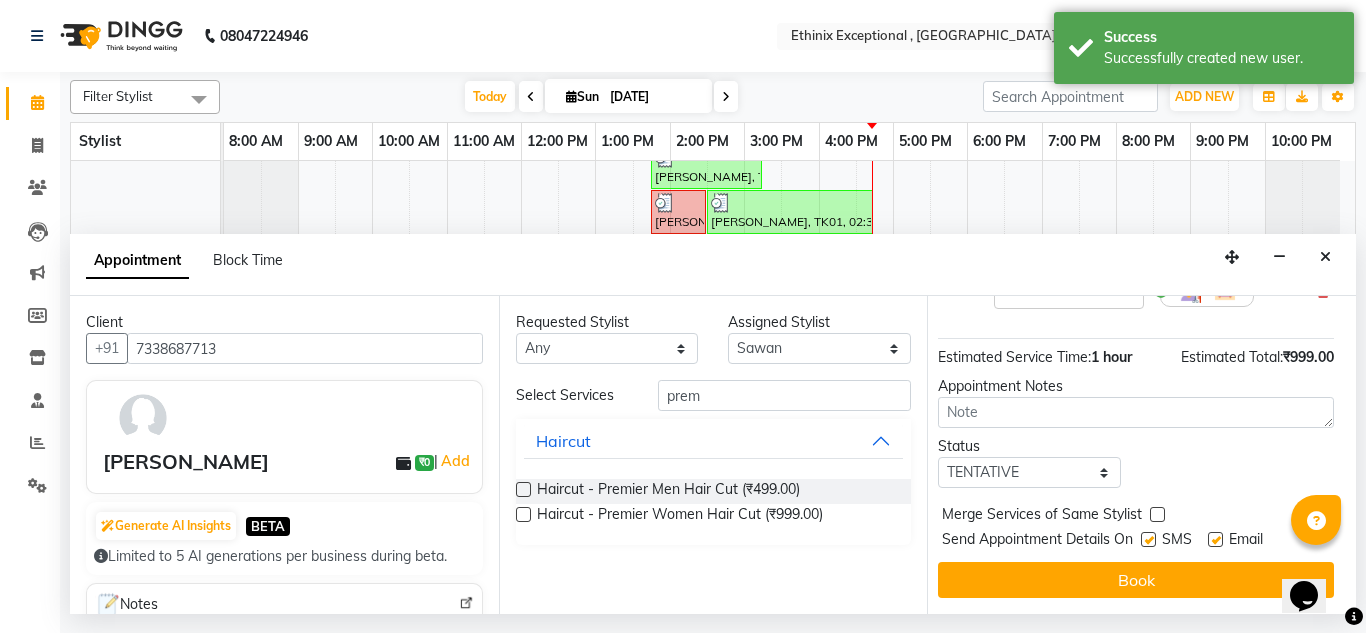 click at bounding box center [1215, 539] 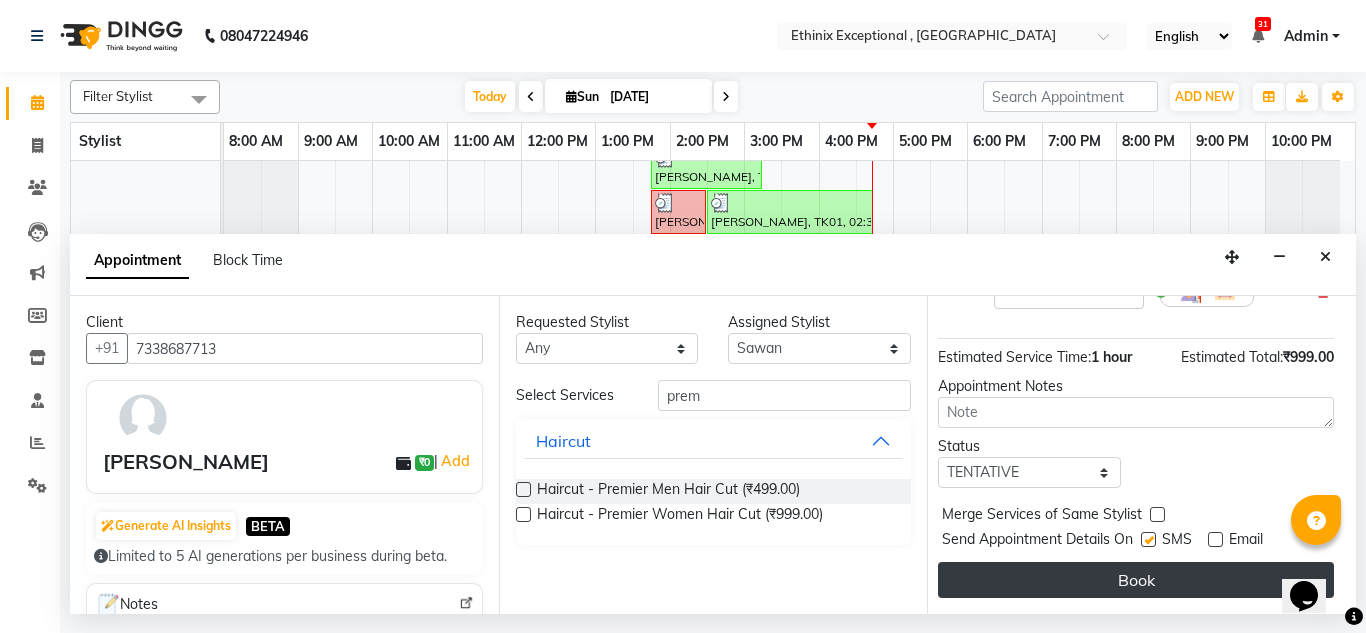 click on "Book" at bounding box center [1136, 580] 